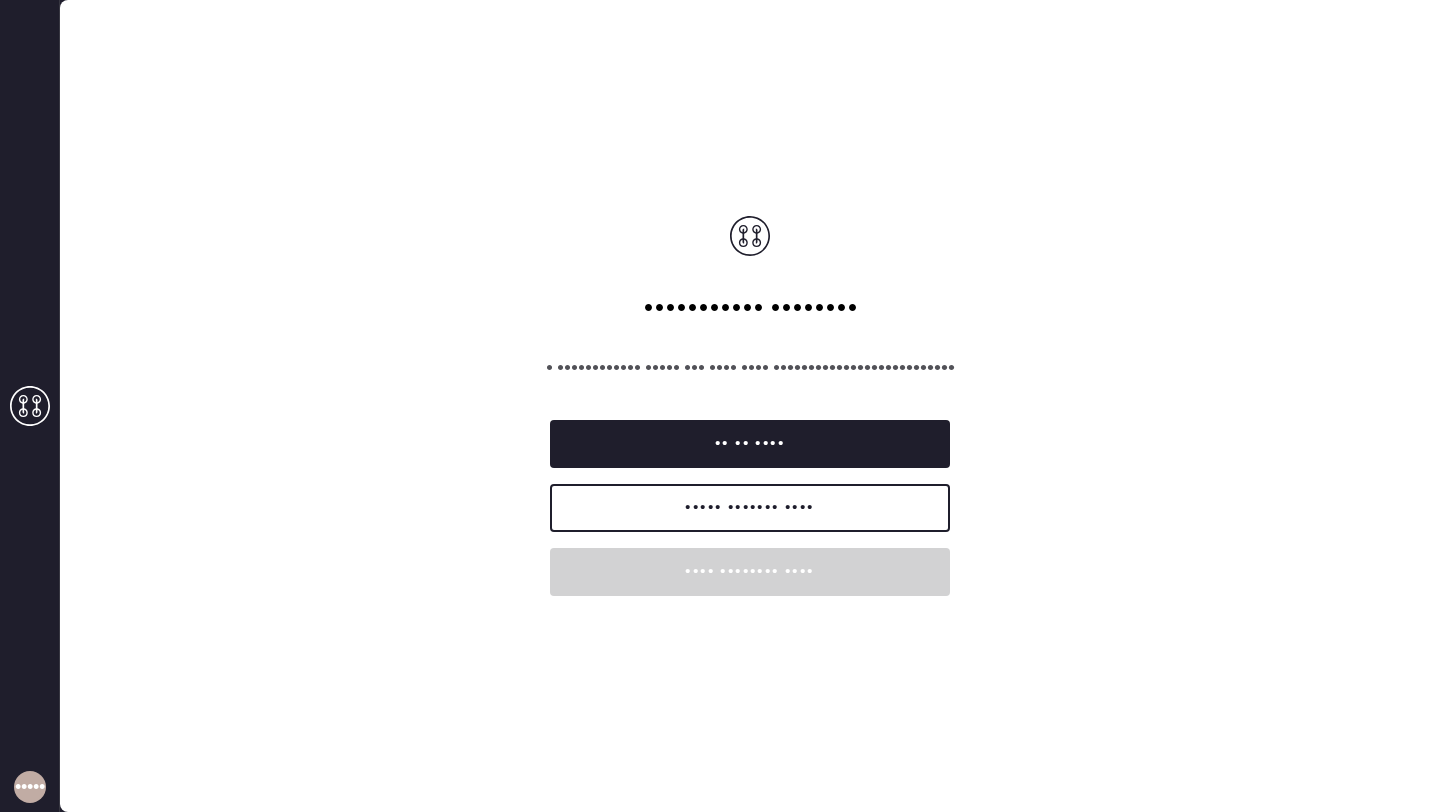 scroll, scrollTop: 0, scrollLeft: 0, axis: both 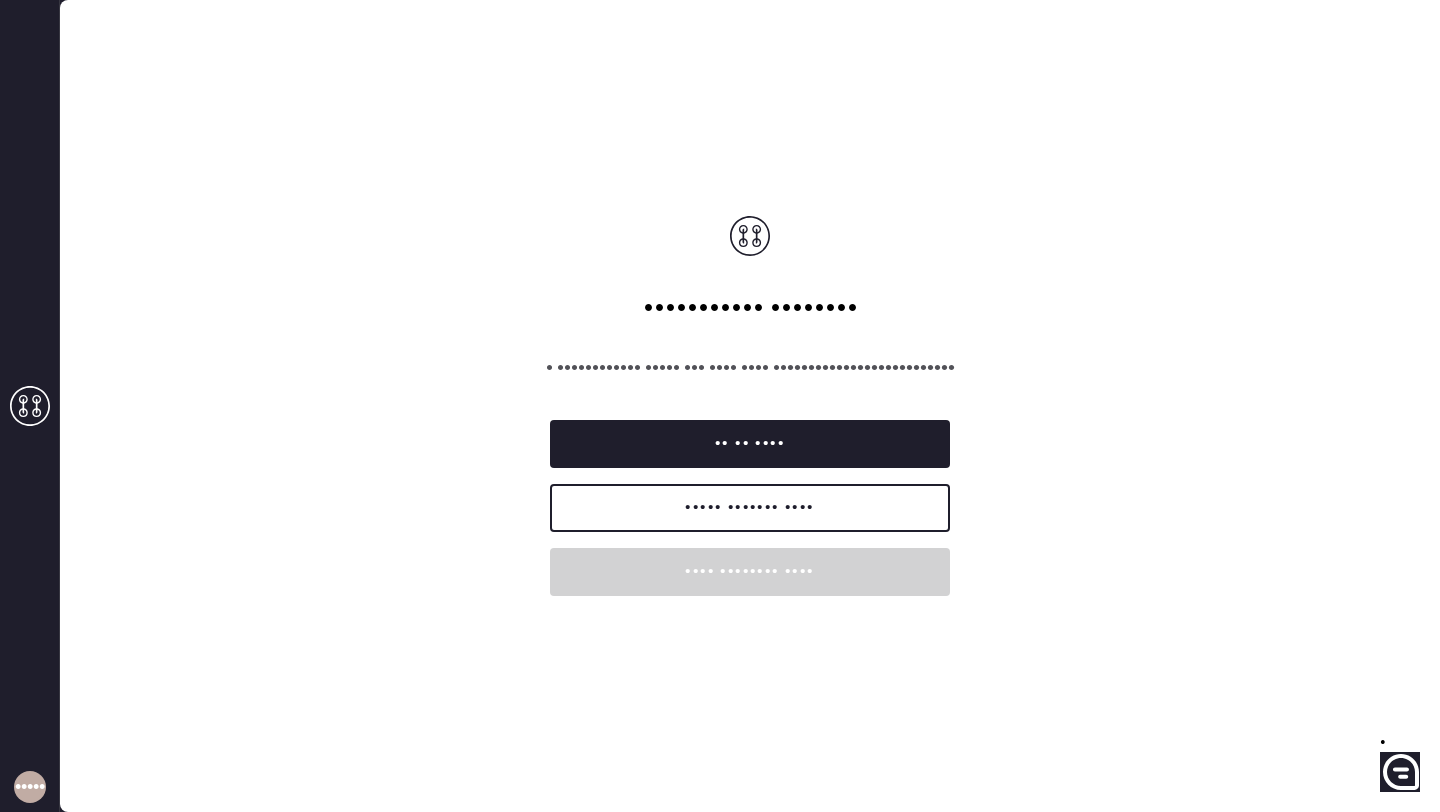 click on "••••••• •••• •••••  • ••••• •••••••• ••••••••••• • •••••   •••••••   •••••••   •••••••••••••••••••••••• •• ••••••••••• ••• •••••• •••••••••• •••
• •••••••••••
• ••••••••• •••••• ••••••• •••• ••
• ••••• •••
• •••••  • •••••   •••••••• • •••••••••••• ••••• ••• •••• •••• ••  •••••••••••••••••••••••• •• •• •••• ••••• ••••••• •••• •••• •••••••• ••••" at bounding box center [750, 406] 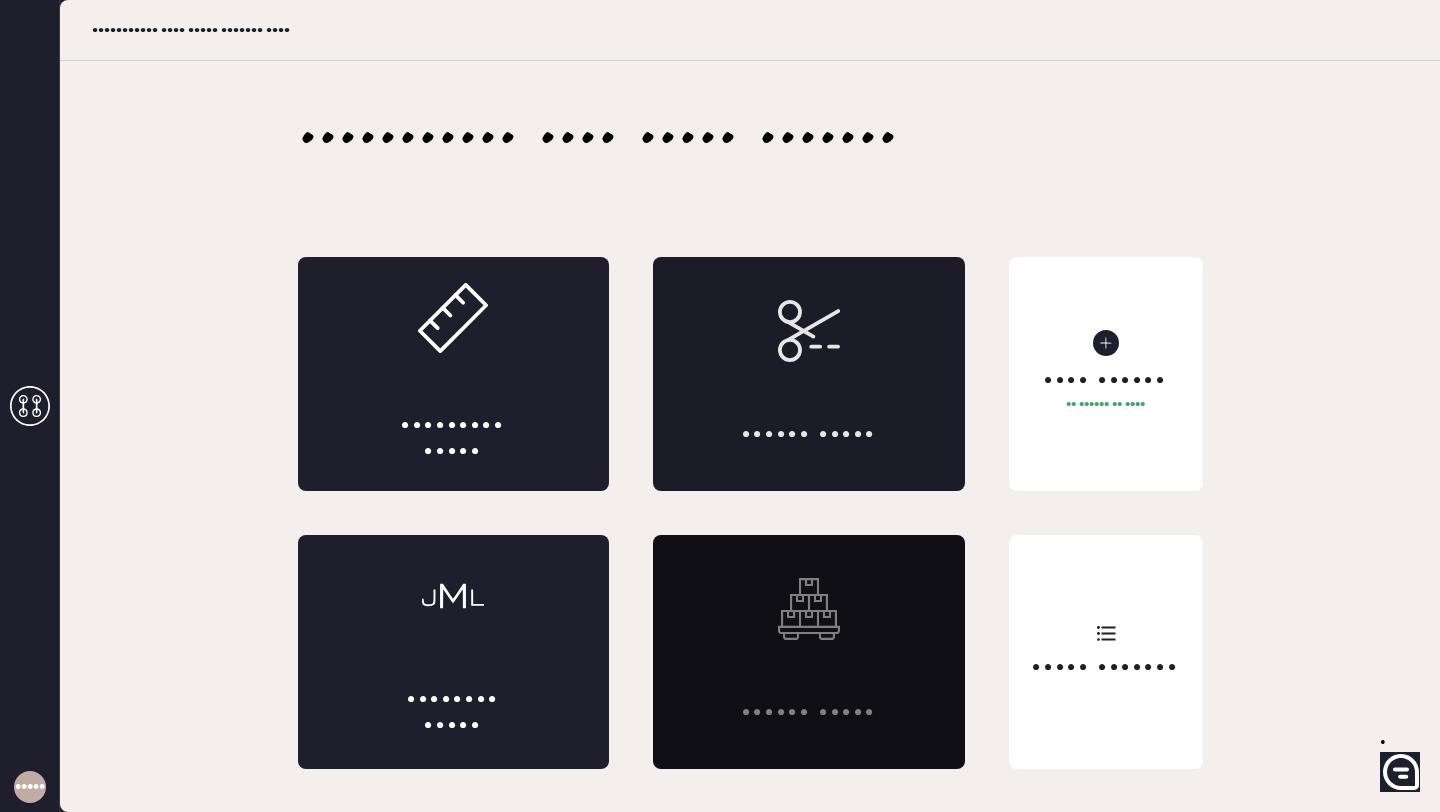 click on "•••••• •••••" at bounding box center [809, 374] 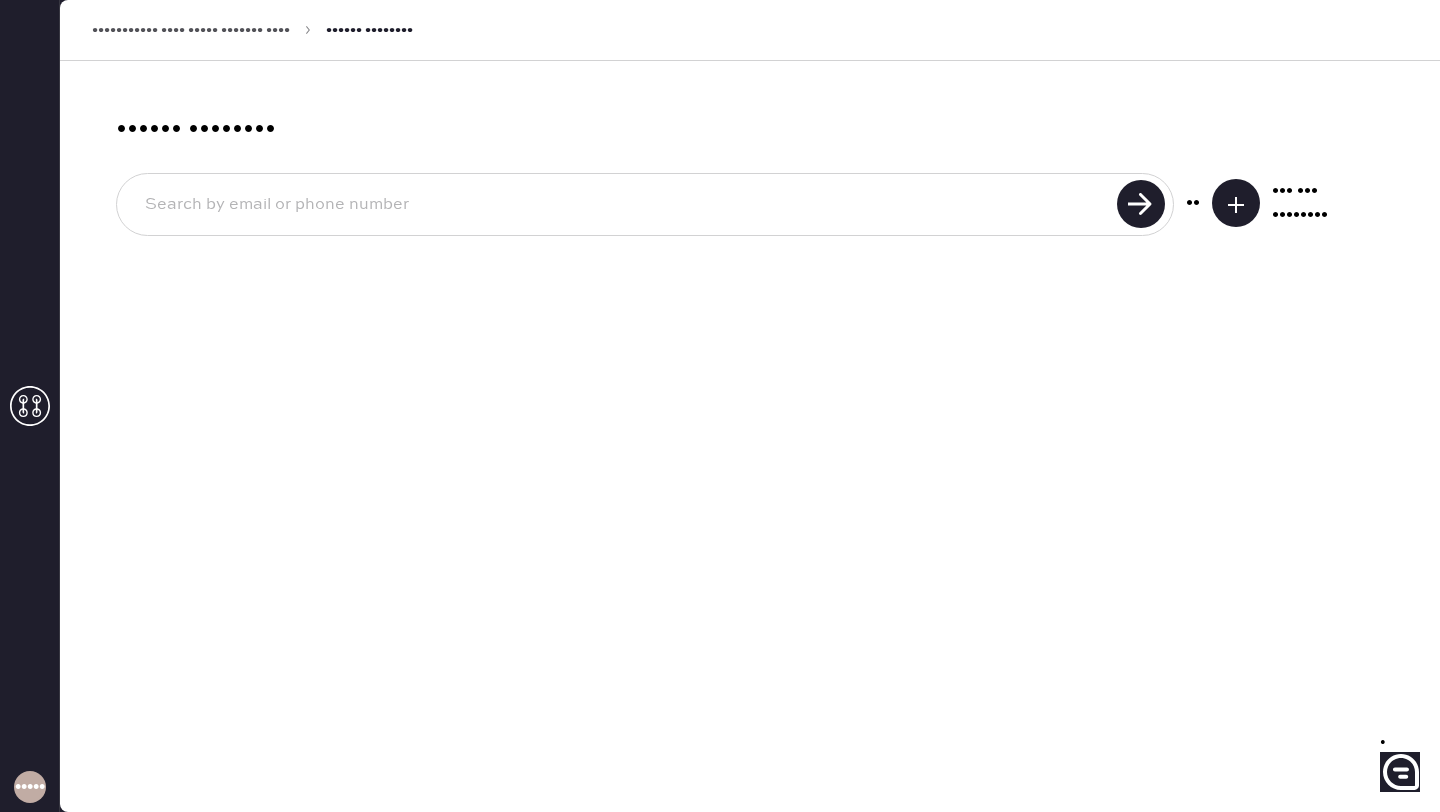 click at bounding box center (1236, 205) 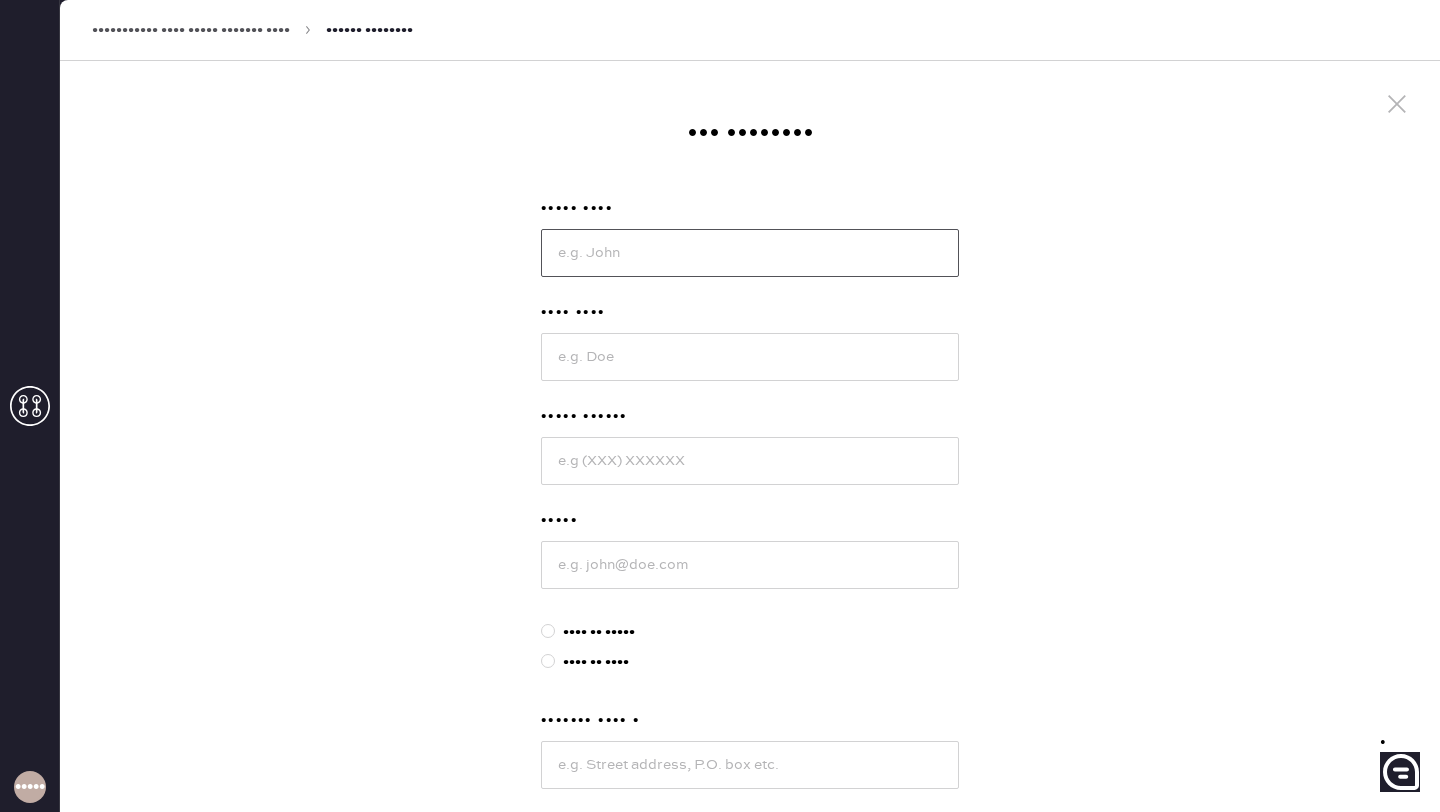 click at bounding box center (750, 253) 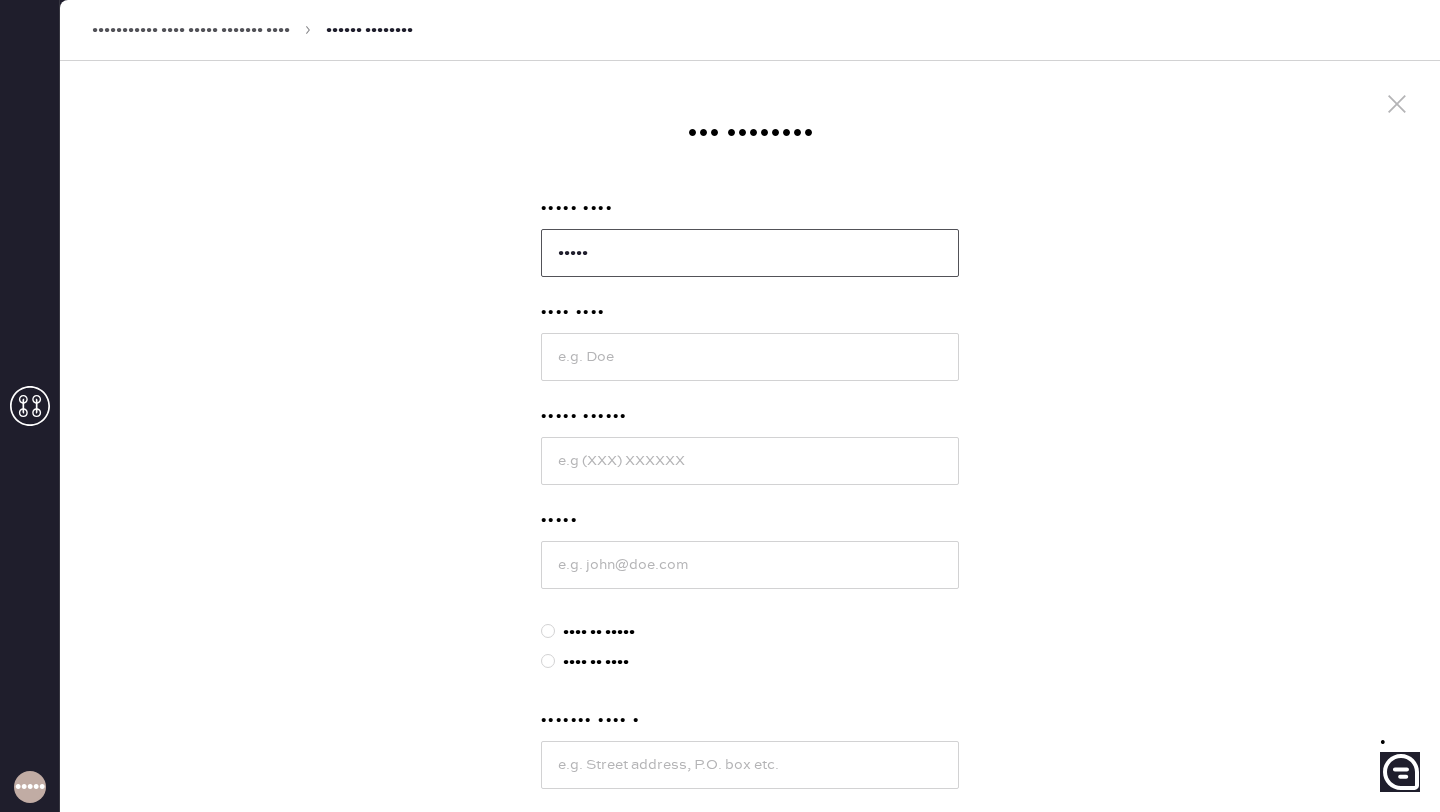 type on "•••••" 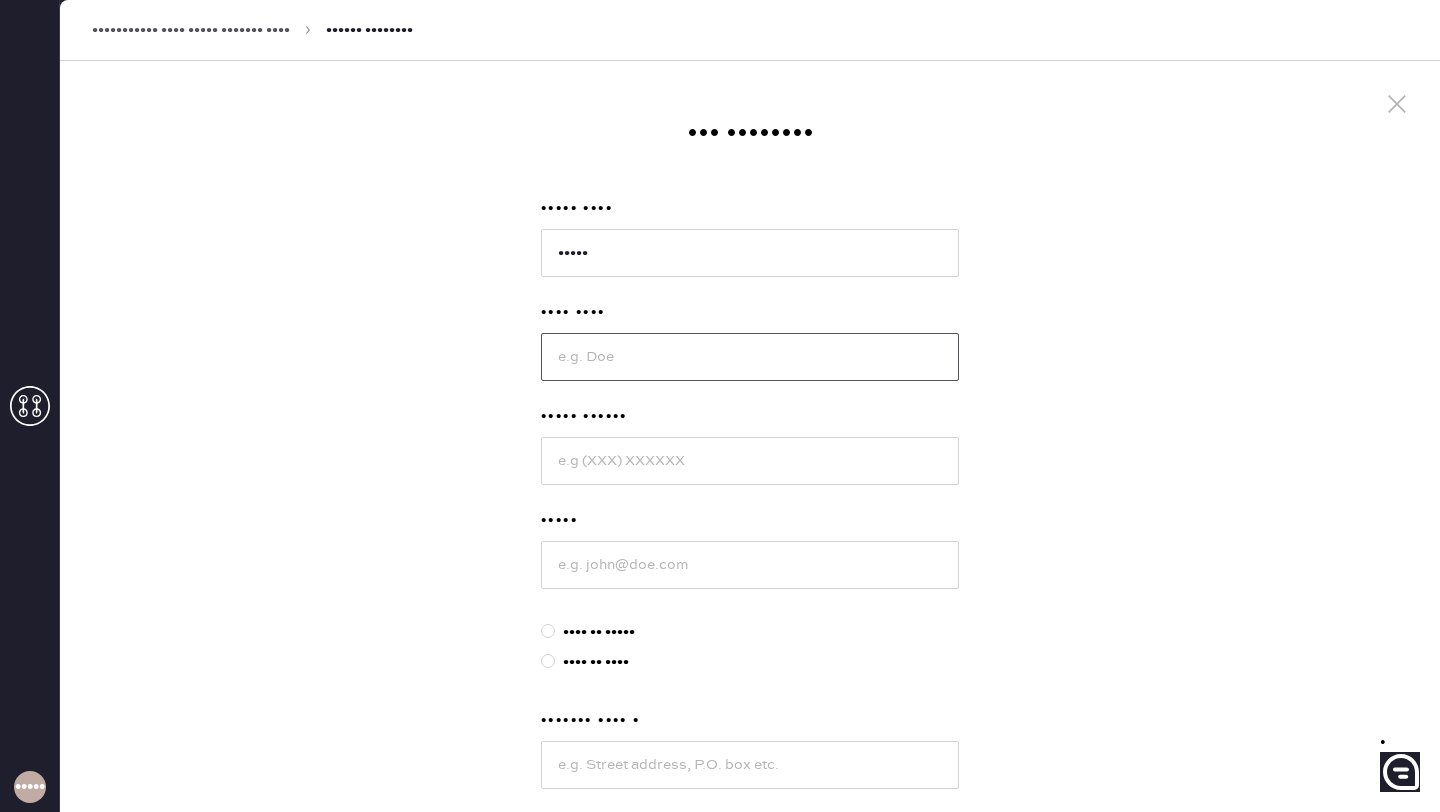 click at bounding box center [750, 357] 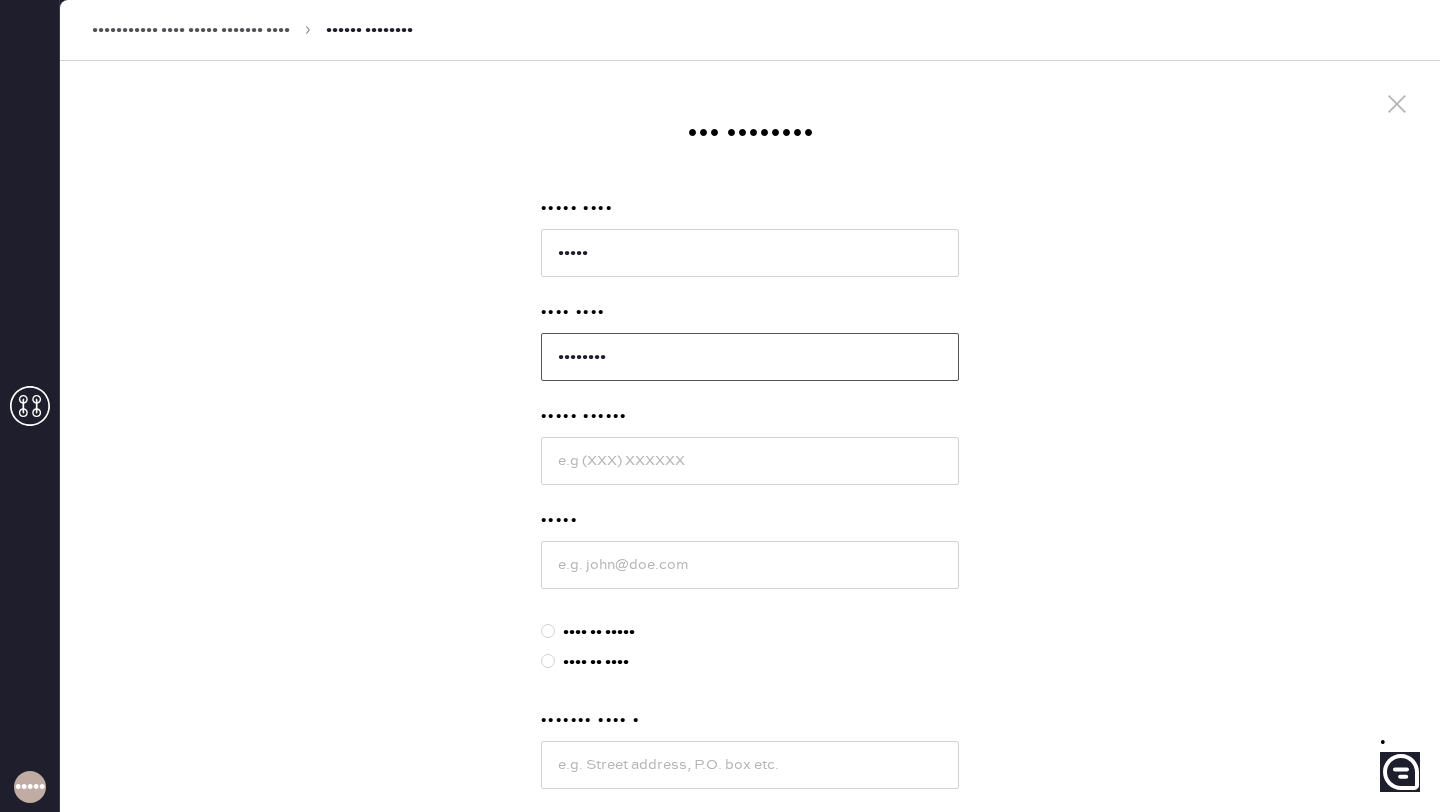 type on "••••••••" 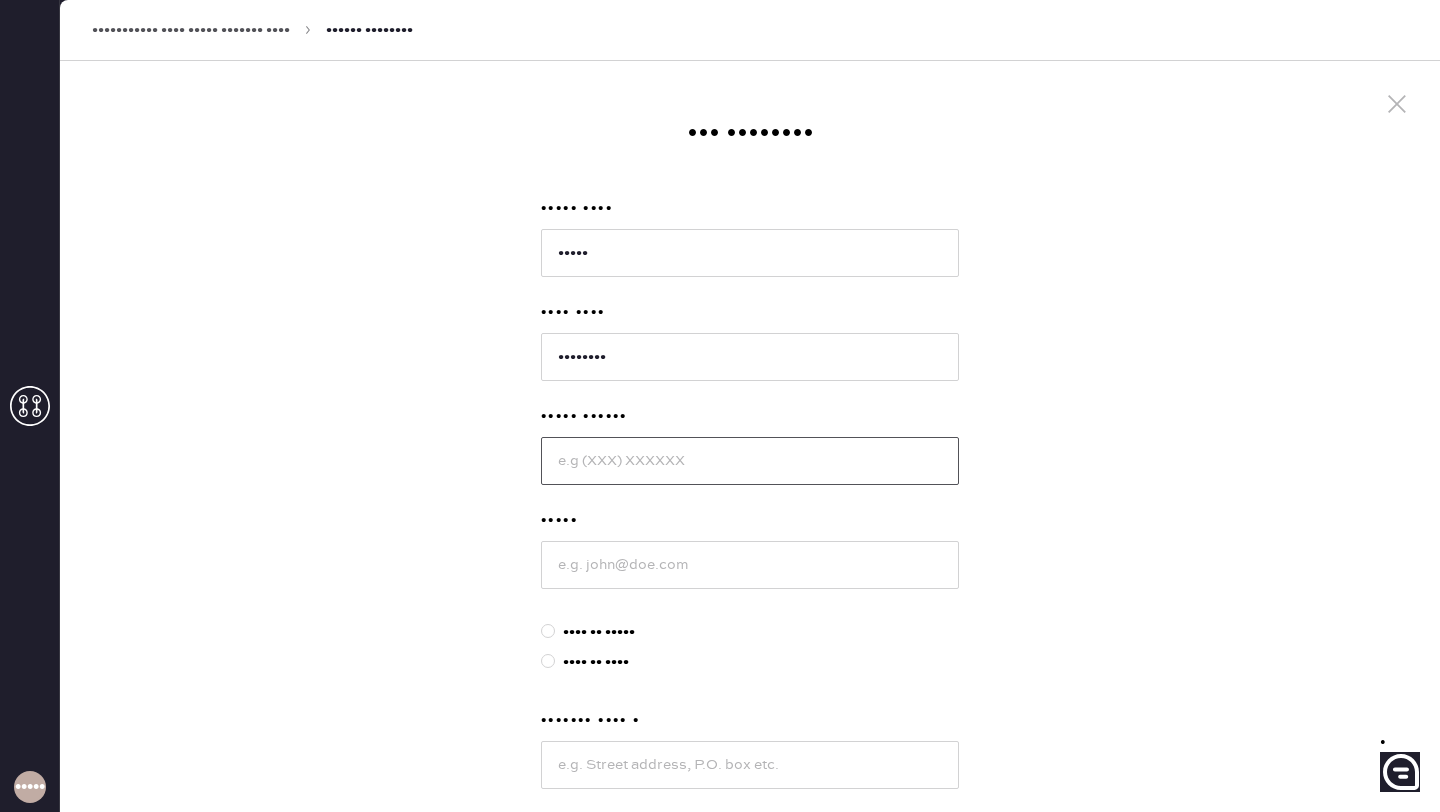 click at bounding box center [750, 461] 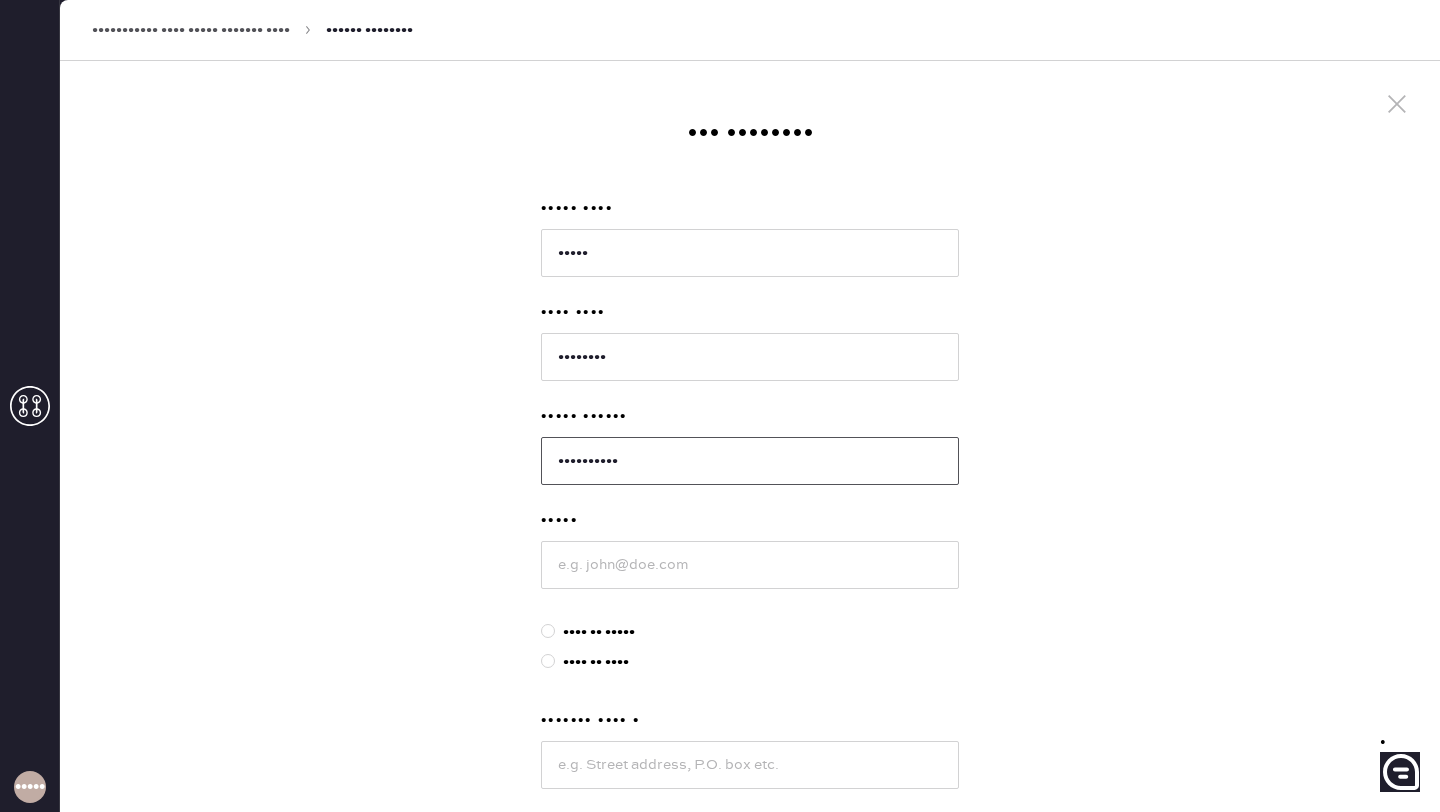 type on "••••••••••" 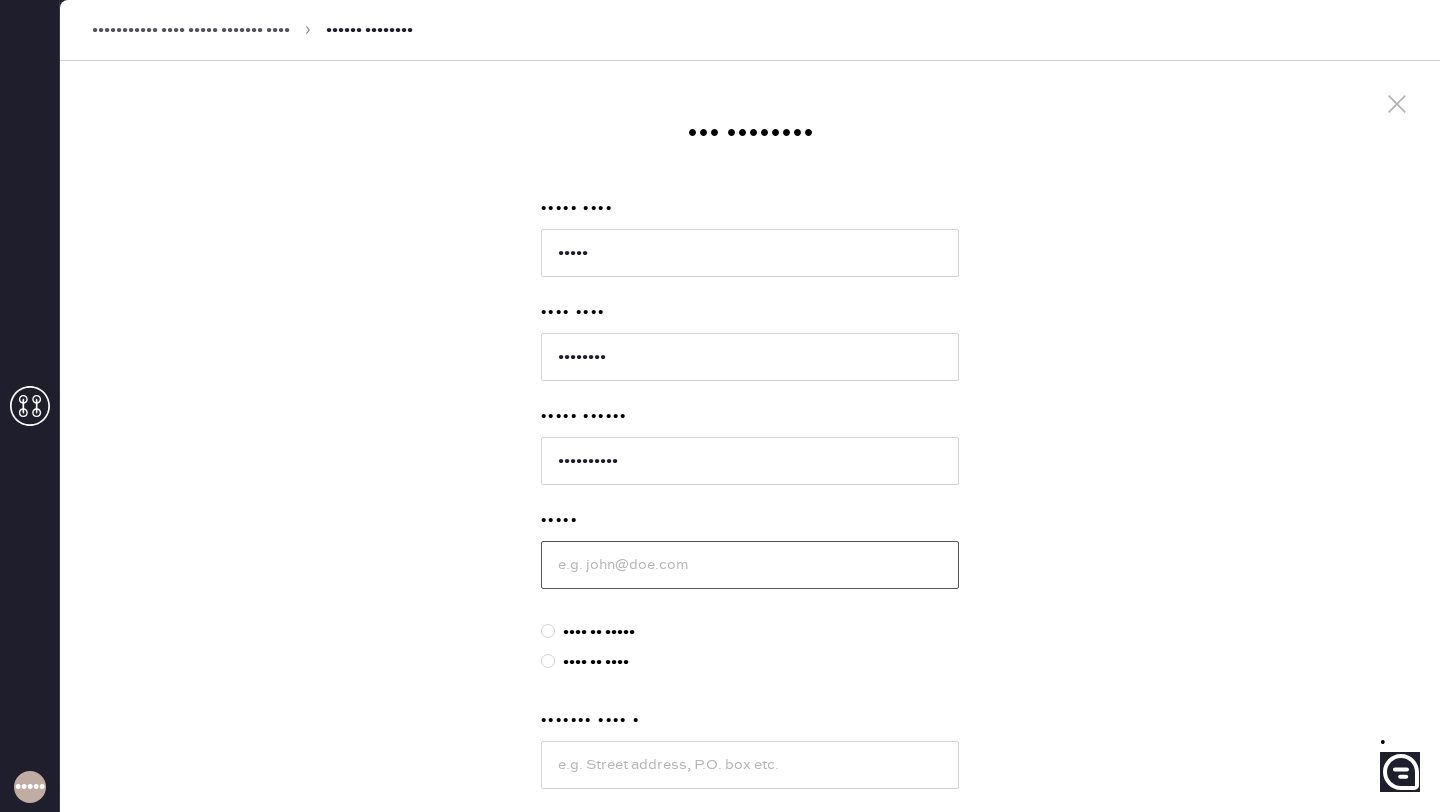 click at bounding box center [750, 565] 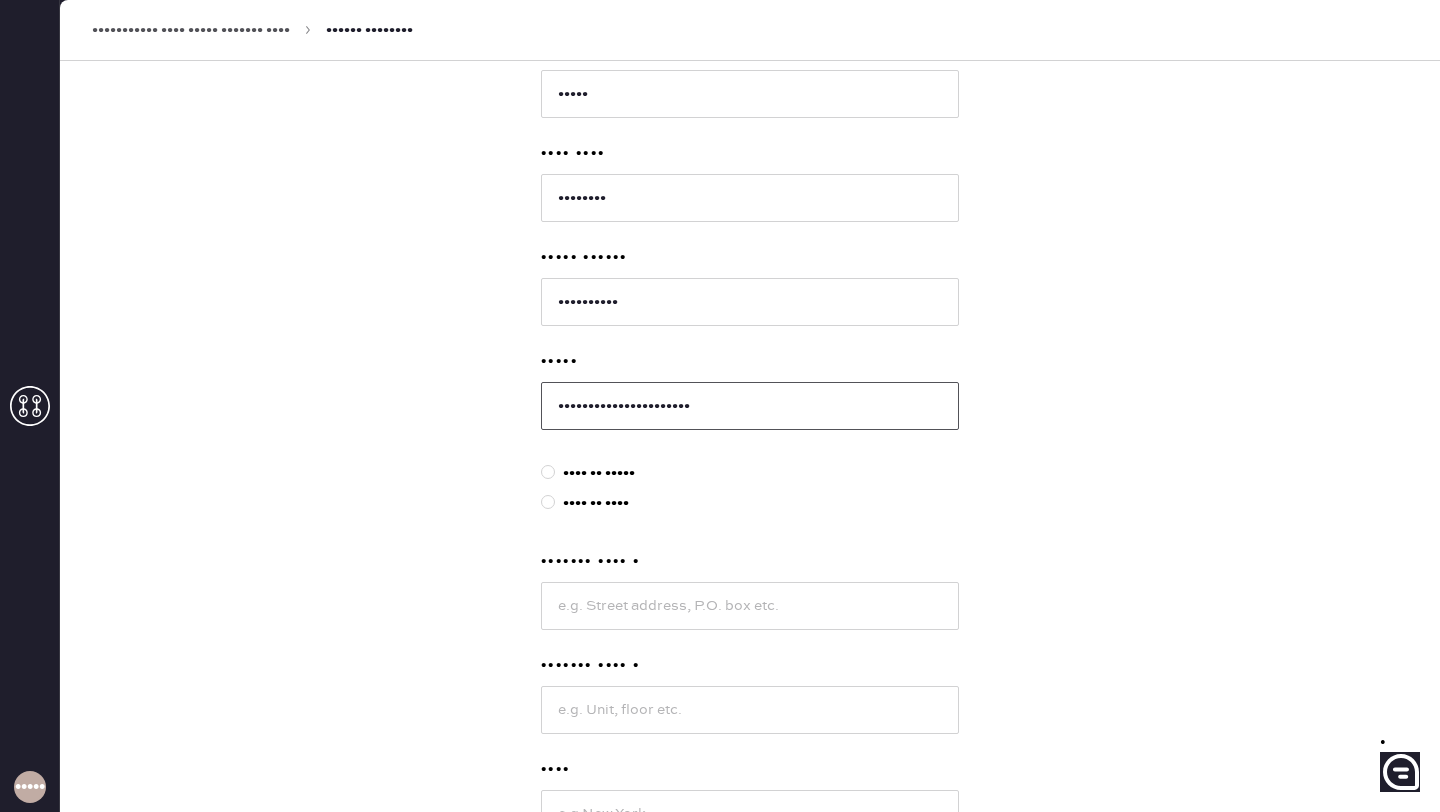 scroll, scrollTop: 179, scrollLeft: 0, axis: vertical 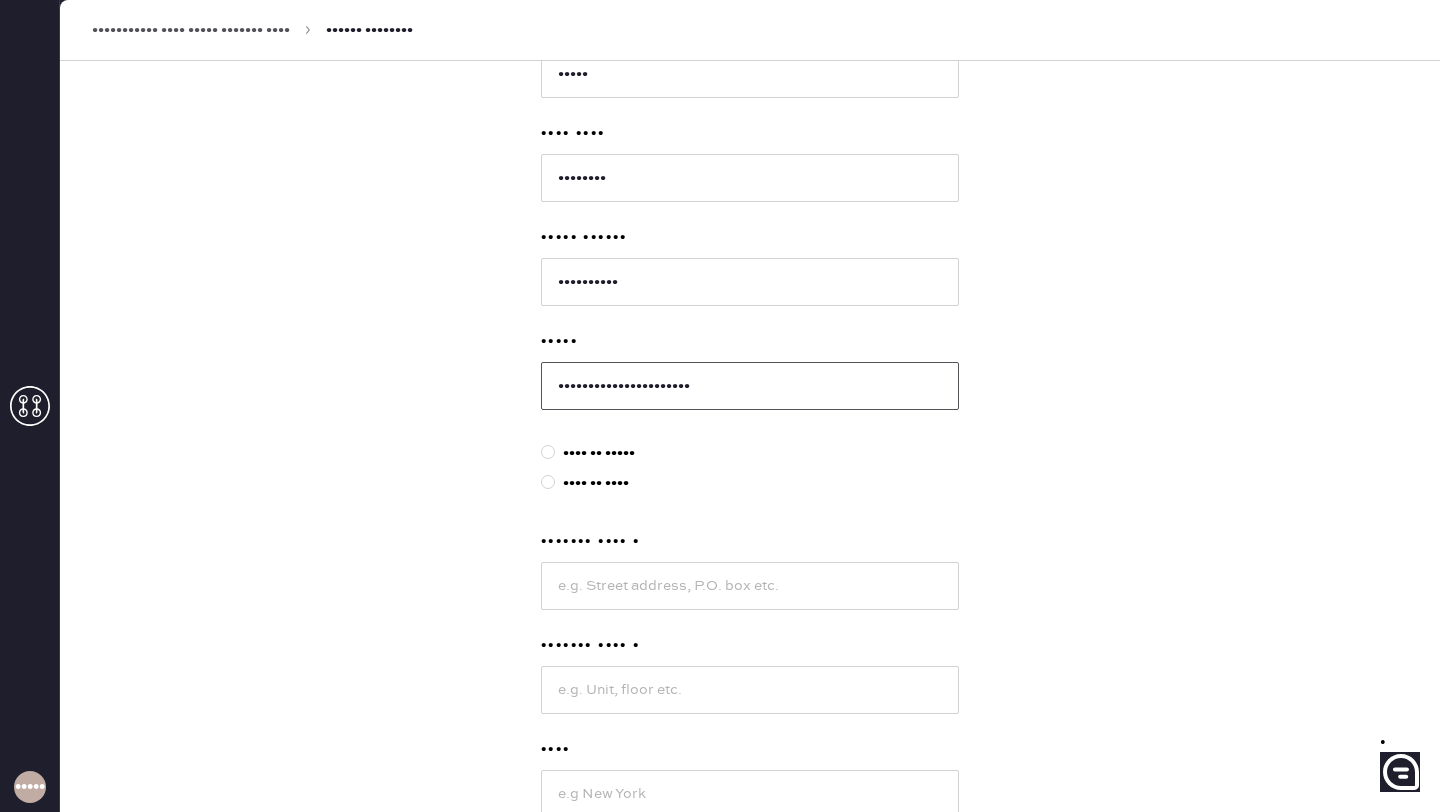 type on "••••••••••••••••••••••" 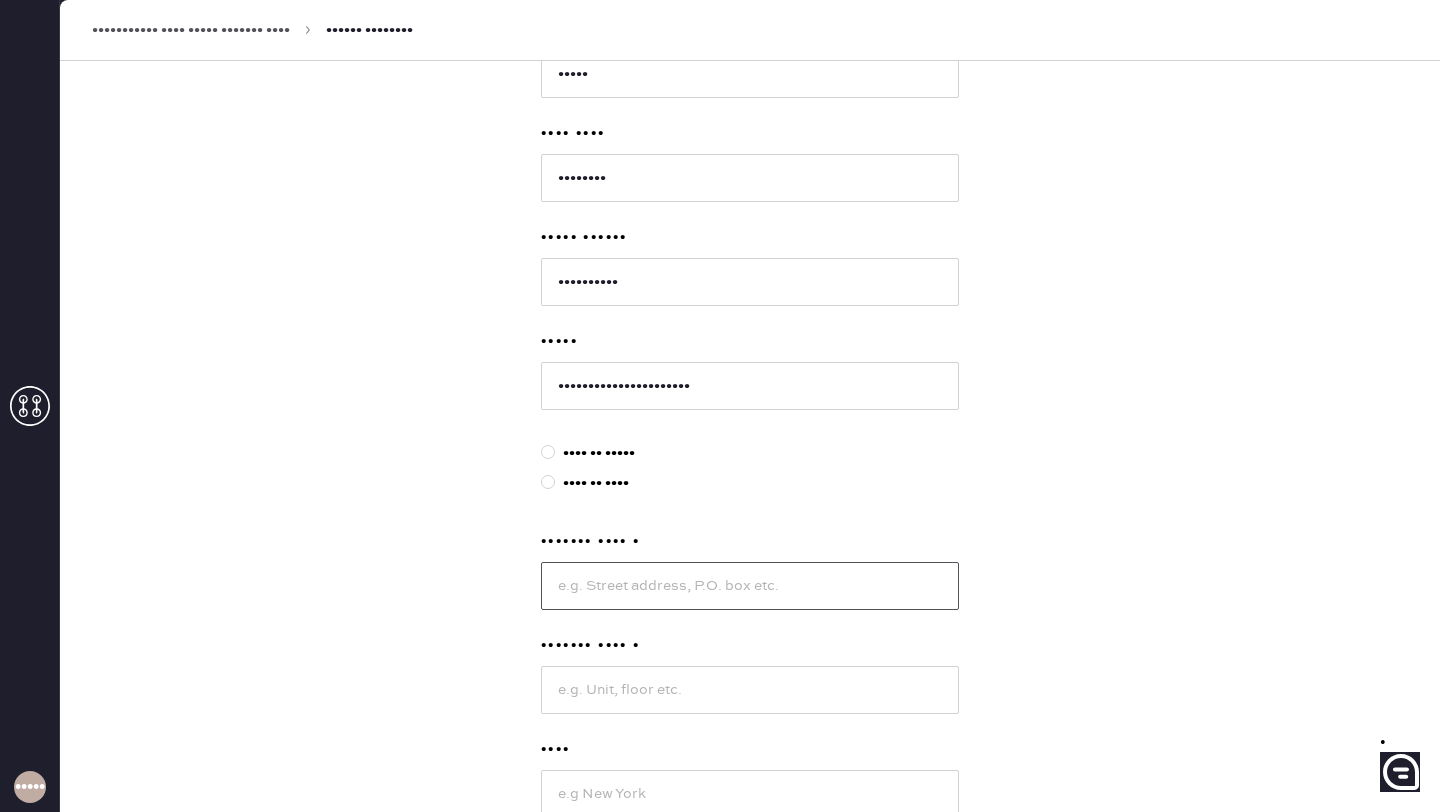click at bounding box center (750, 586) 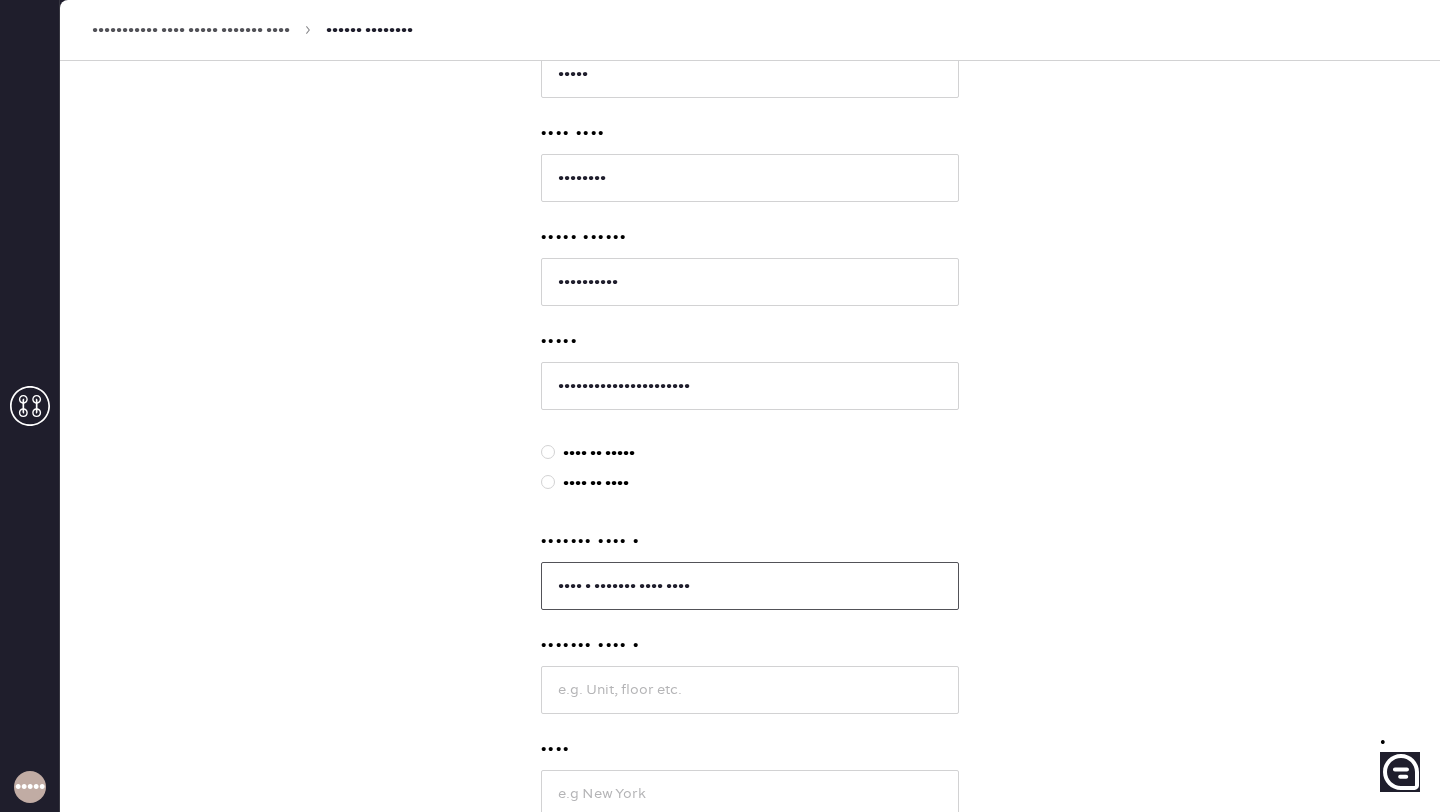 scroll, scrollTop: 357, scrollLeft: 0, axis: vertical 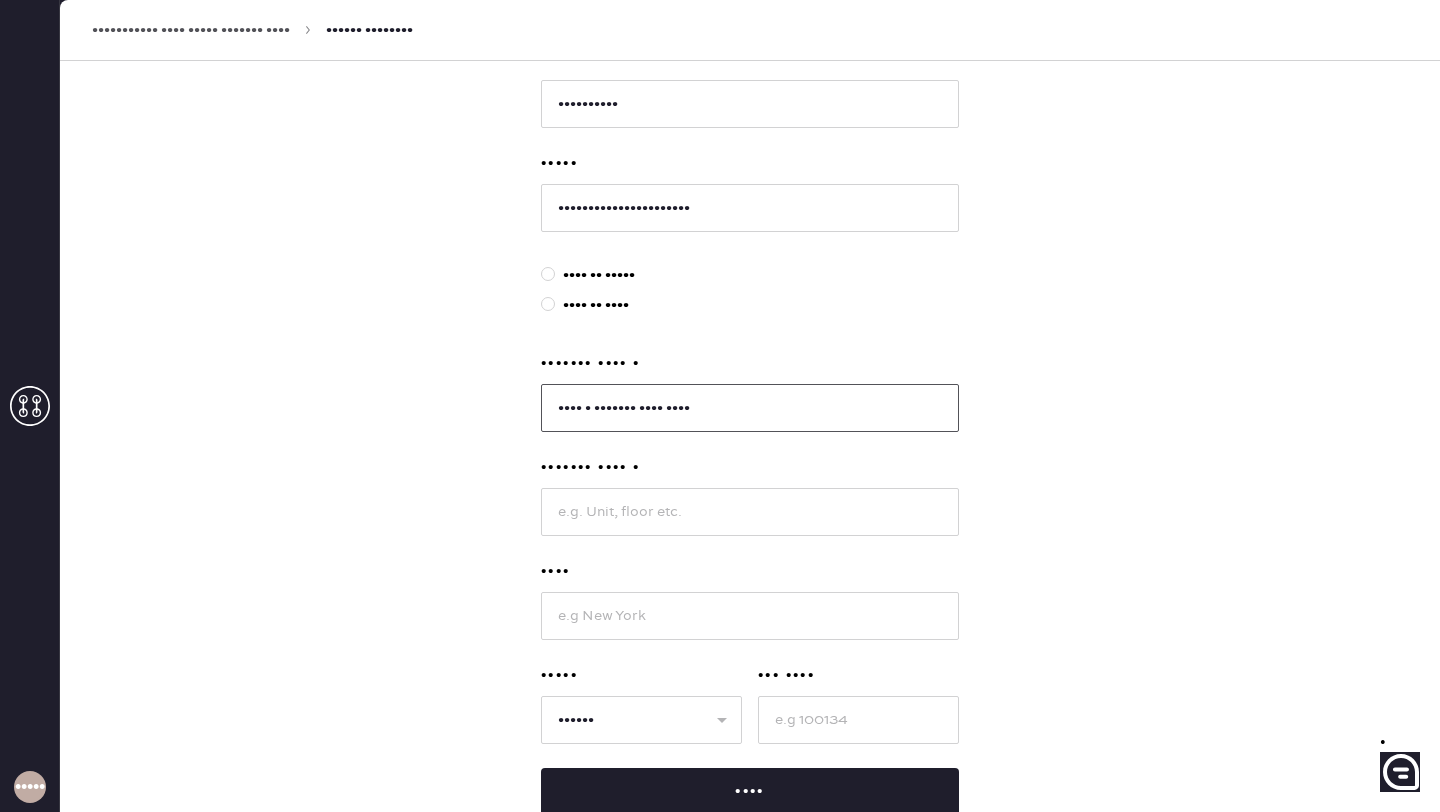 type on "•••• • ••••••• •••• ••••" 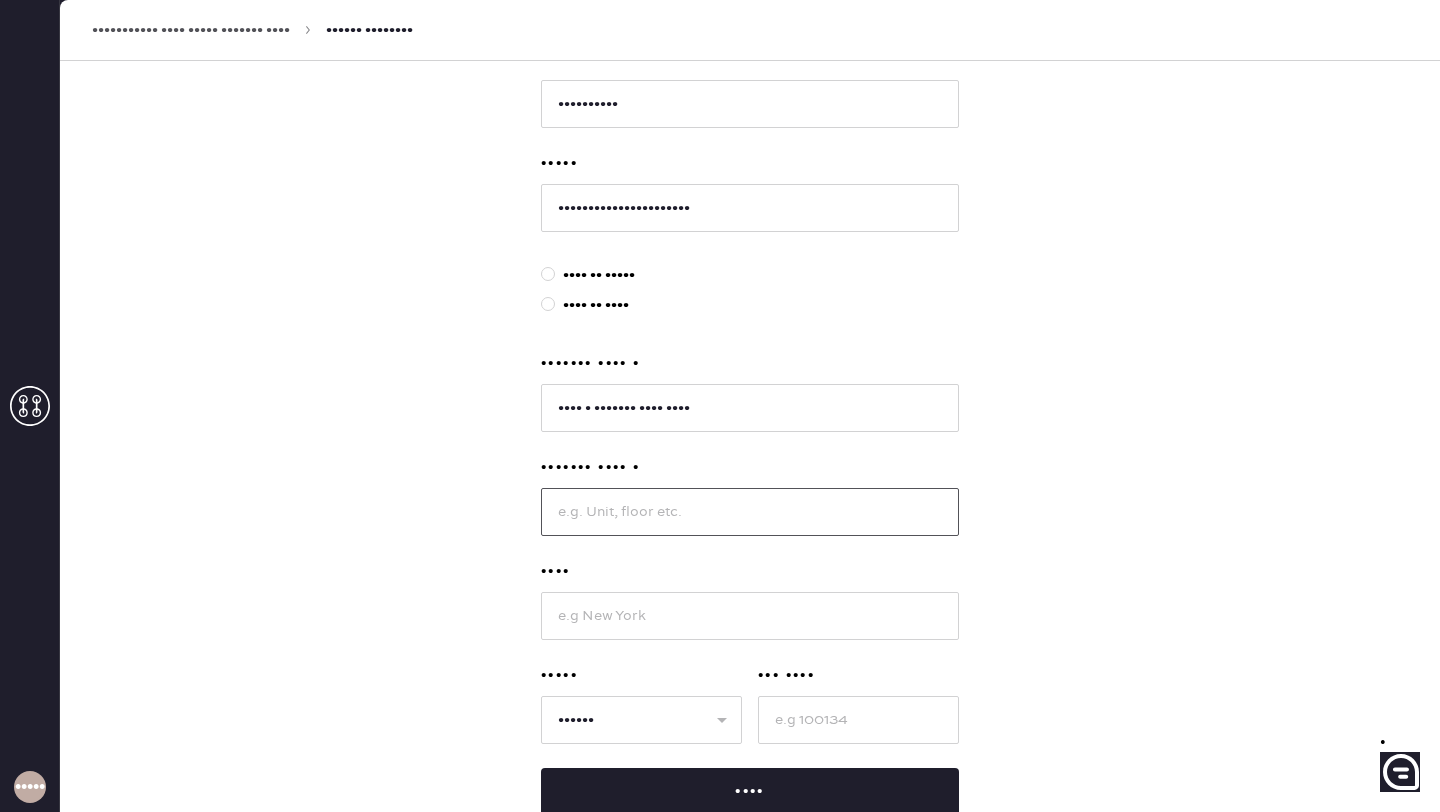 click at bounding box center (750, 512) 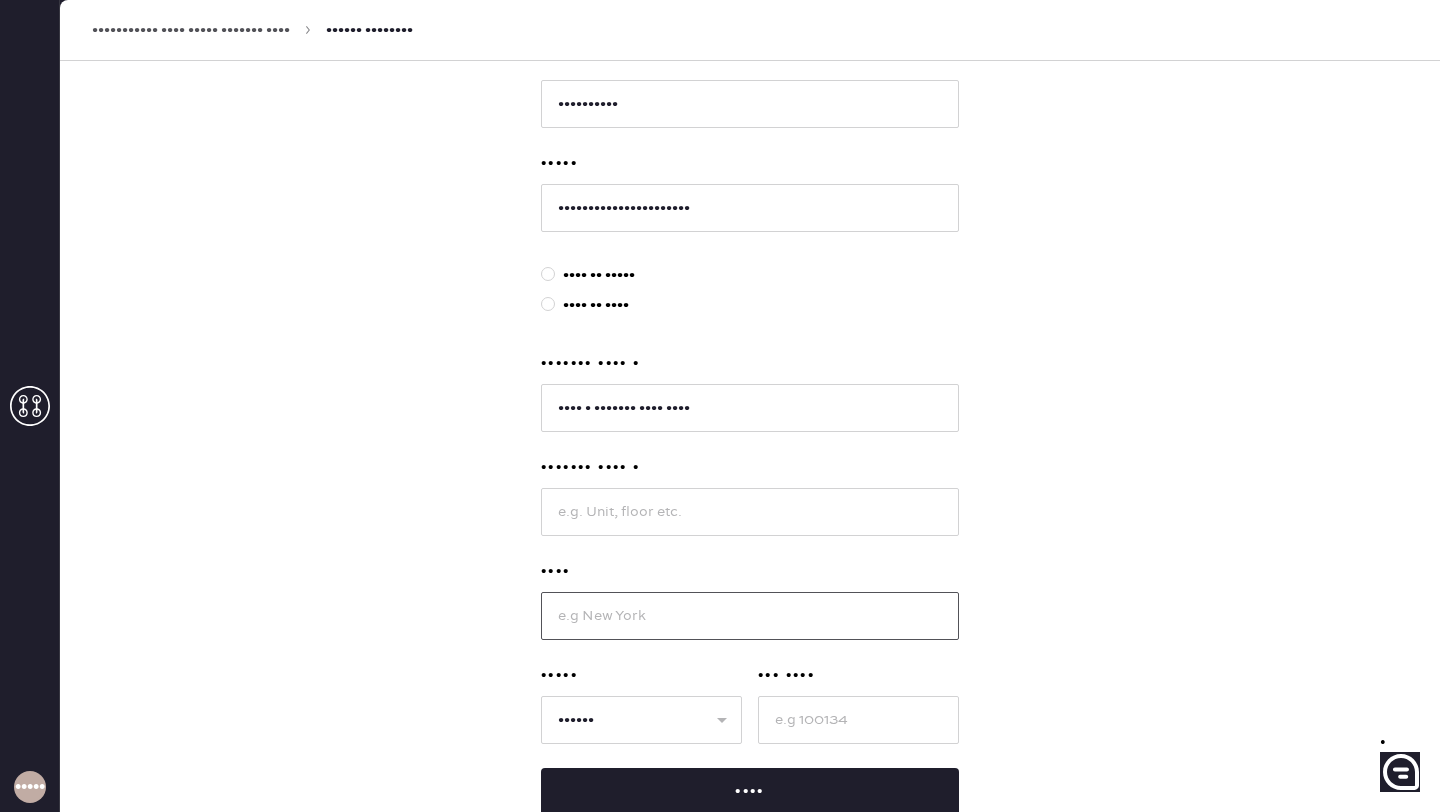 click at bounding box center [750, 616] 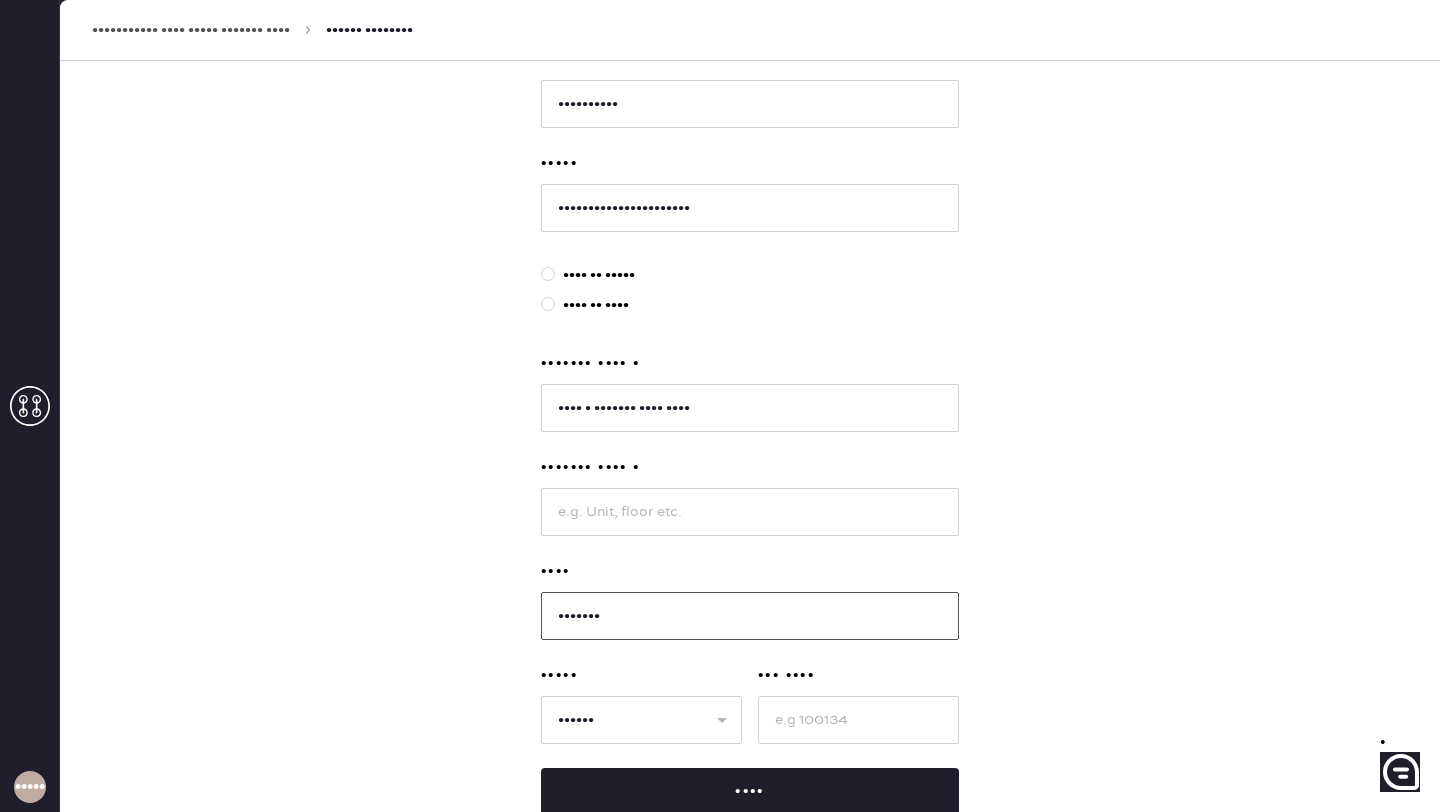 type on "•••••••" 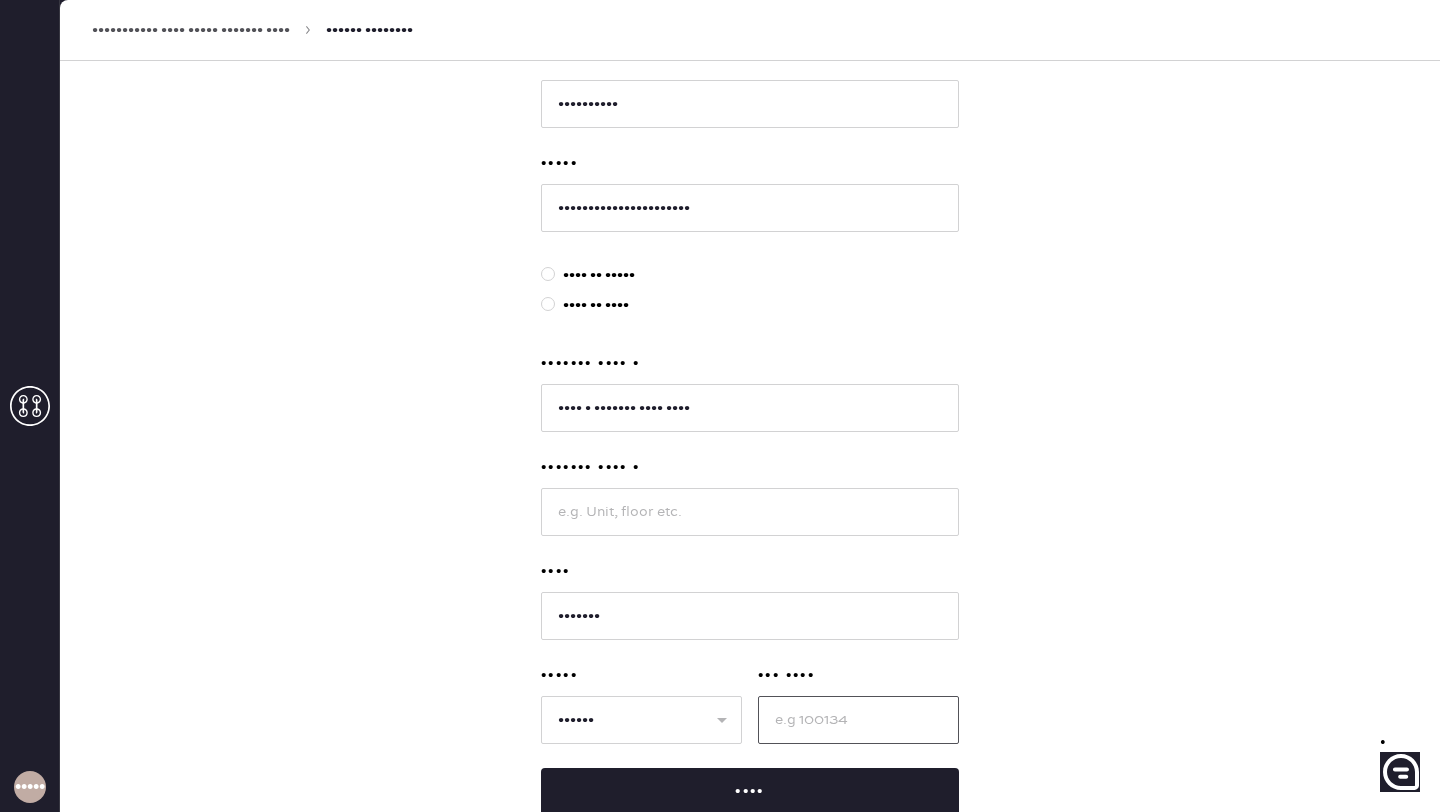 click at bounding box center [858, 720] 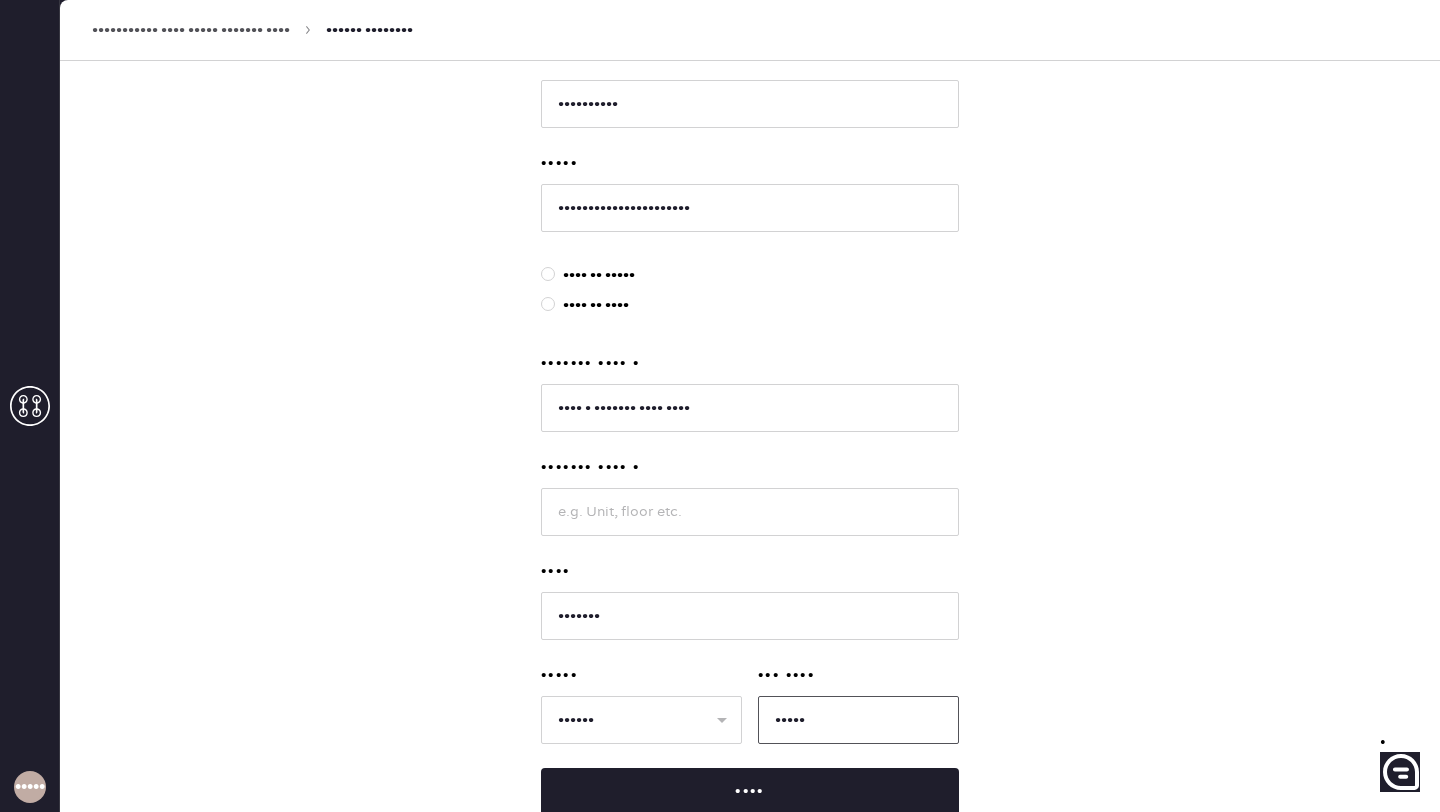 type on "•••••" 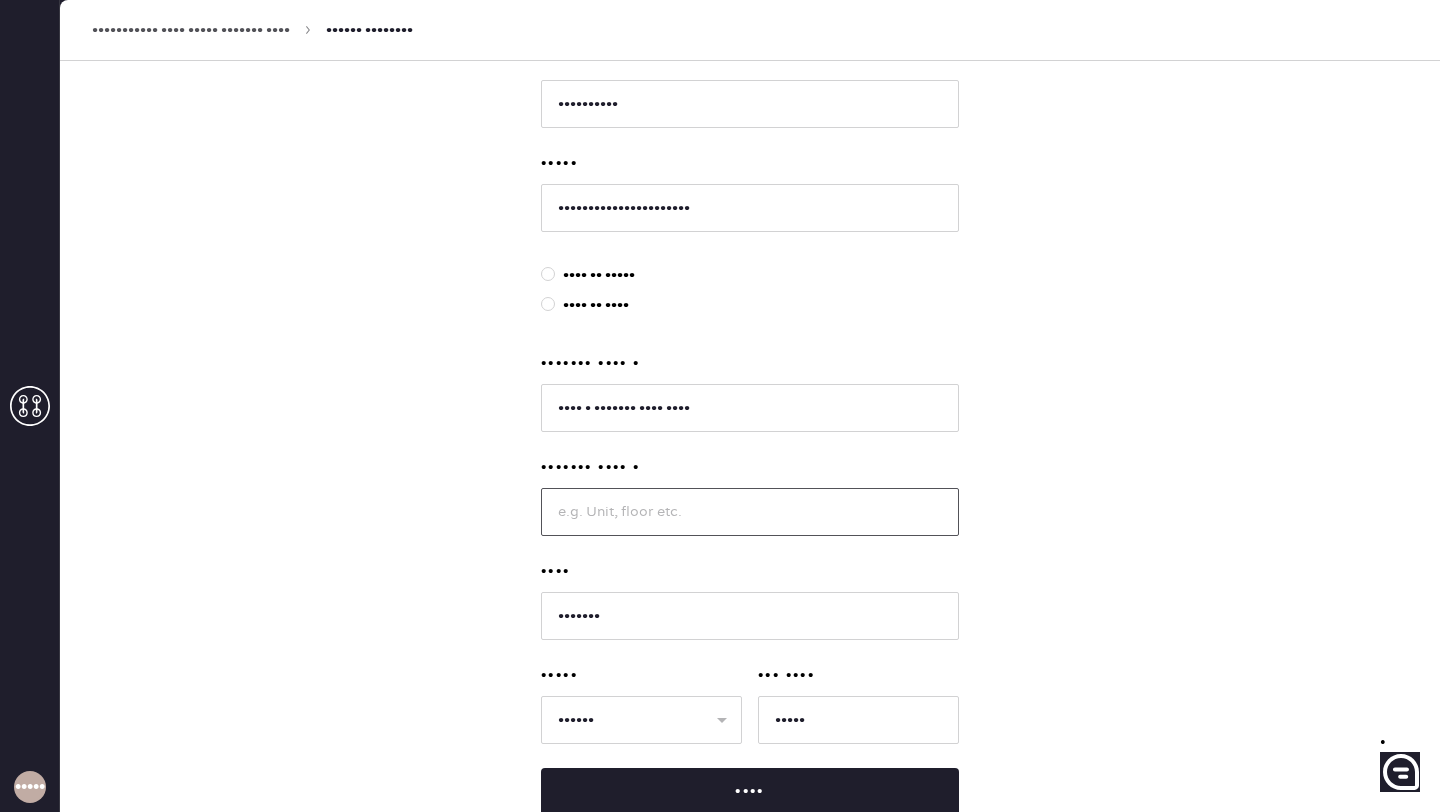 click at bounding box center [750, 512] 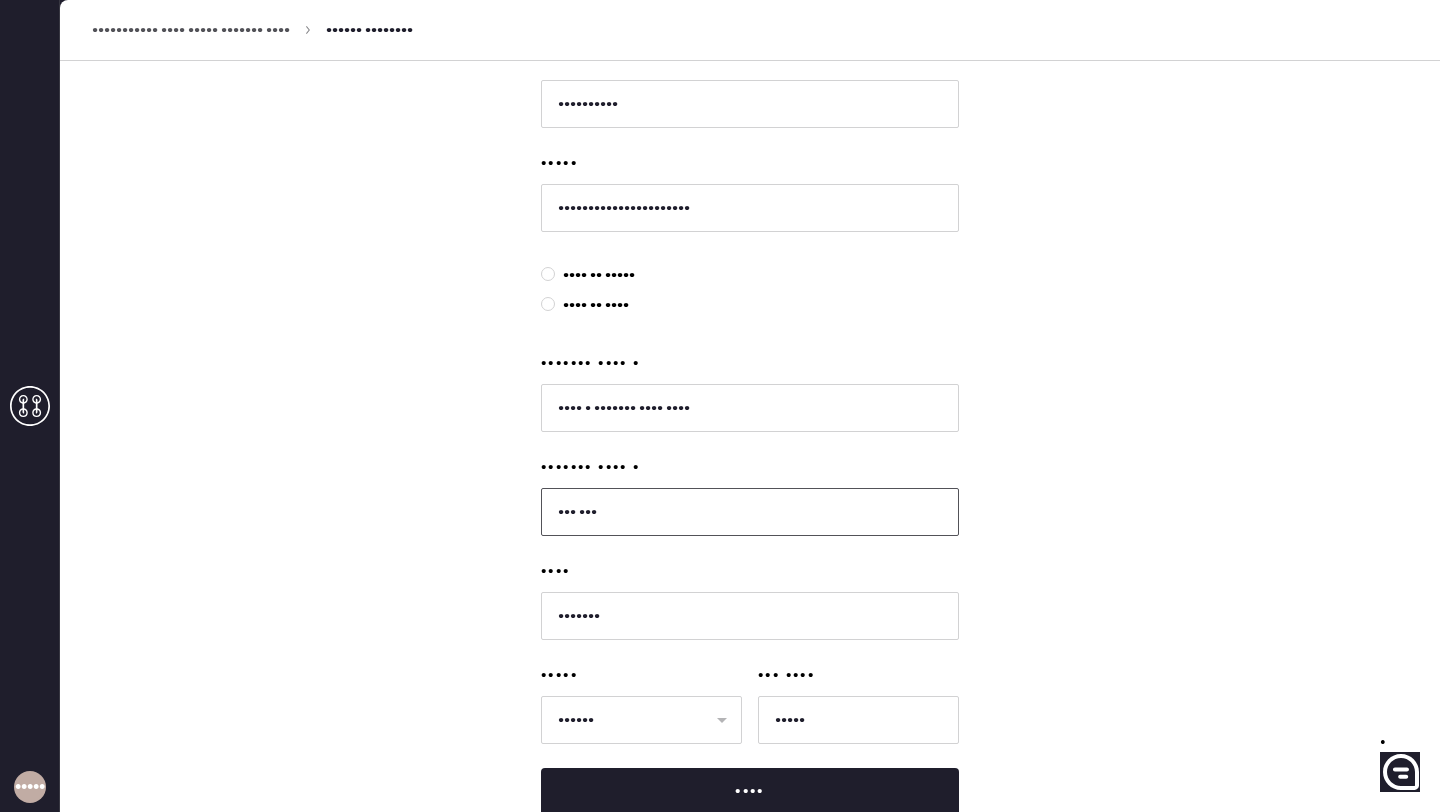 scroll, scrollTop: 489, scrollLeft: 0, axis: vertical 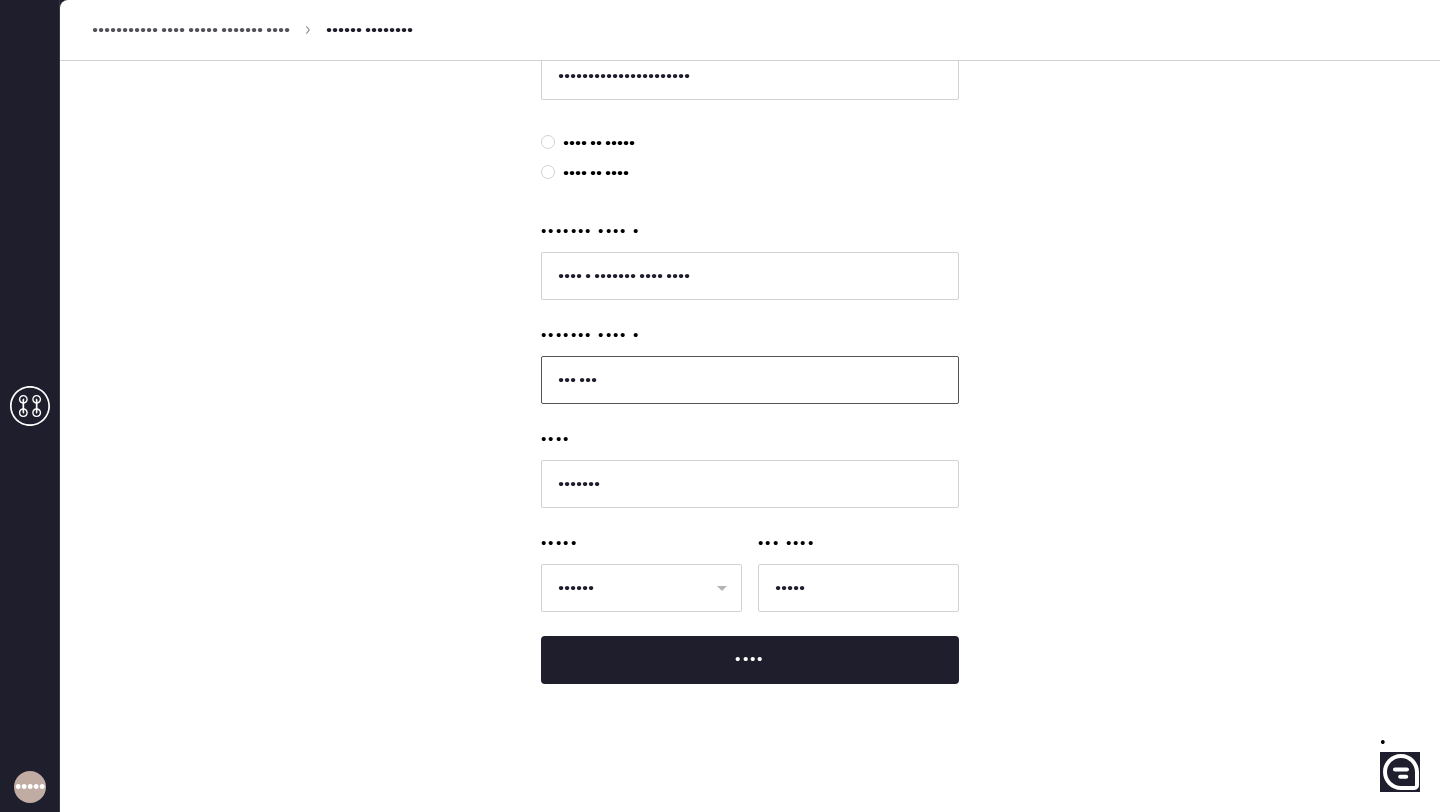 type on "••• •••" 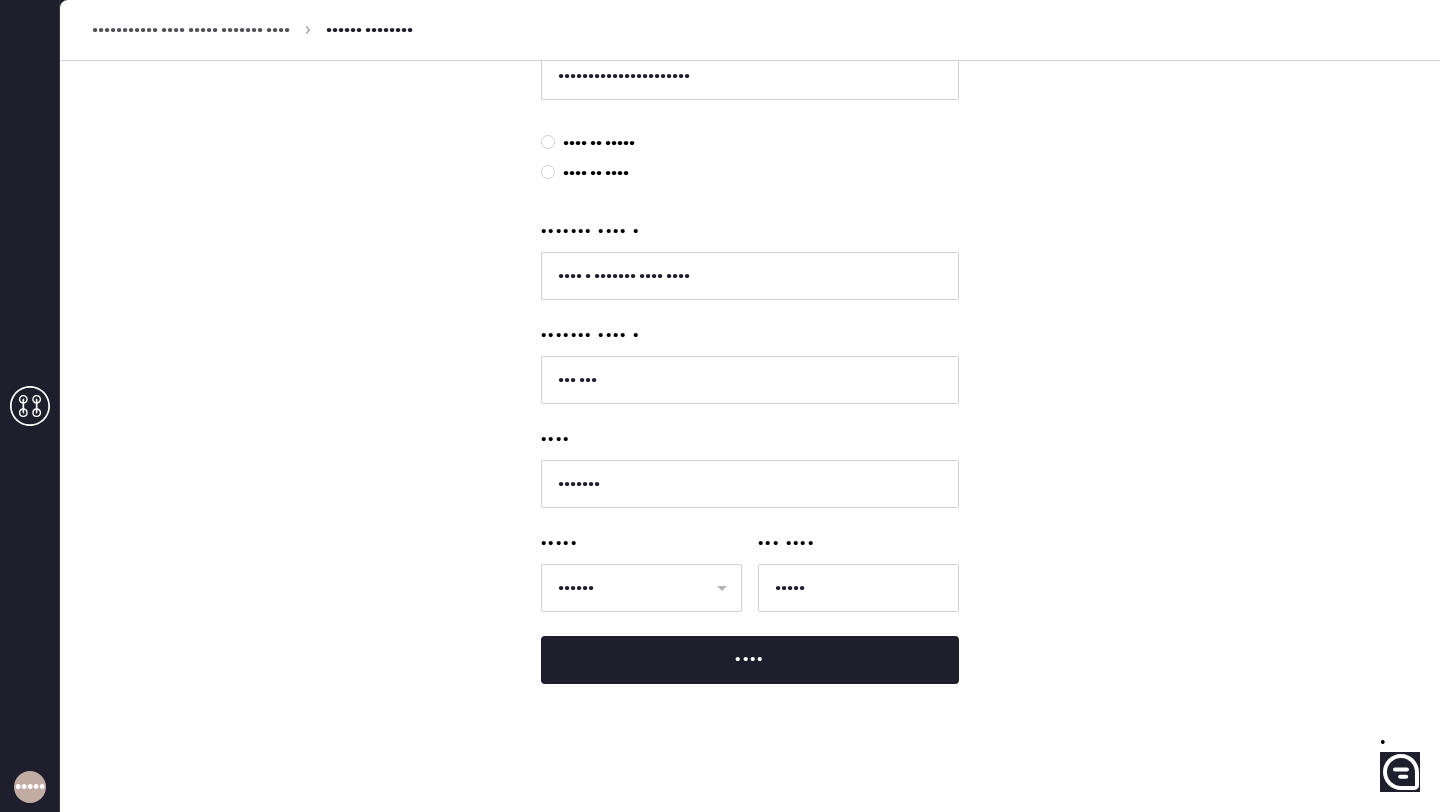 click on "•••••• •• •• •• •• •• •• •• •• •• •• •• •• •• •• •• •• •• •• •• •• •• •• •• •• •• •• •• •• •• •• •• •• •• •• •• •• •• •• •• •• •• •• •• •• •• •• •• •• •• •• ••" at bounding box center (641, 586) 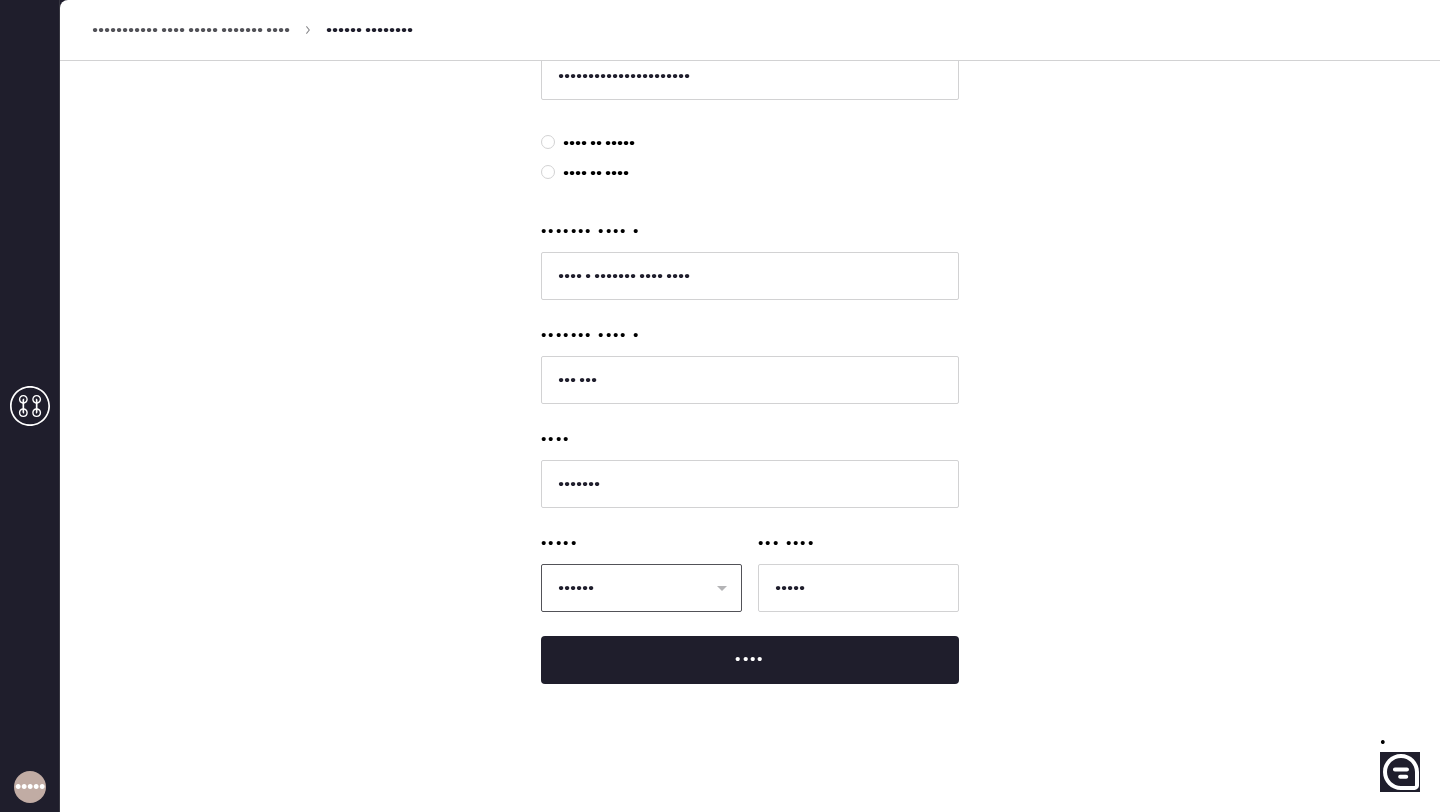 click on "•••••• •• •• •• •• •• •• •• •• •• •• •• •• •• •• •• •• •• •• •• •• •• •• •• •• •• •• •• •• •• •• •• •• •• •• •• •• •• •• •• •• •• •• •• •• •• •• •• •• •• •• ••" at bounding box center (641, 588) 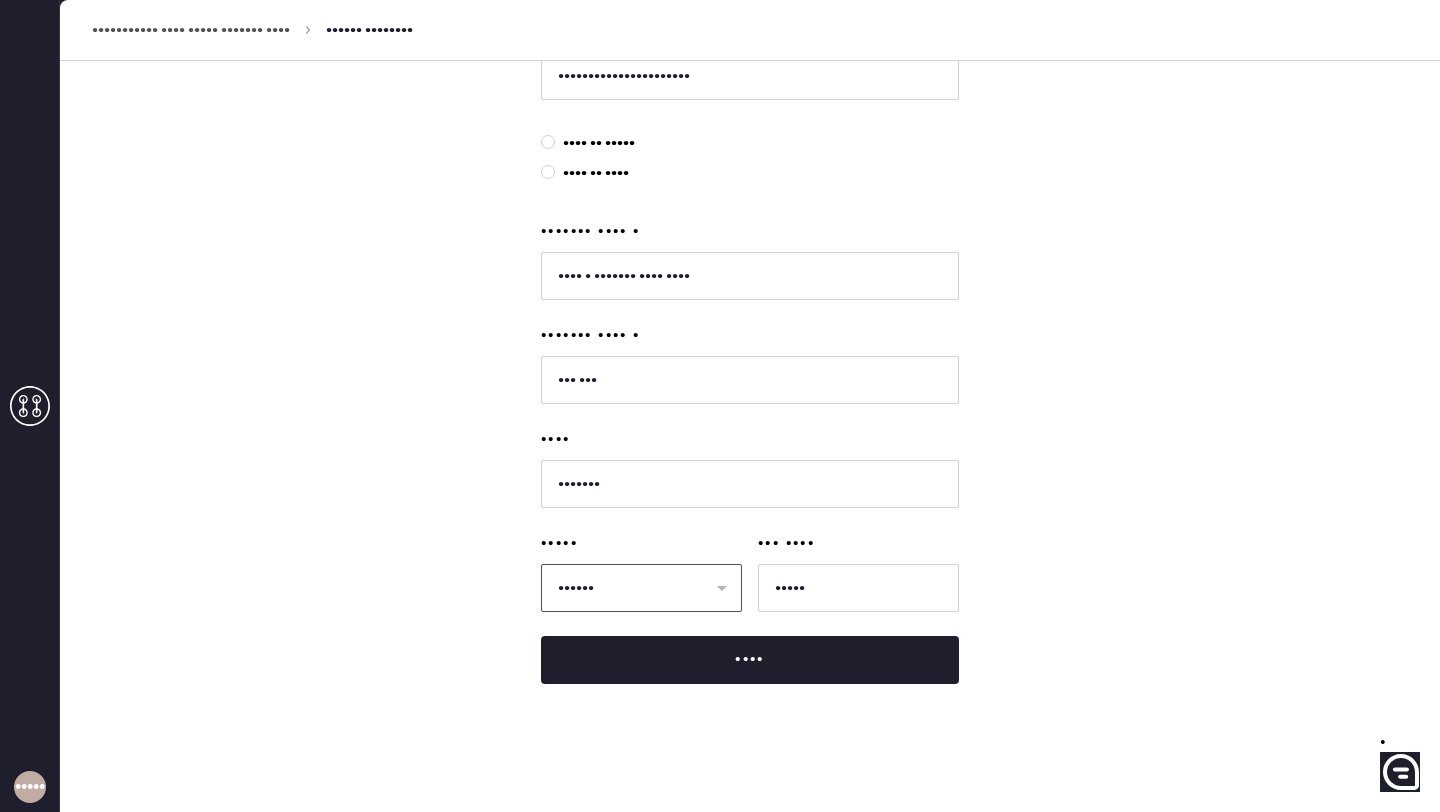 select on "••" 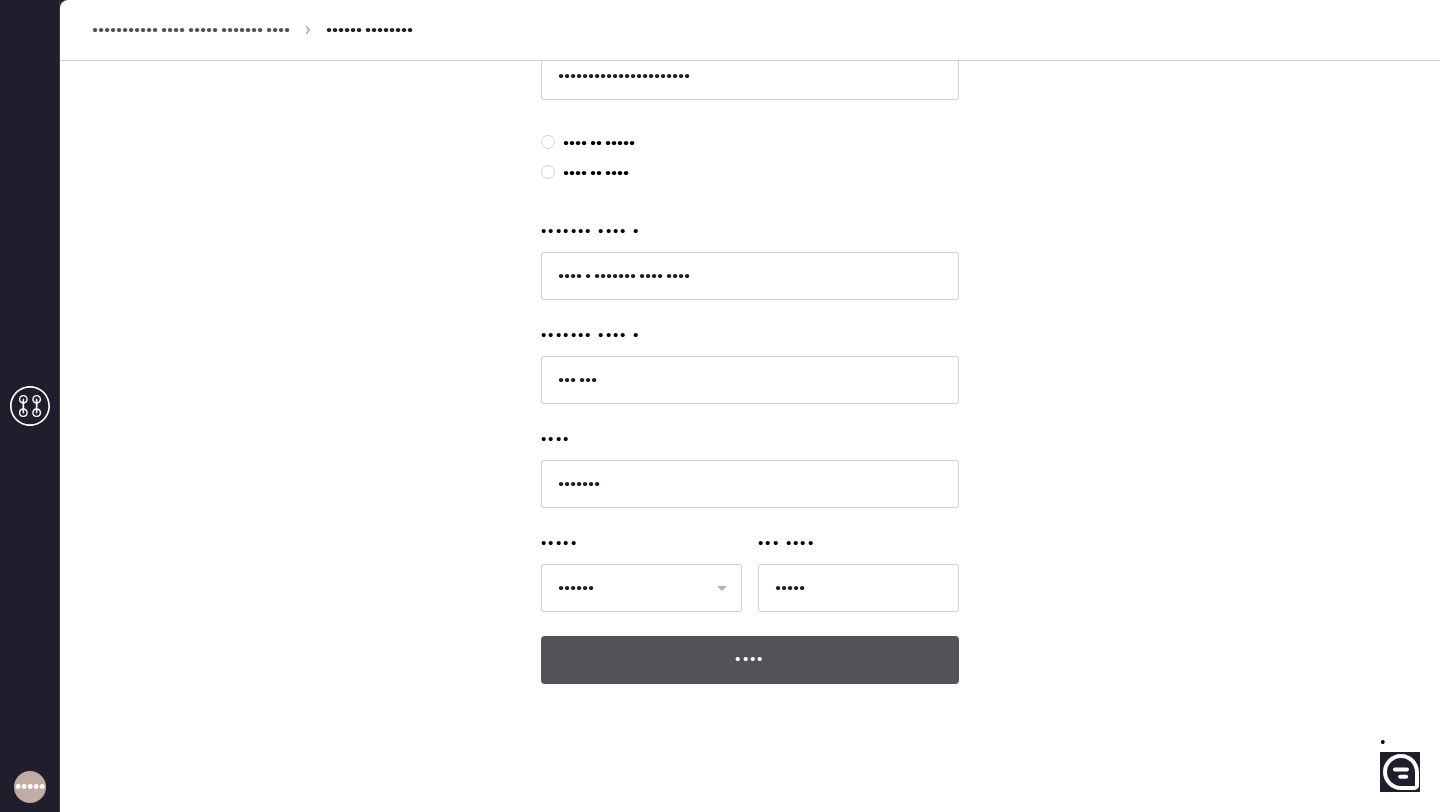 click on "••••" at bounding box center [750, 660] 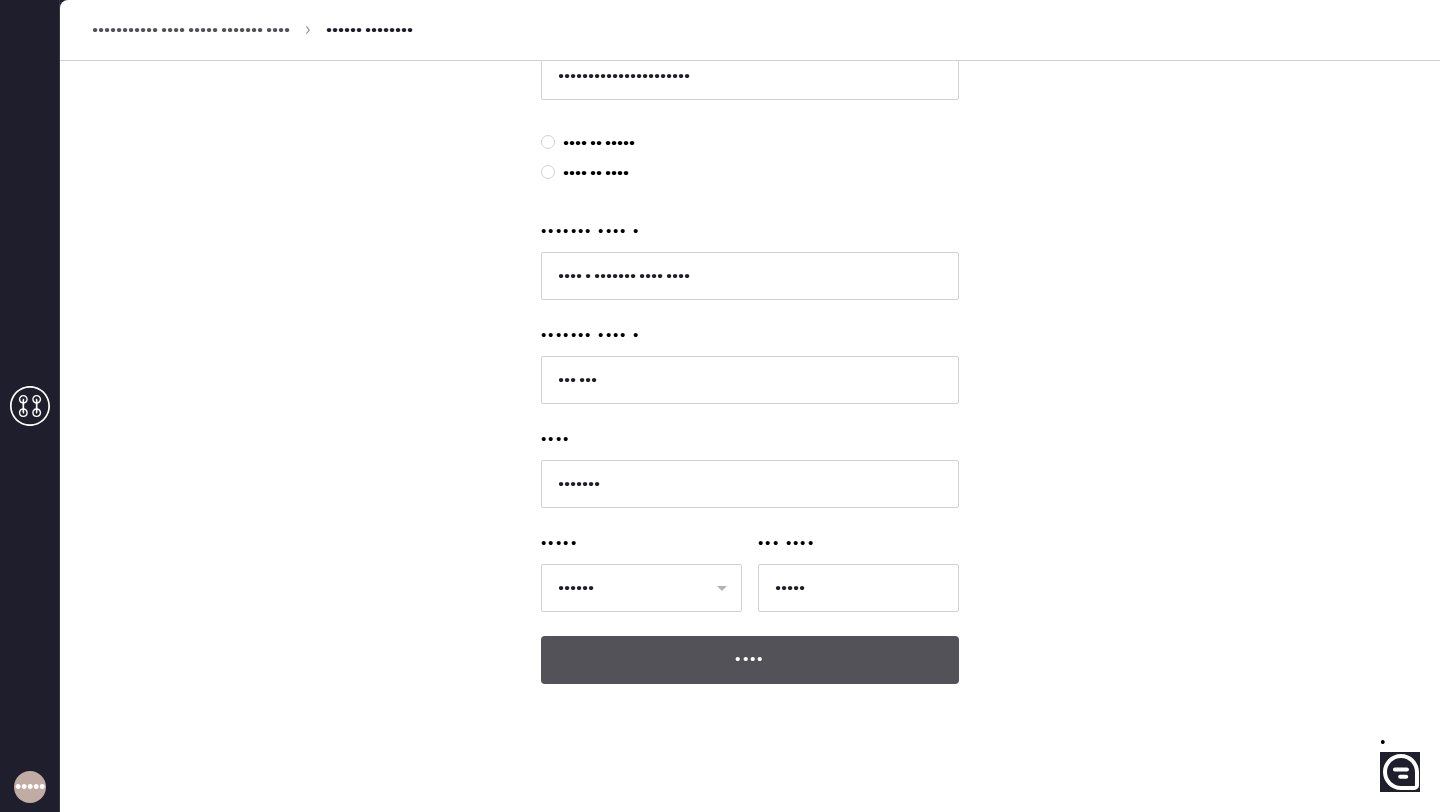 click on "••••" at bounding box center (750, 660) 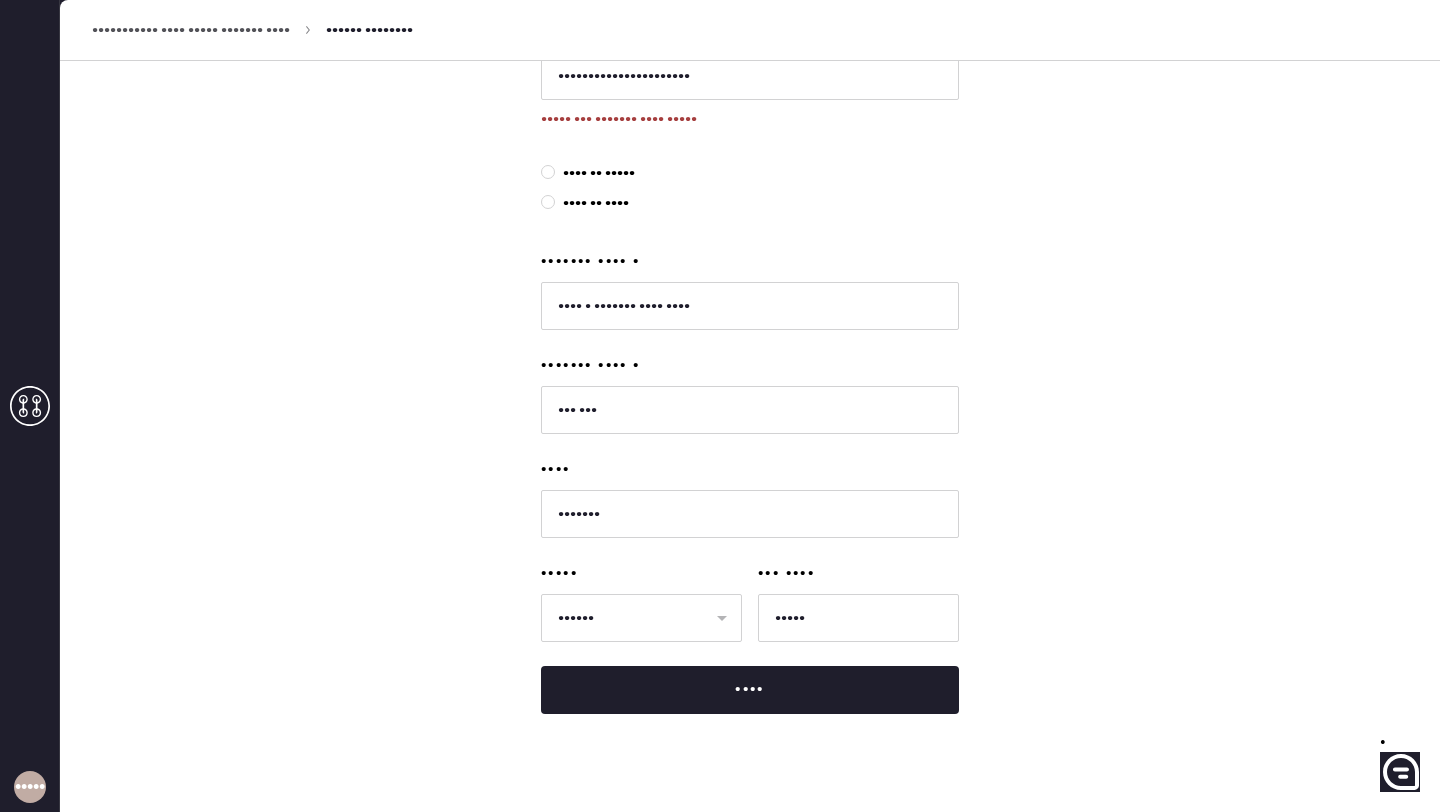 scroll, scrollTop: 275, scrollLeft: 0, axis: vertical 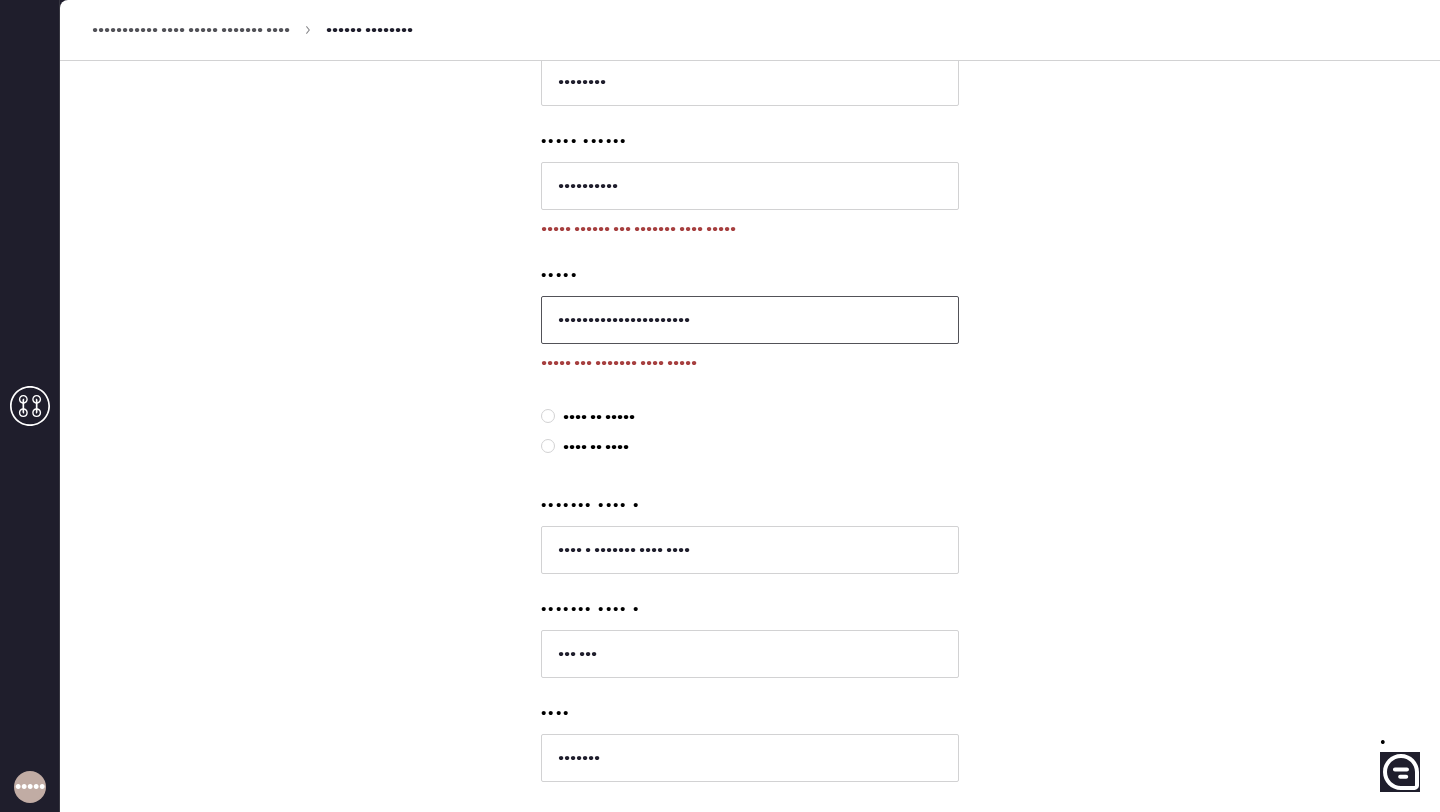 click on "••••••••••••••••••••••" at bounding box center (750, 320) 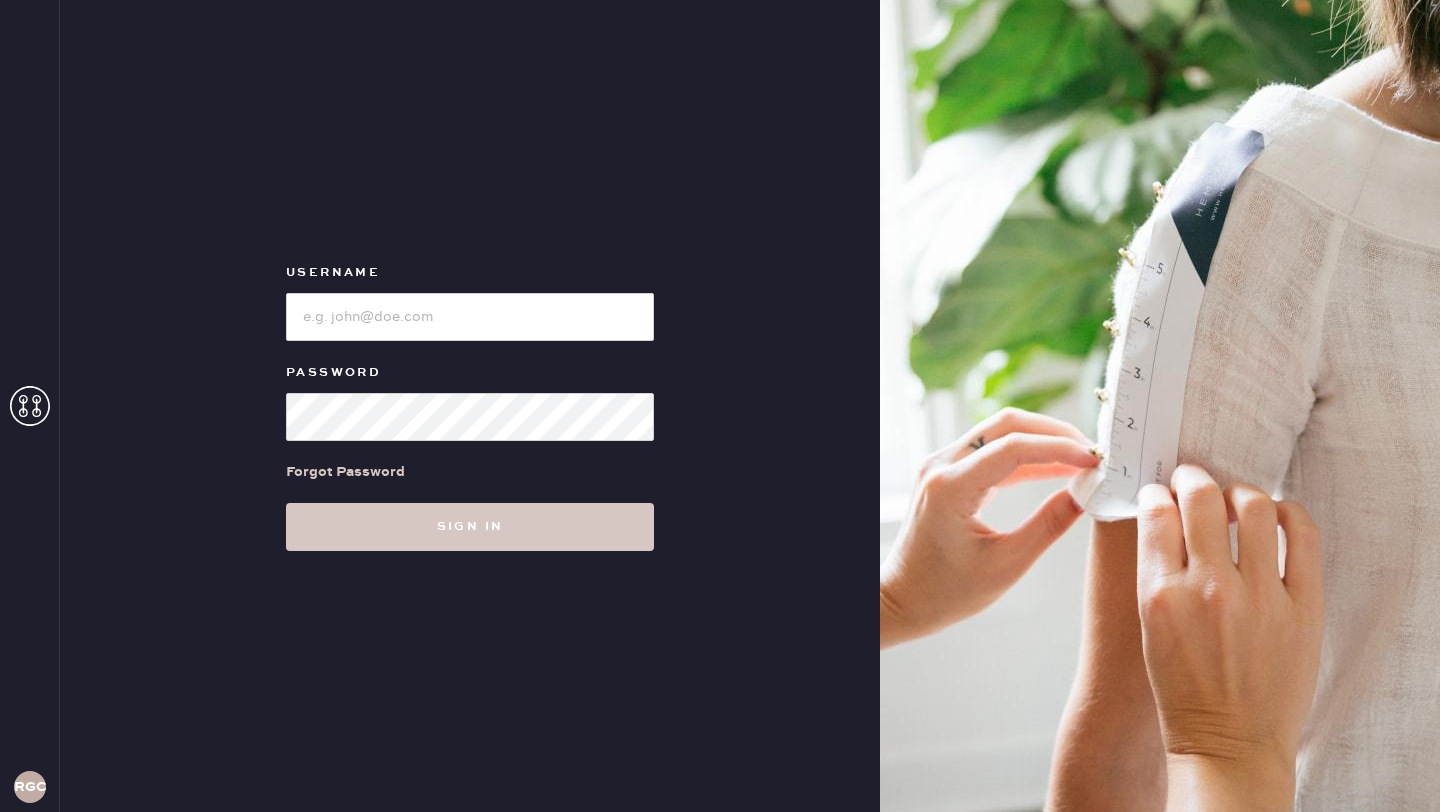 scroll, scrollTop: 0, scrollLeft: 0, axis: both 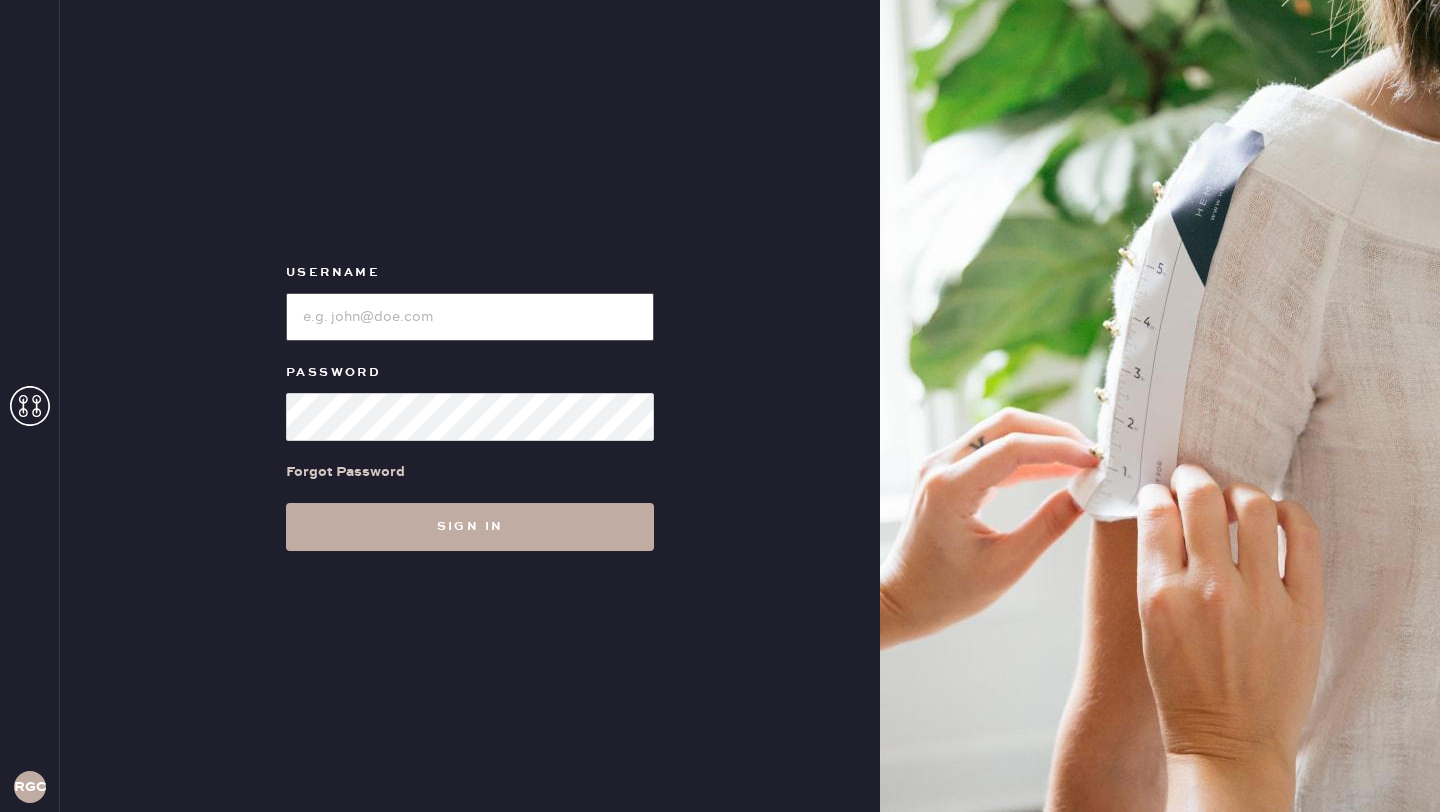 type on "reformationgoldcoastchicago" 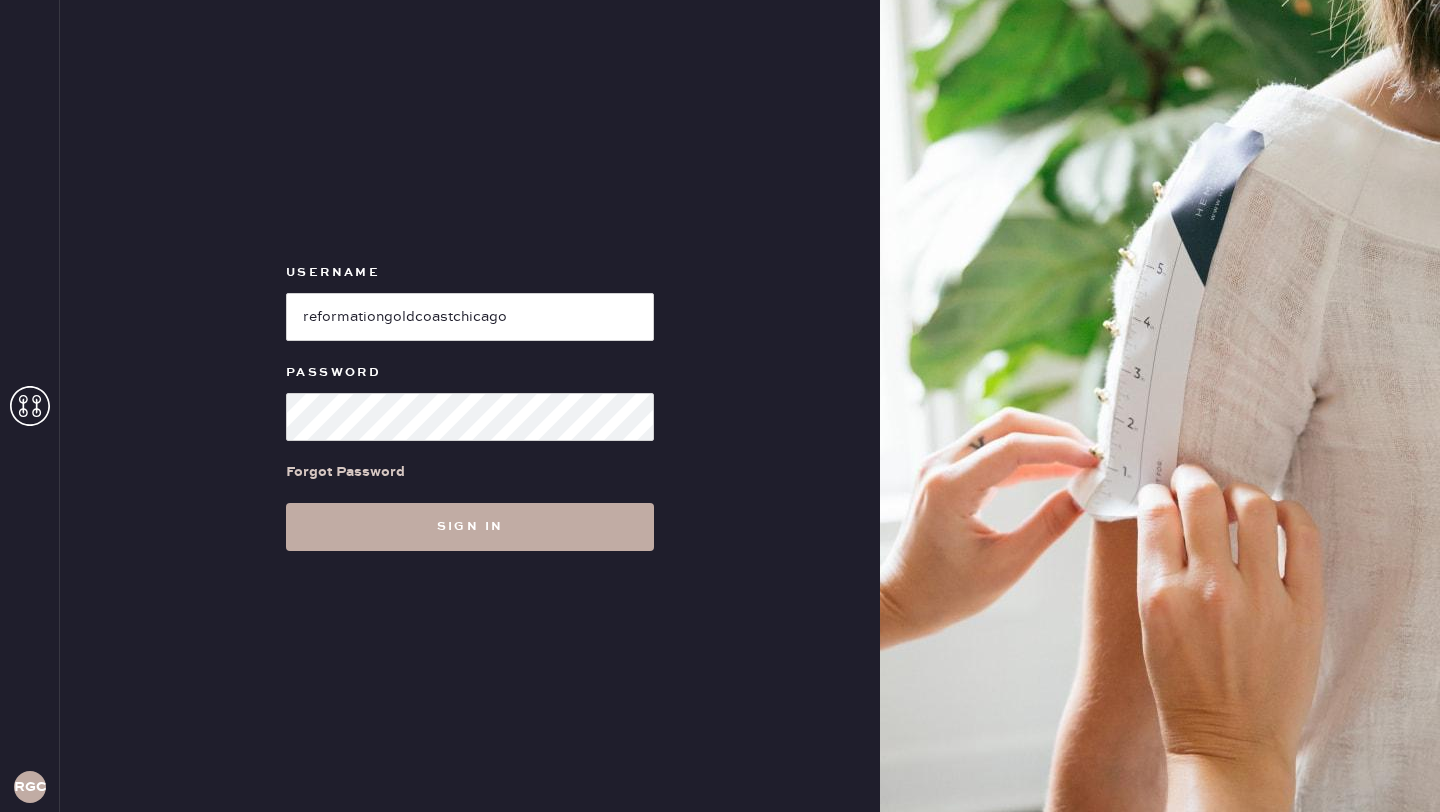 click on "Sign in" at bounding box center (470, 527) 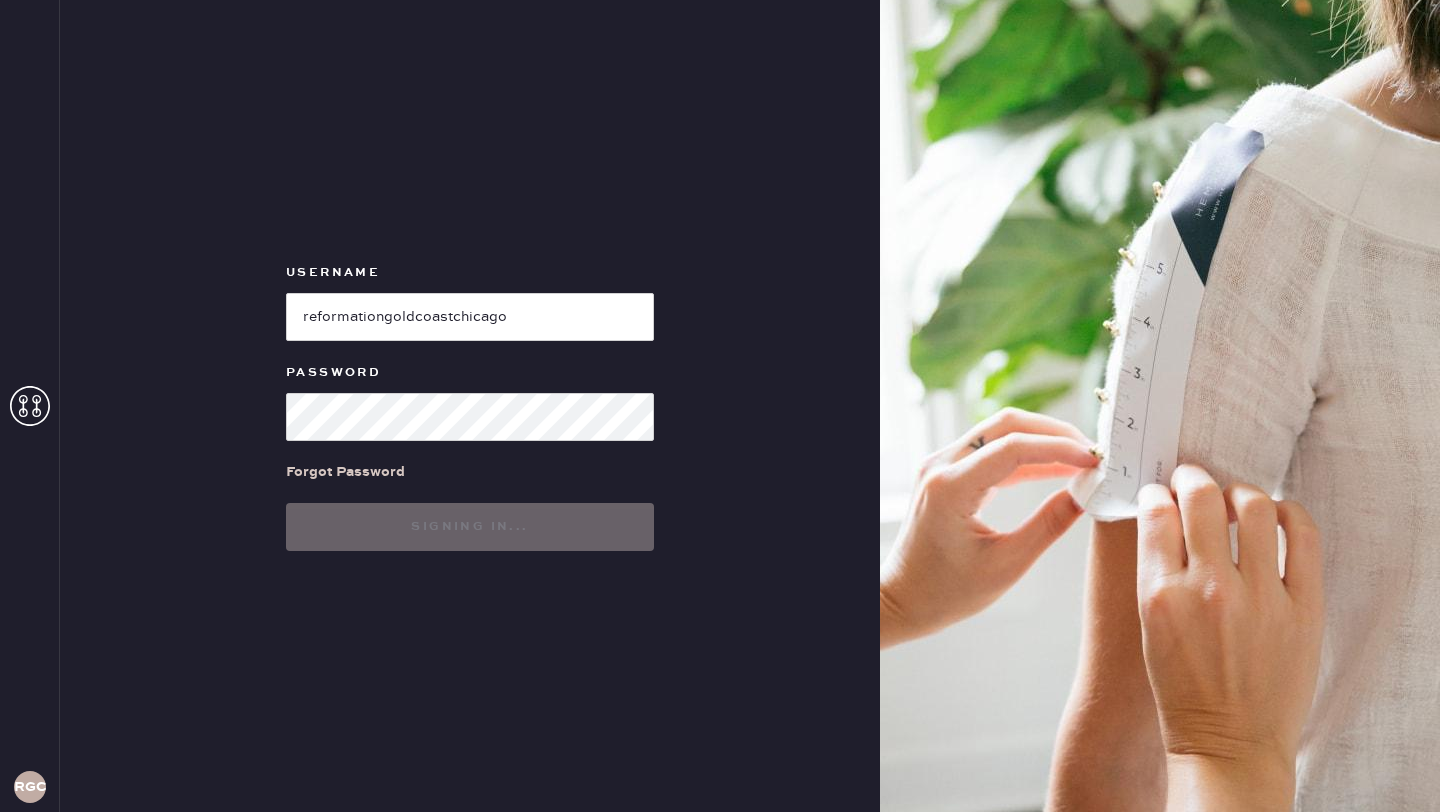 scroll, scrollTop: 0, scrollLeft: 0, axis: both 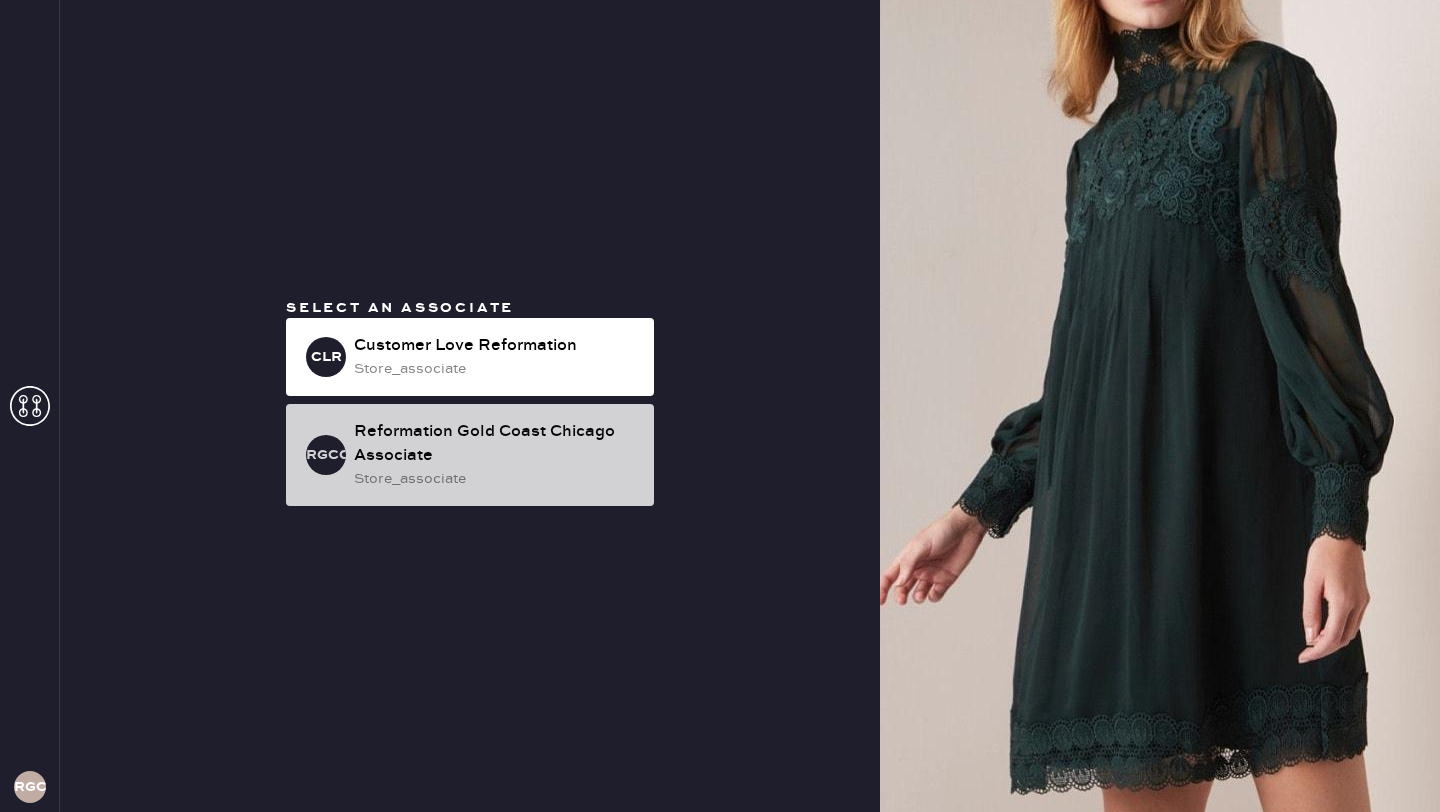 click on "store_associate" at bounding box center [496, 369] 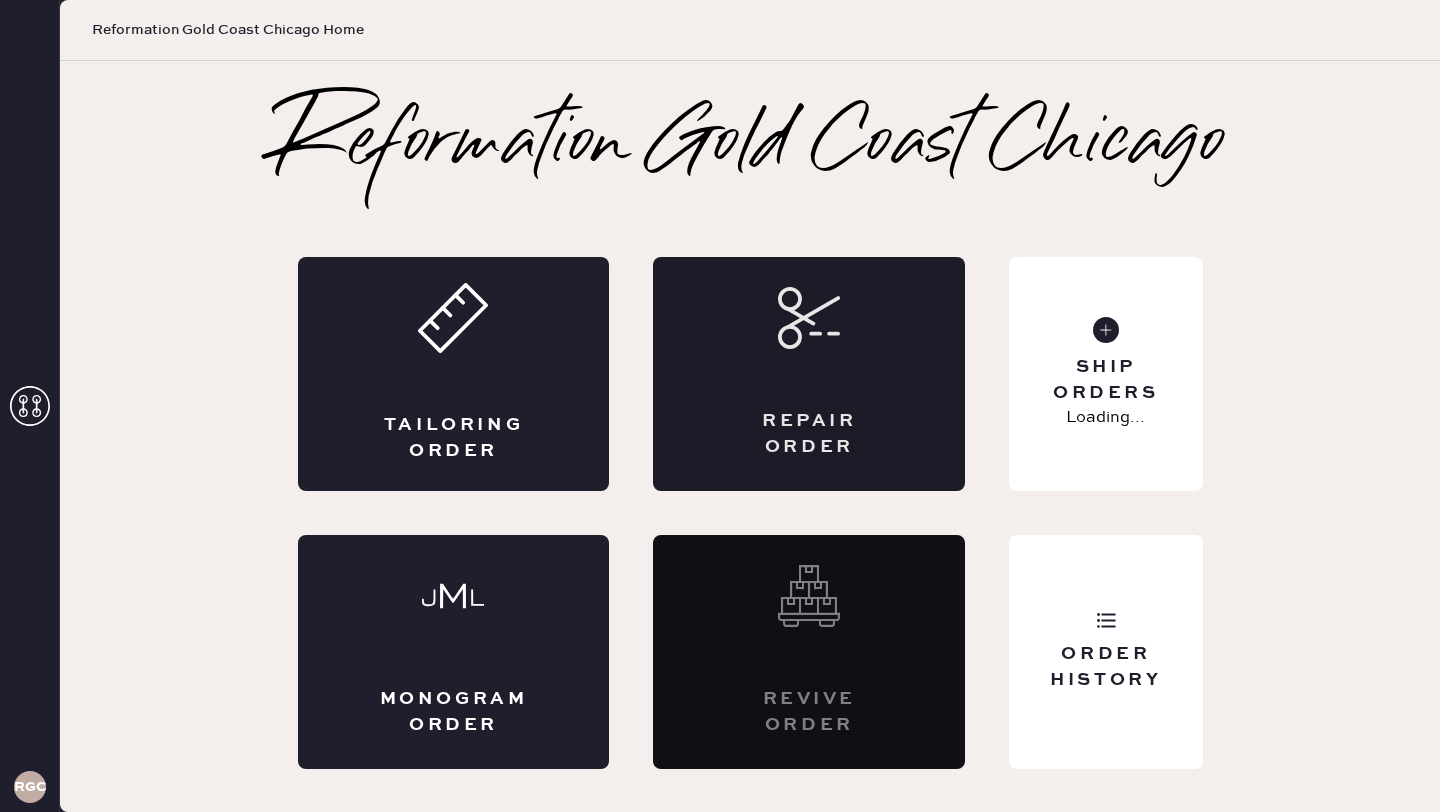click on "Repair Order" at bounding box center [809, 374] 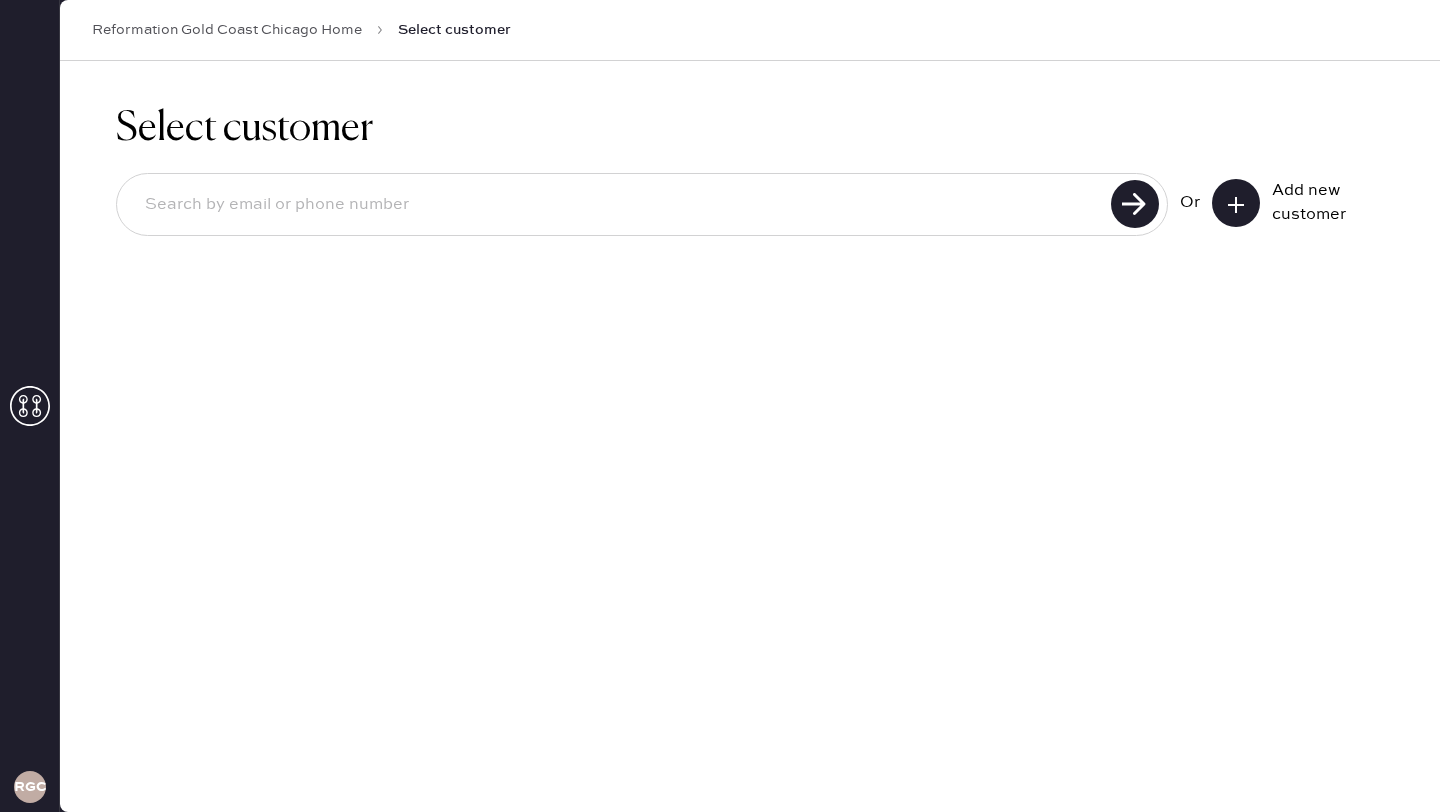 click on "Or Add new customer" at bounding box center [750, 206] 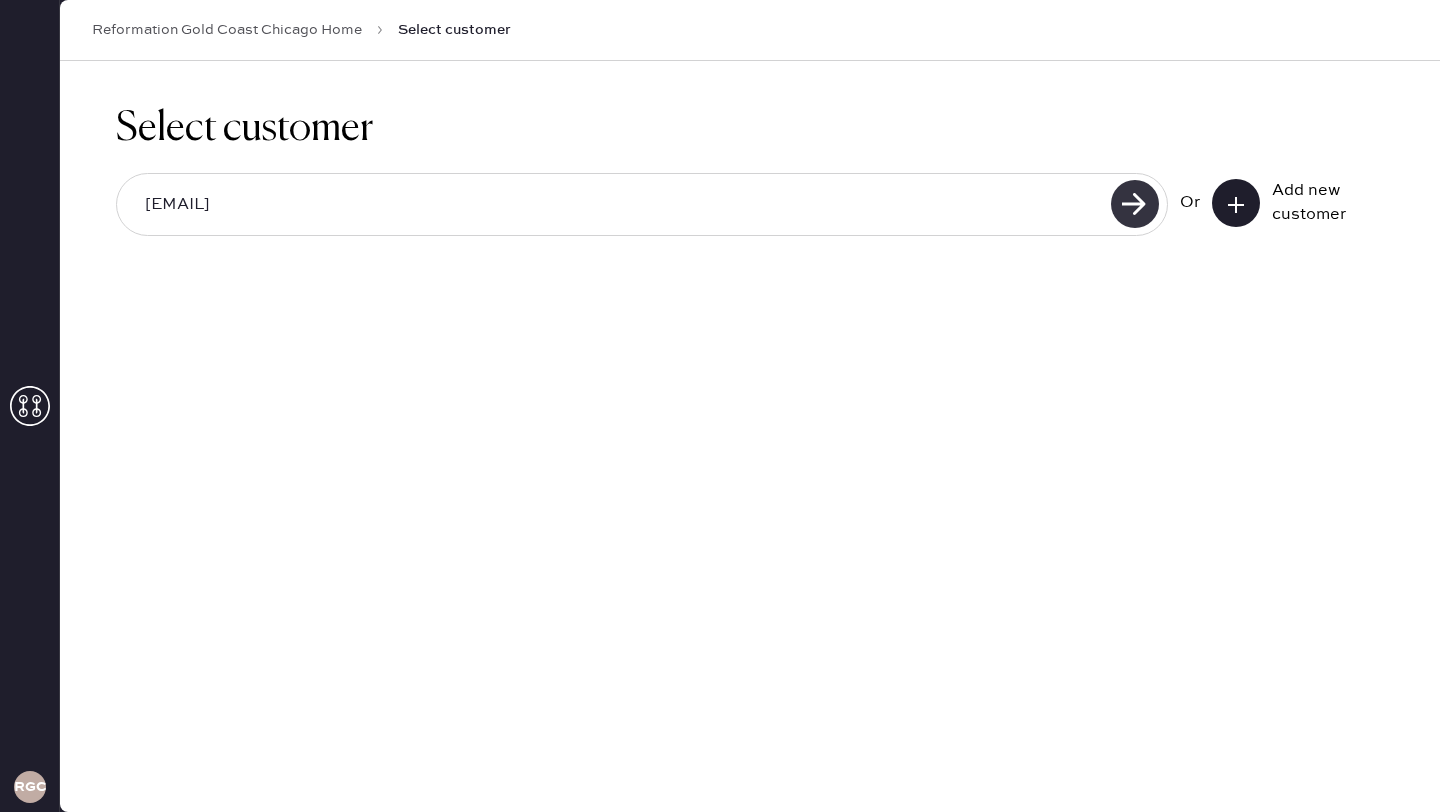 type on "[EMAIL]" 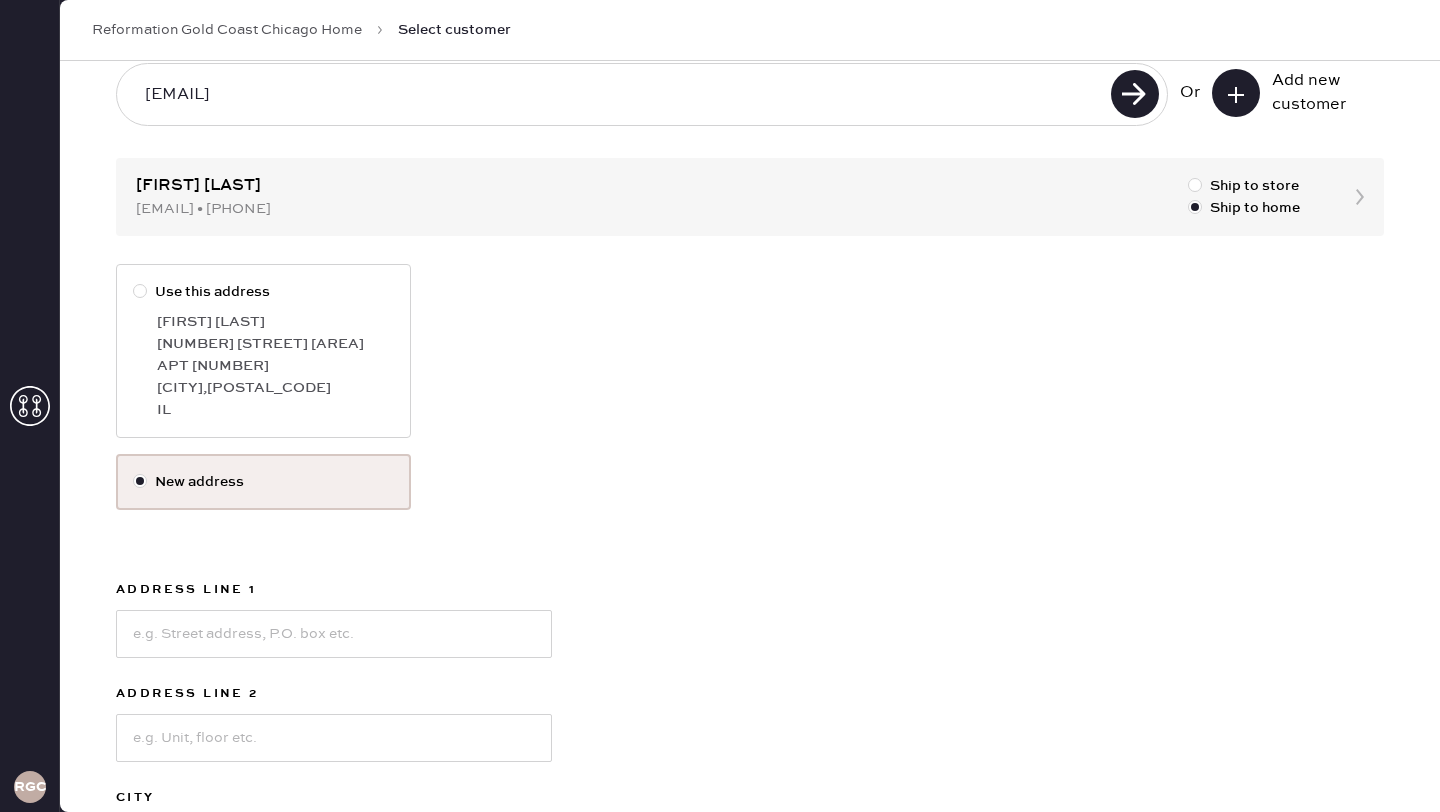 scroll, scrollTop: 125, scrollLeft: 0, axis: vertical 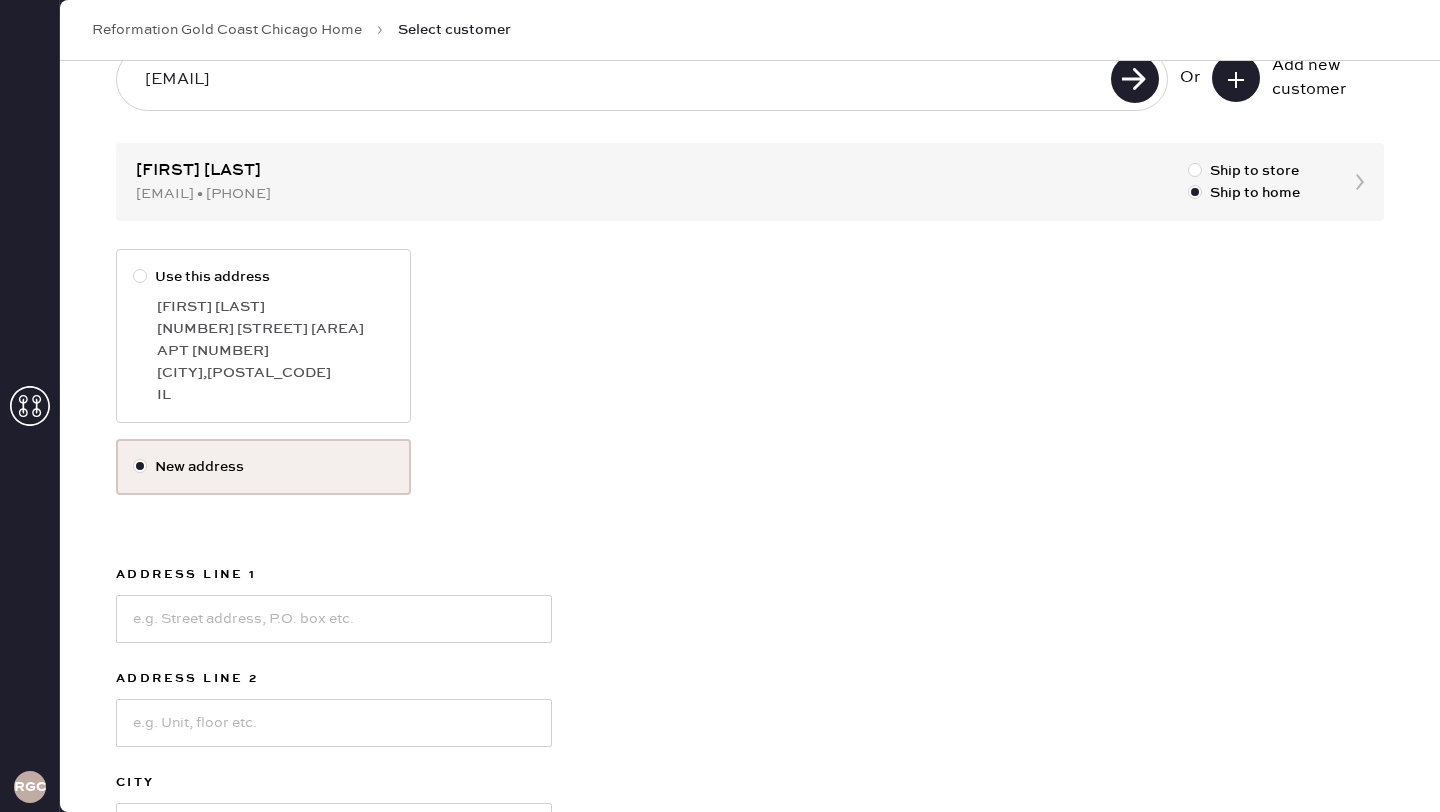 click on "[NUMBER] [STREET] [AREA]" at bounding box center [275, 329] 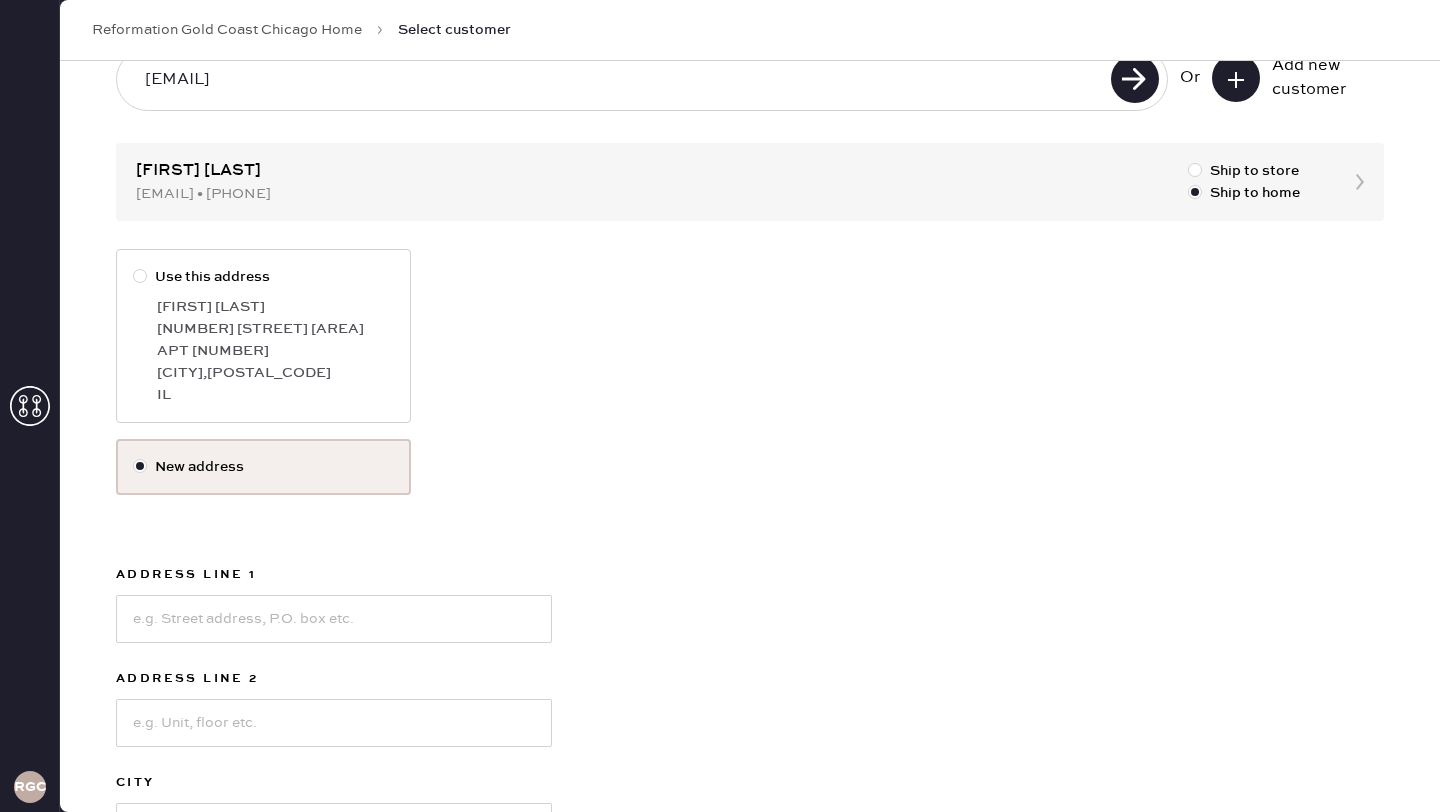 radio on "true" 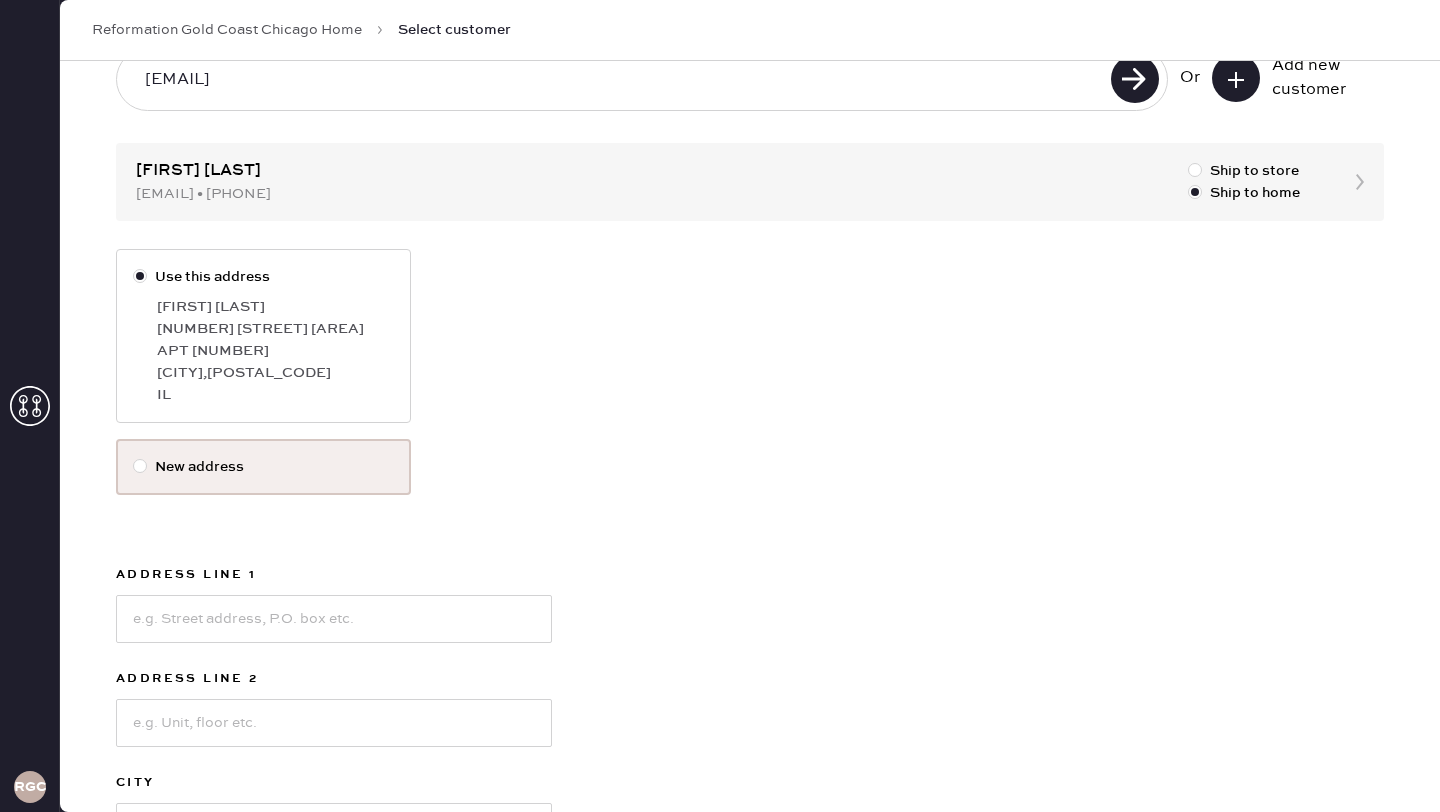 scroll, scrollTop: 0, scrollLeft: 0, axis: both 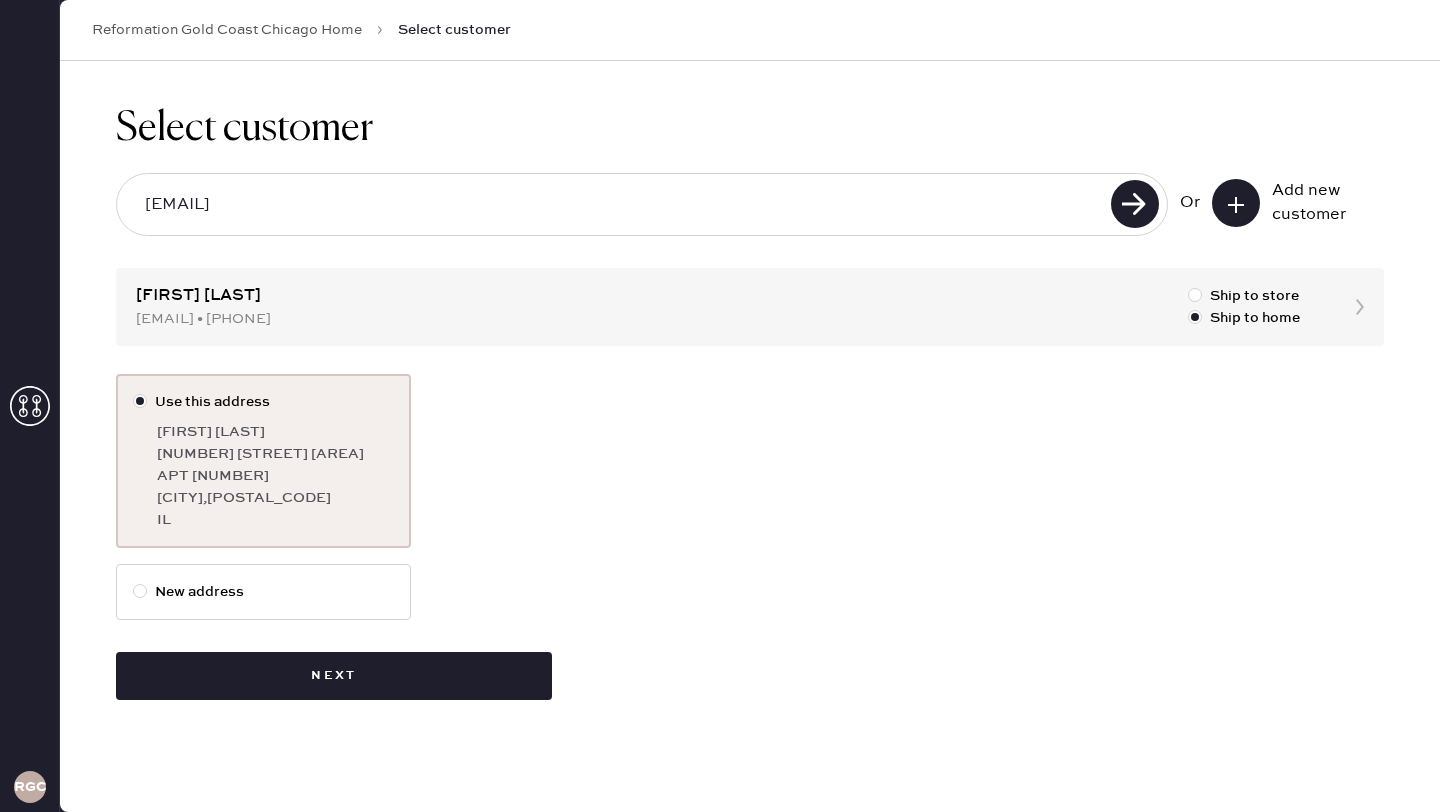 click on "New address" at bounding box center (263, 592) 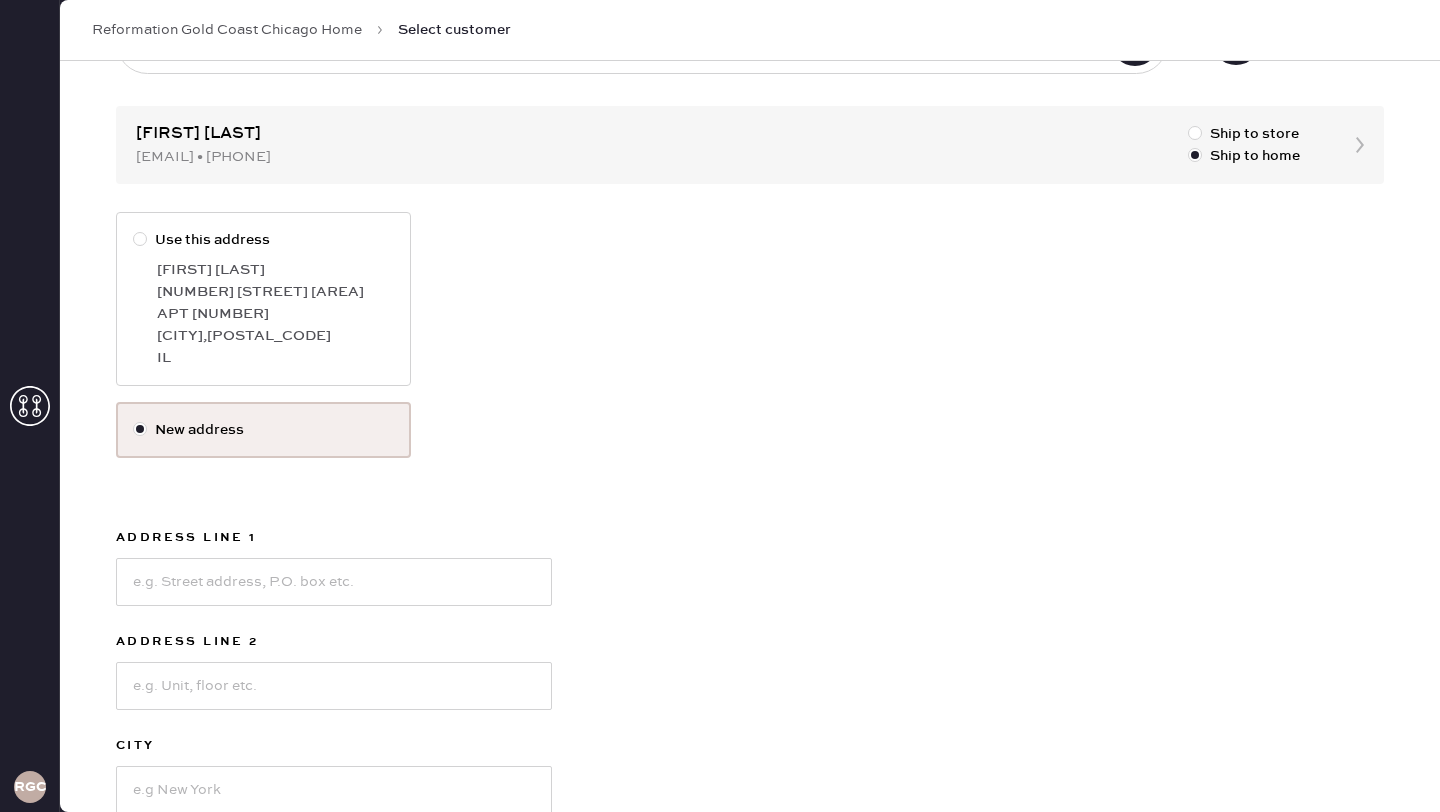 scroll, scrollTop: 384, scrollLeft: 0, axis: vertical 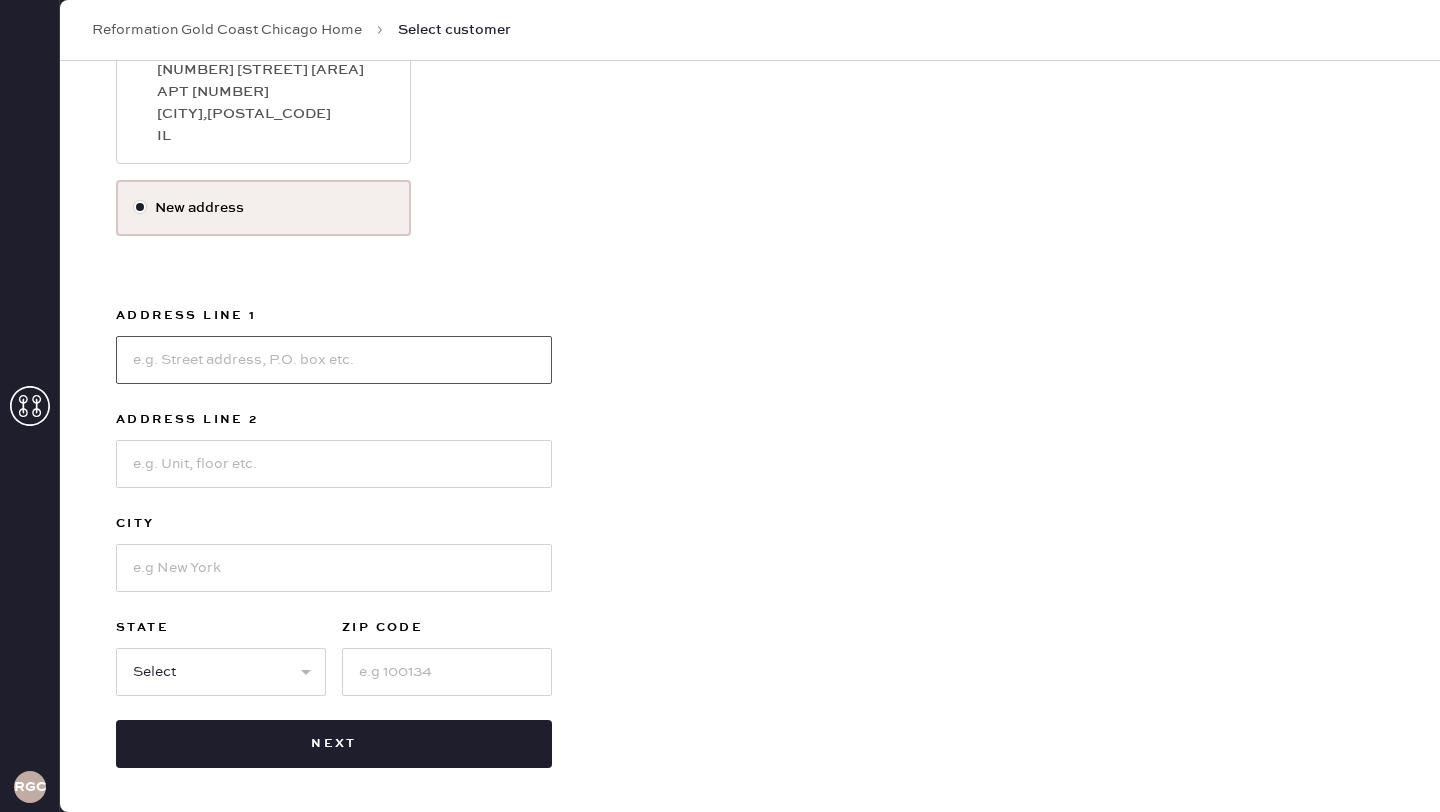 click at bounding box center (334, 360) 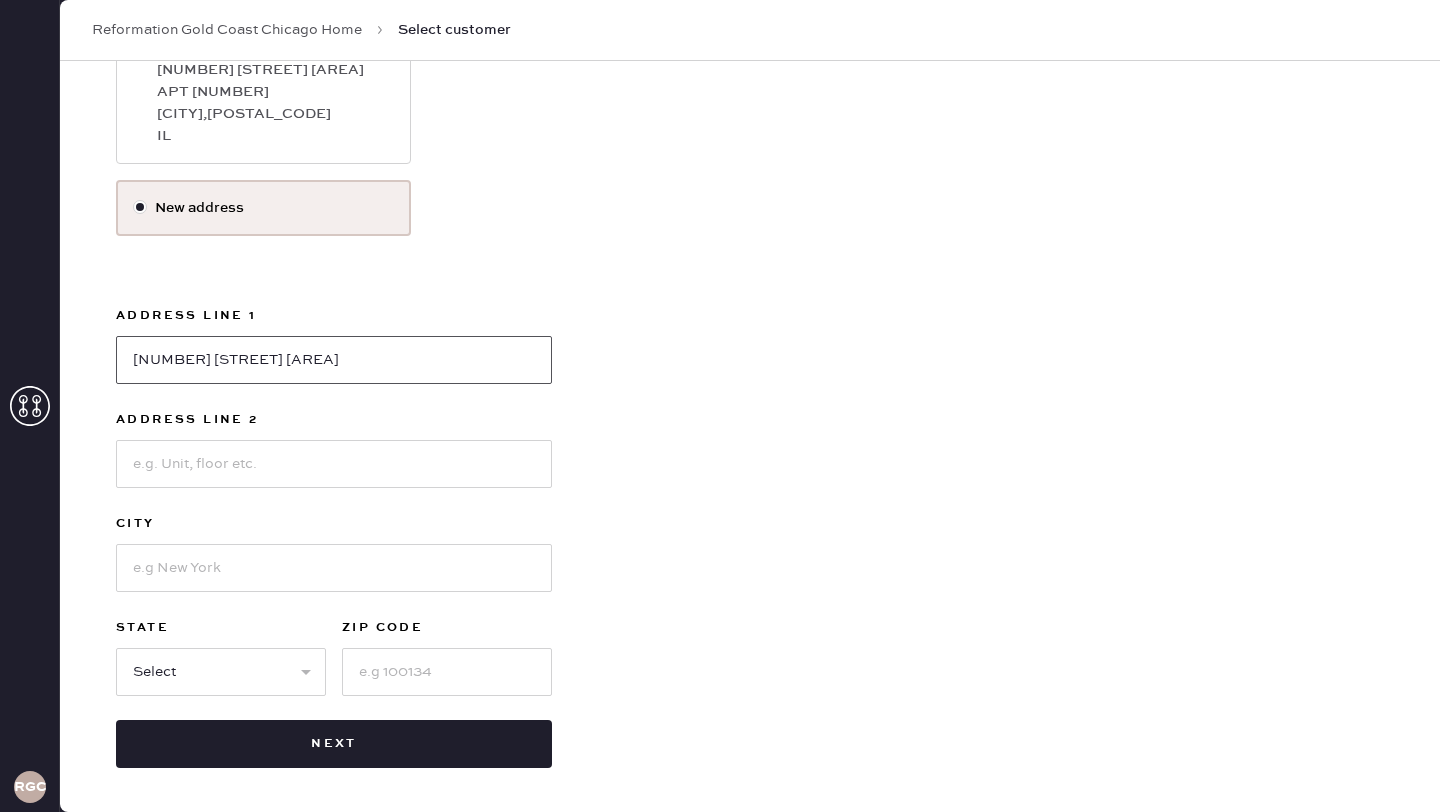 type on "[NUMBER] [STREET] [AREA]" 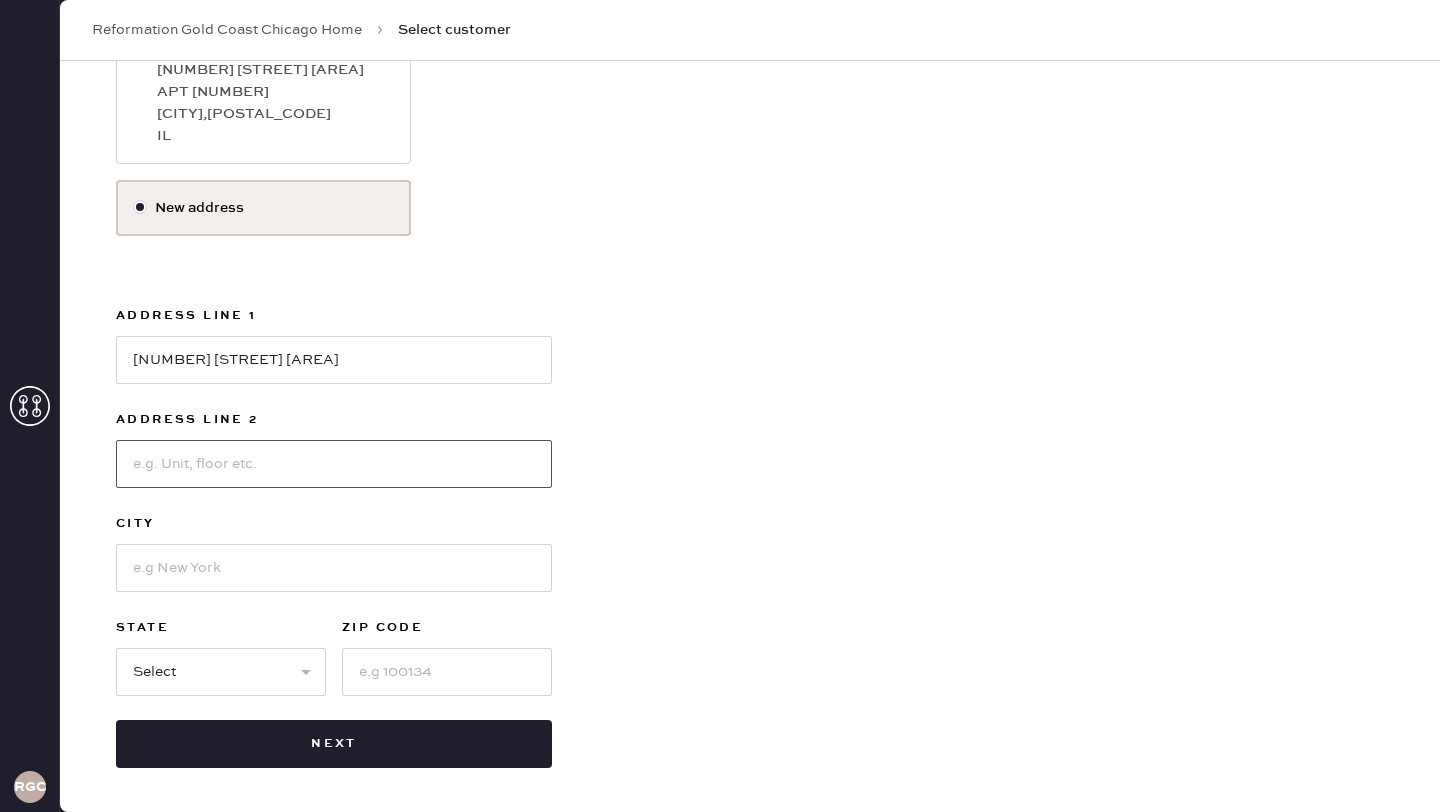 click at bounding box center [334, 464] 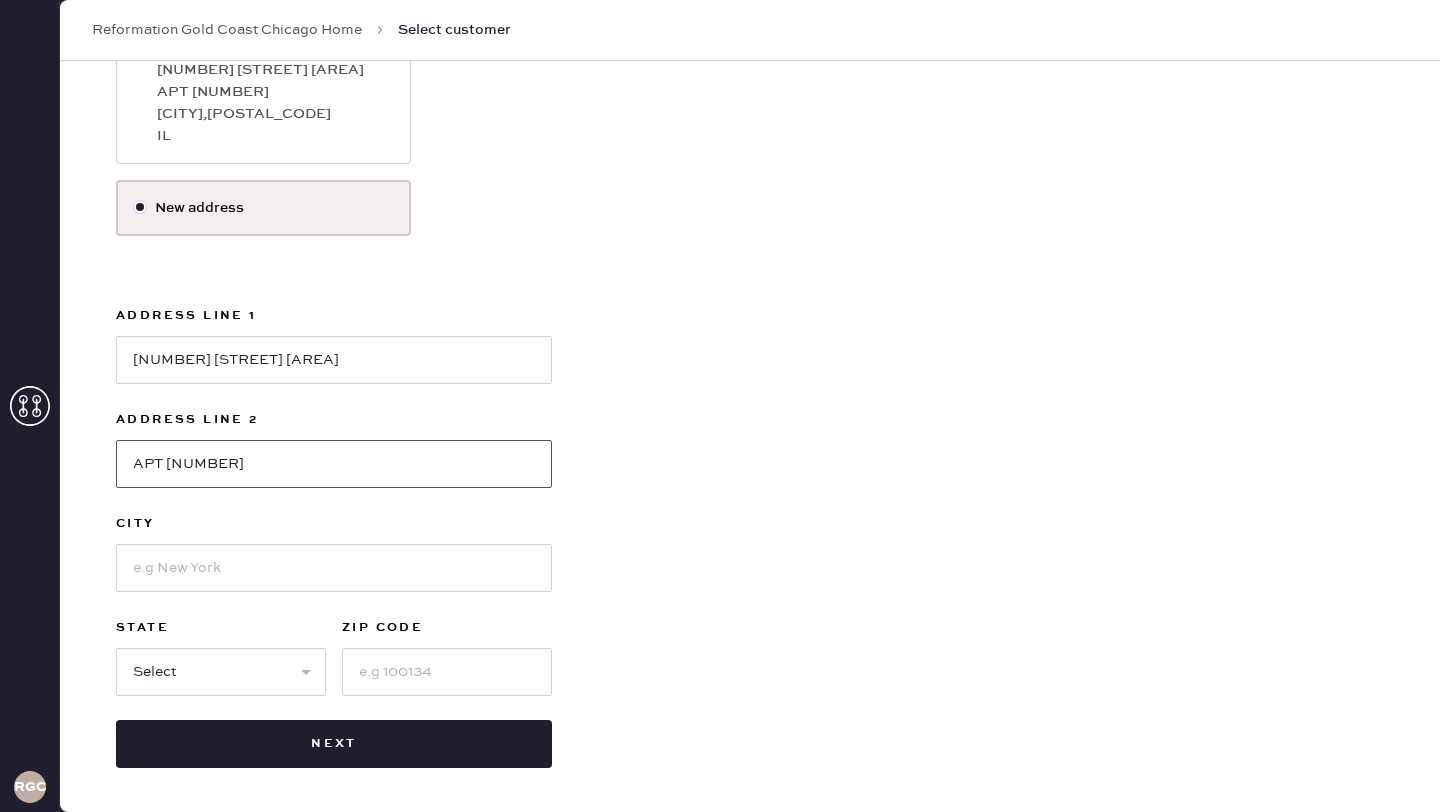 type on "APT [NUMBER]" 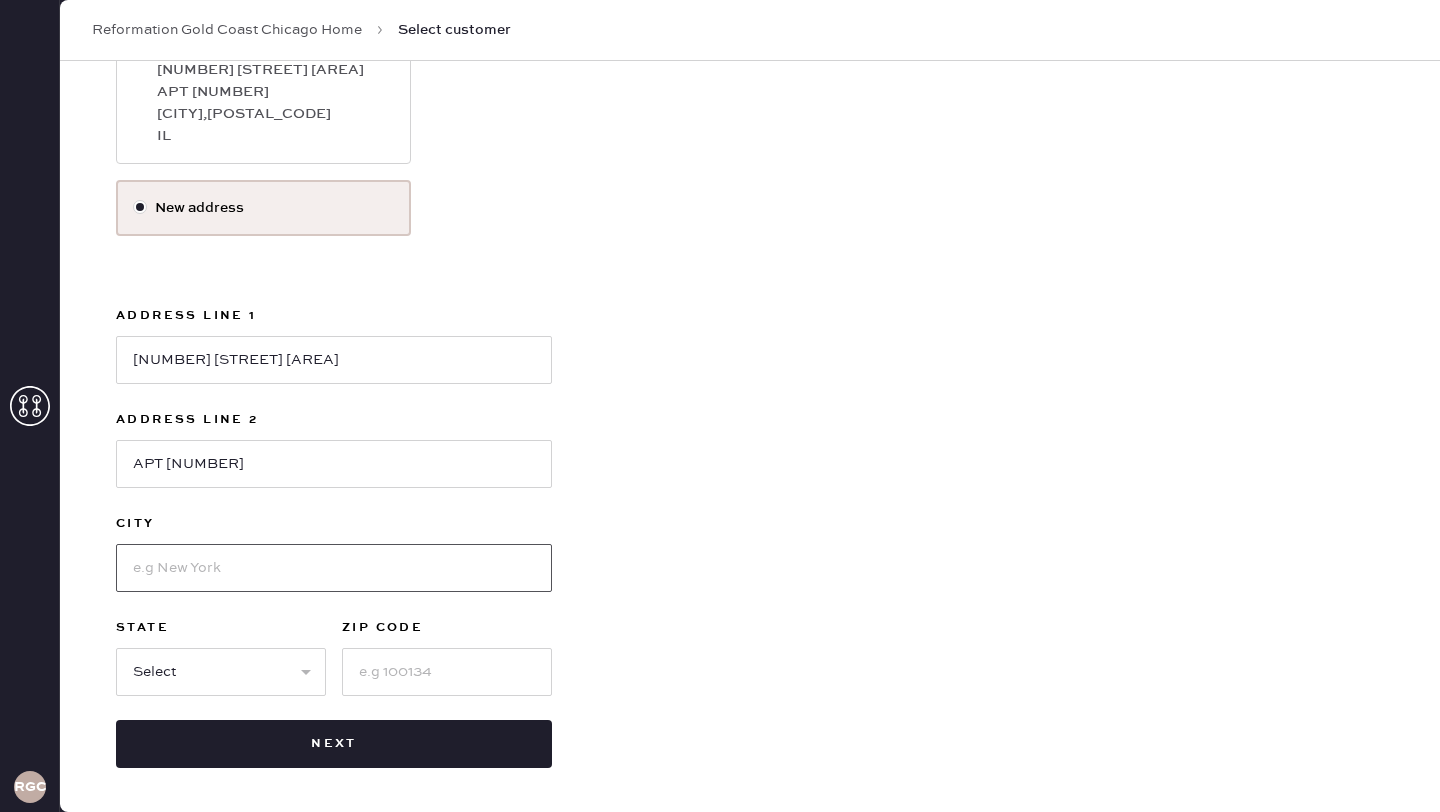 click at bounding box center (334, 568) 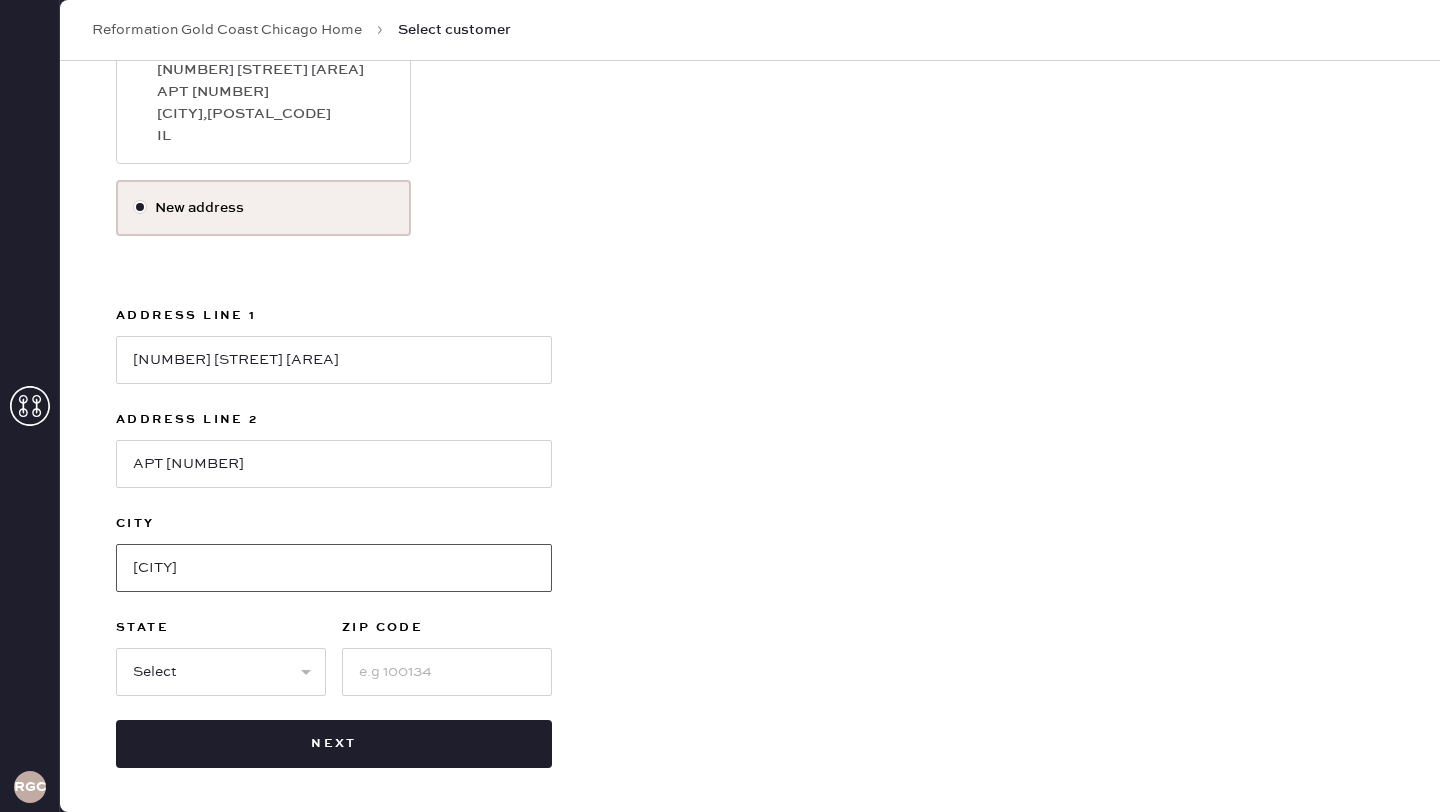 type on "[CITY]" 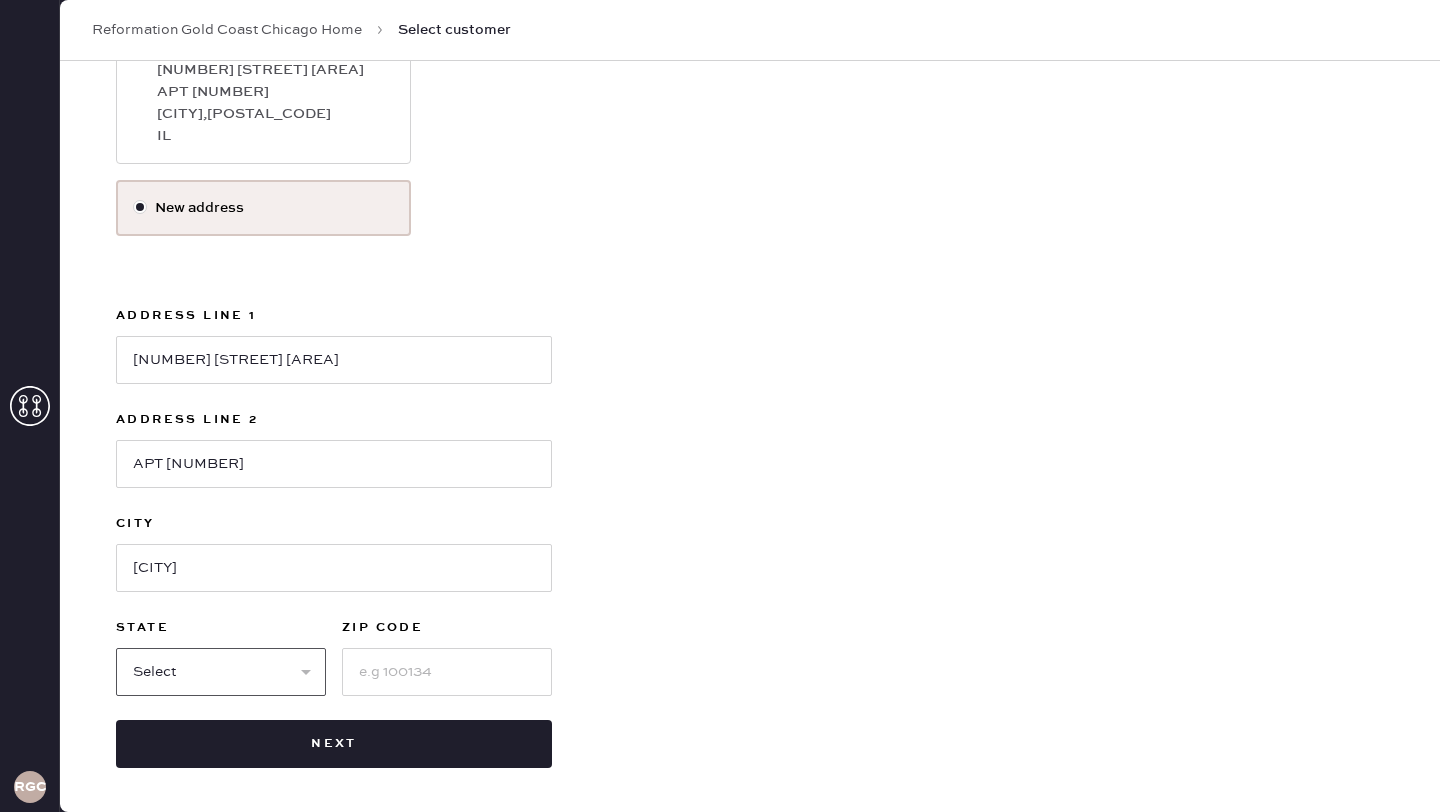 click on "Select AK AL AR AZ CA CO CT DC DE FL GA HI IA ID IL IN KS KY LA MA MD ME MI MN MO MS MT NC ND NE NH NJ NM NV NY OH OK OR PA RI SC SD TN TX UT VA VT WA WI WV WY" at bounding box center [221, 672] 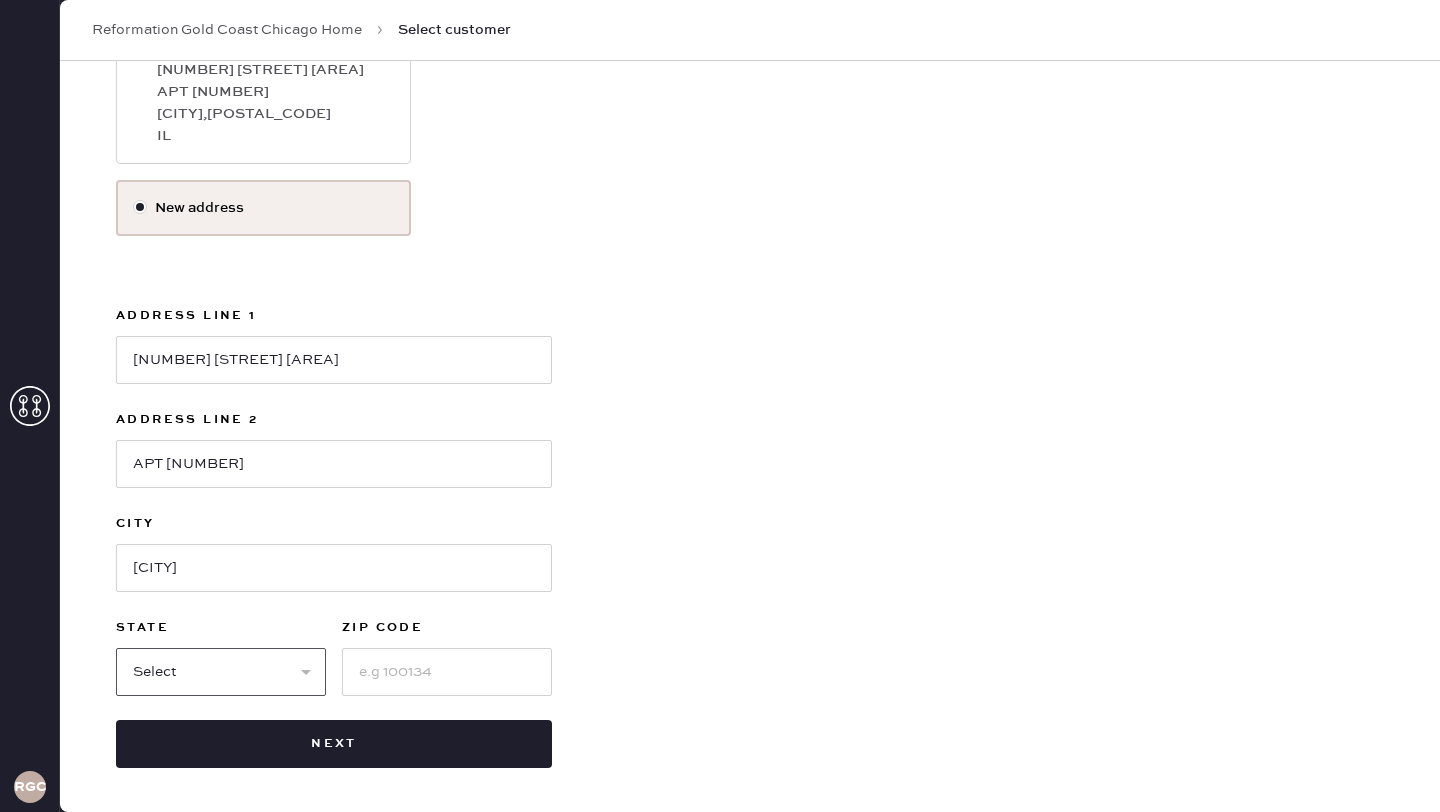 select on "IL" 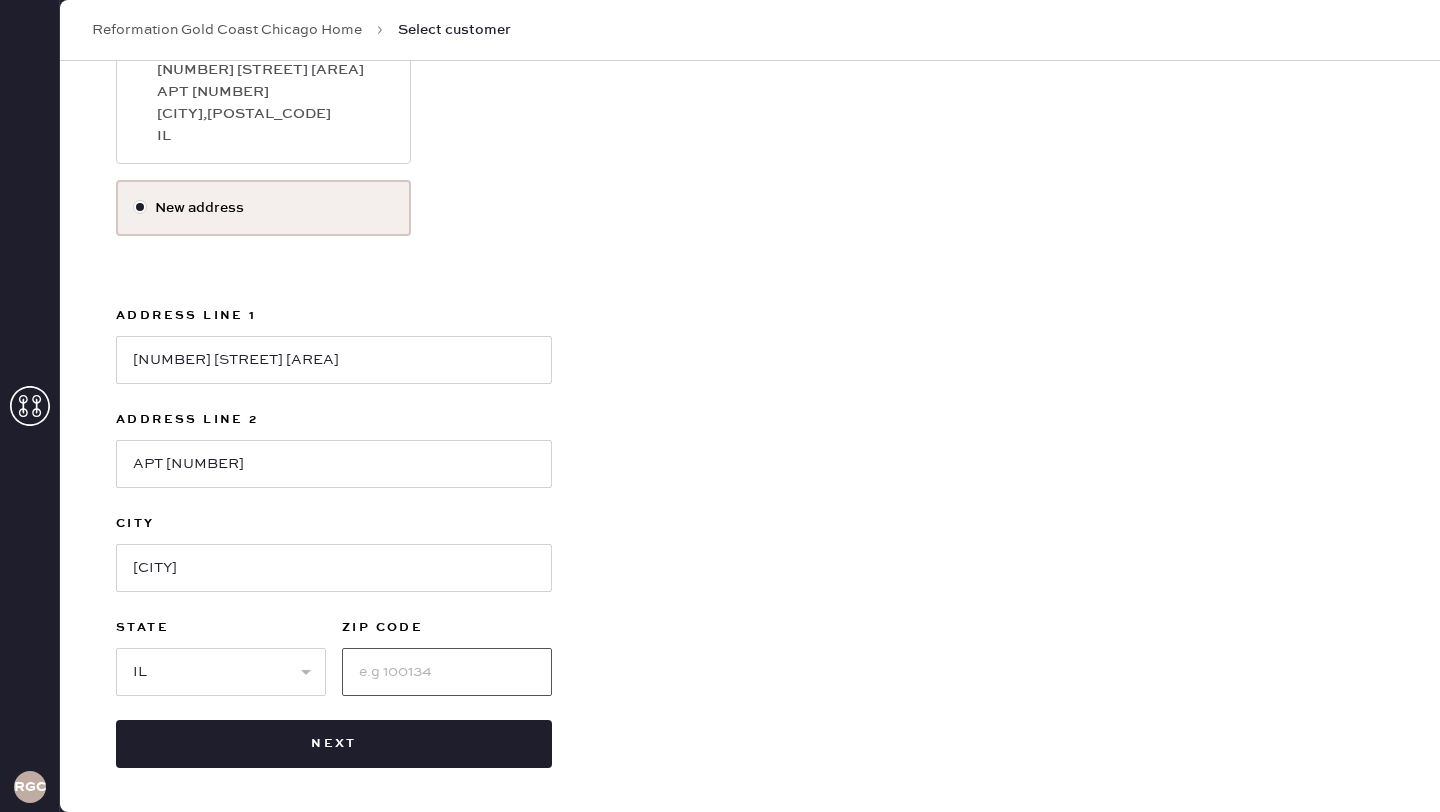 click at bounding box center [447, 672] 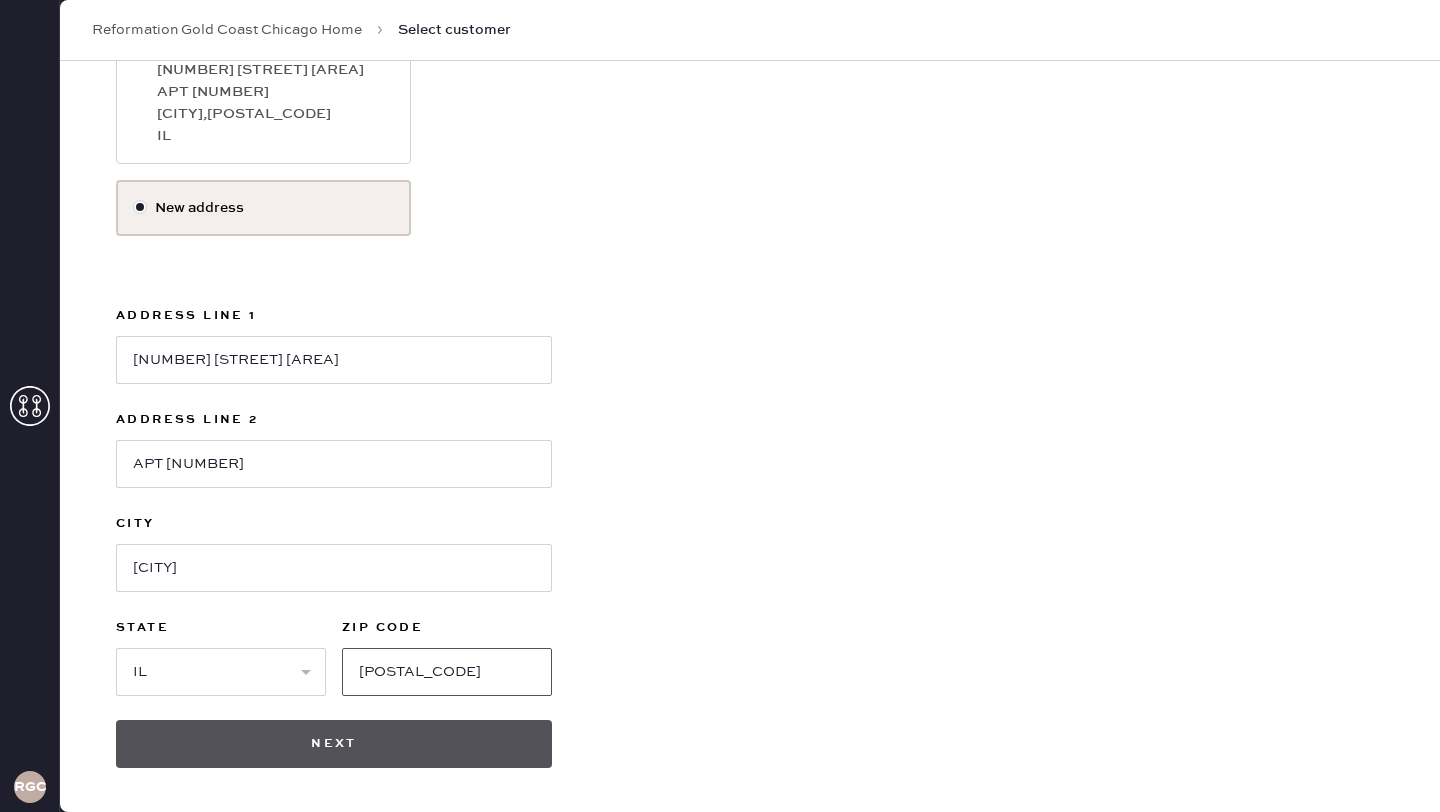 type on "•••••" 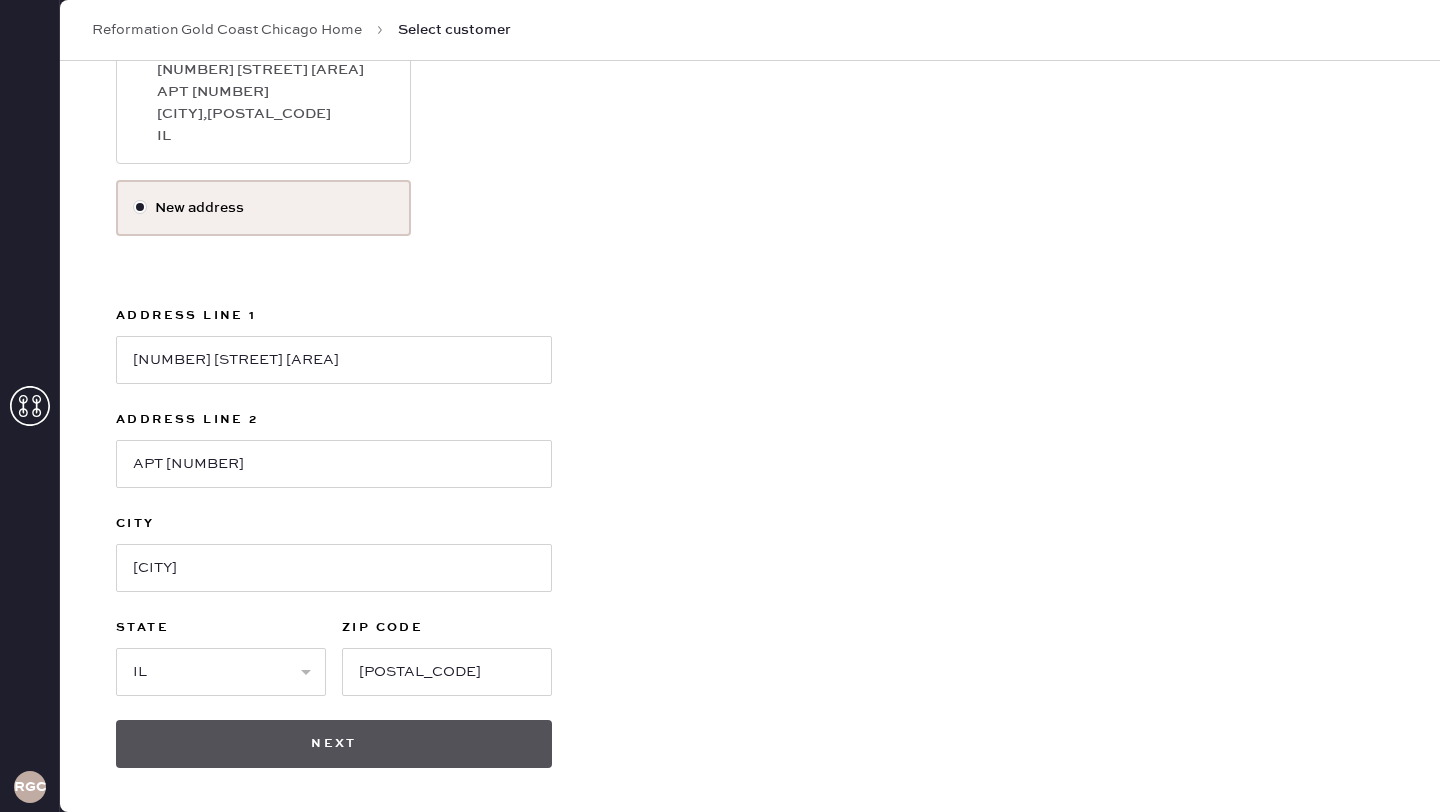 click on "••••" at bounding box center (334, 744) 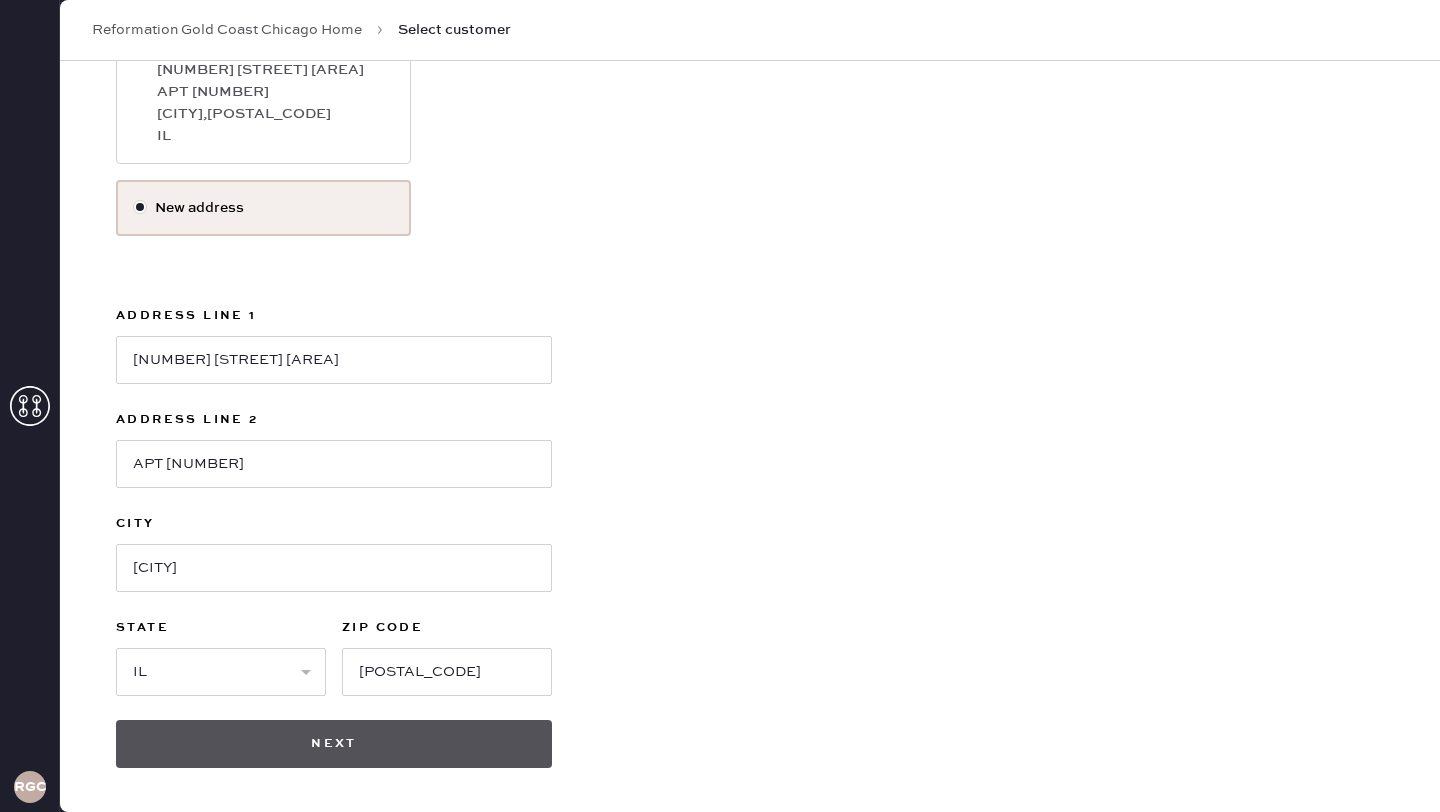 click on "••••" at bounding box center [334, 744] 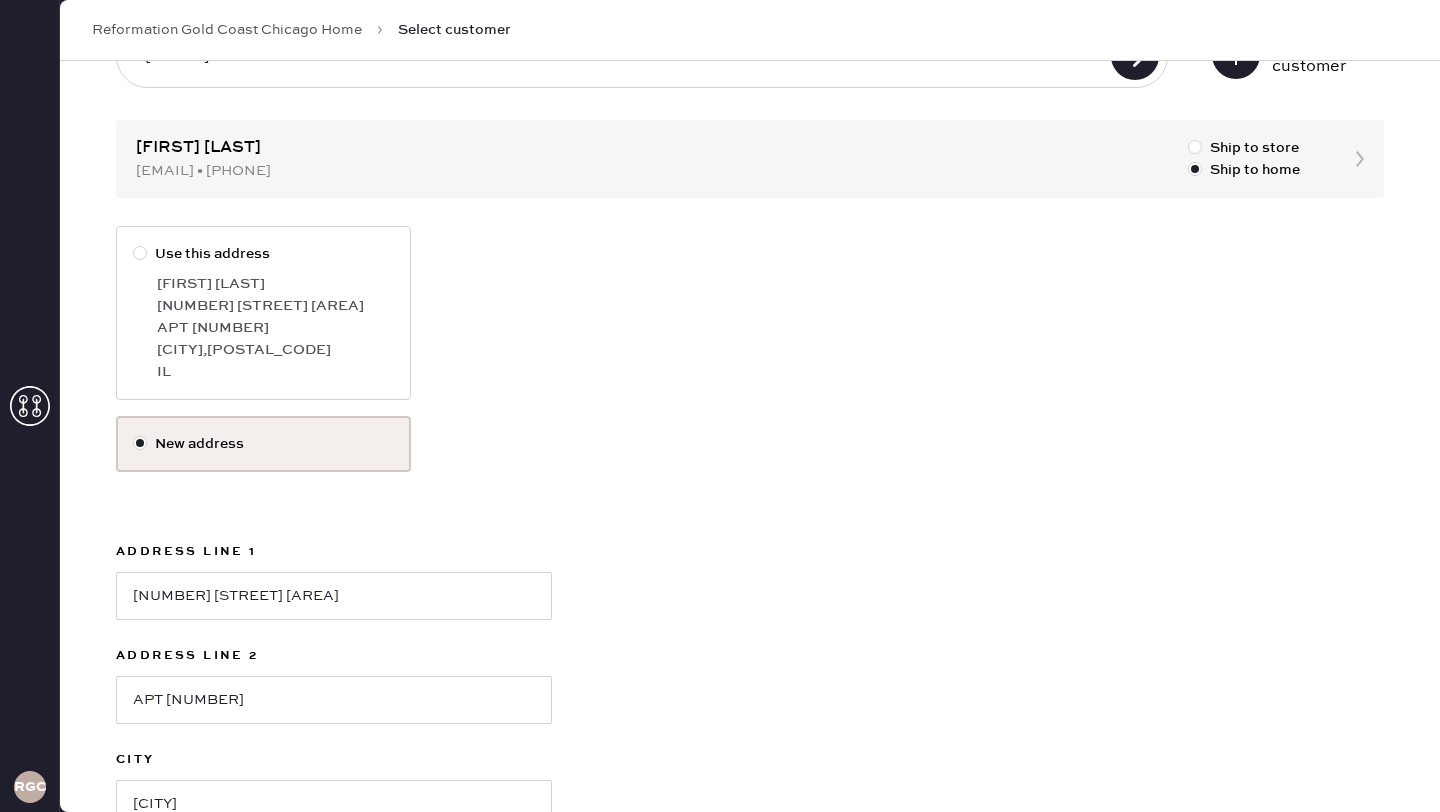 scroll, scrollTop: 384, scrollLeft: 0, axis: vertical 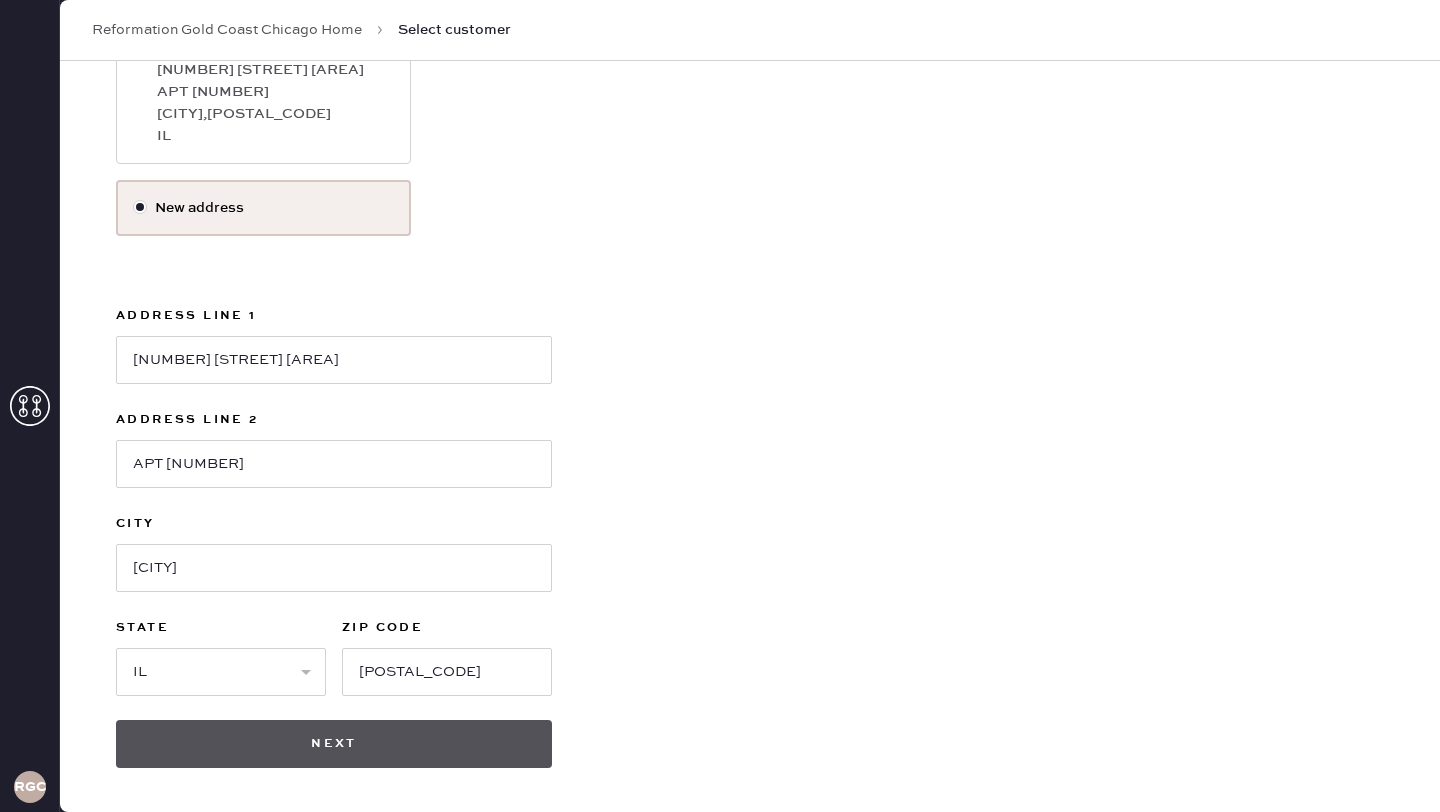 click on "••••" at bounding box center [334, 744] 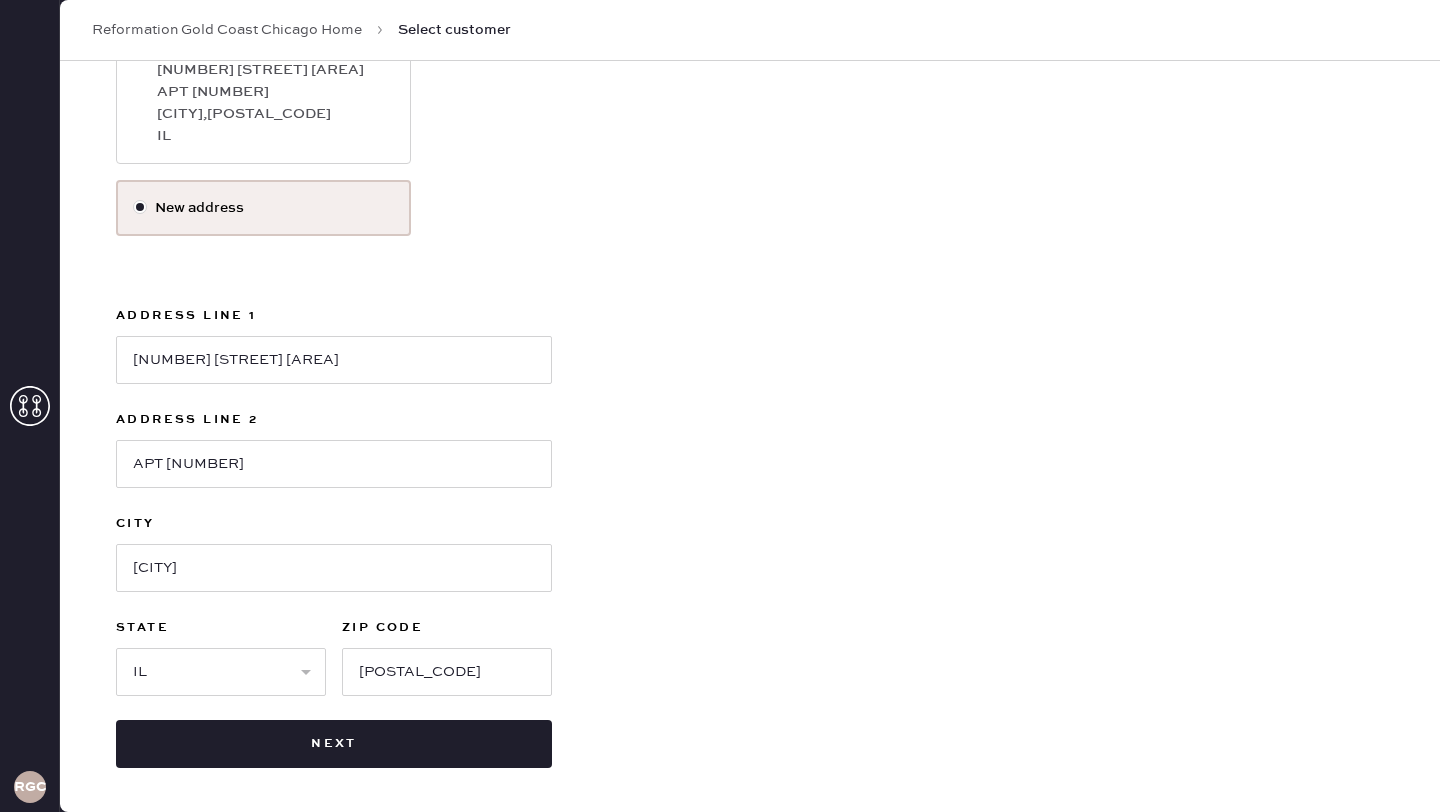 drag, startPoint x: 315, startPoint y: 758, endPoint x: 490, endPoint y: 677, distance: 192.83672 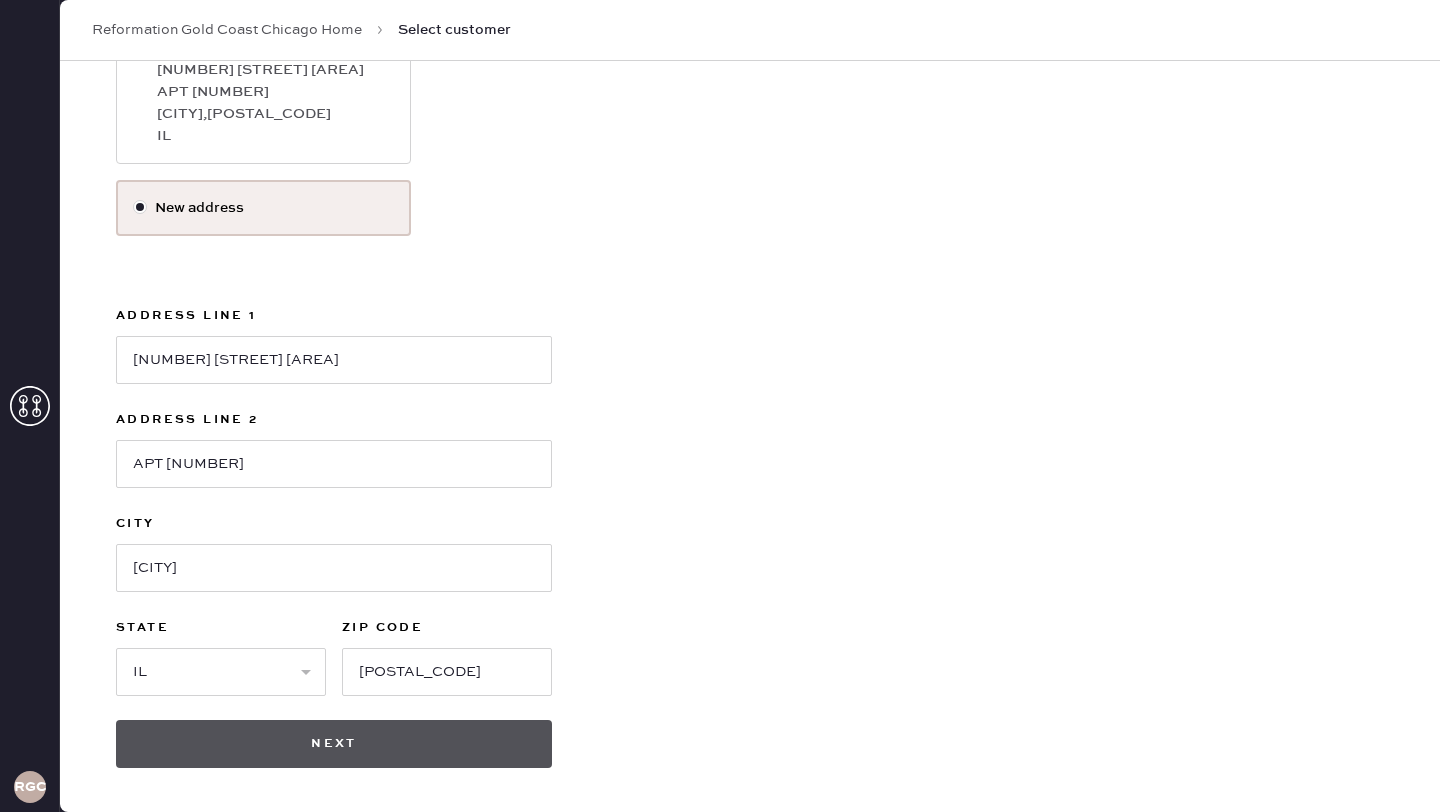 click on "••••" at bounding box center [334, 744] 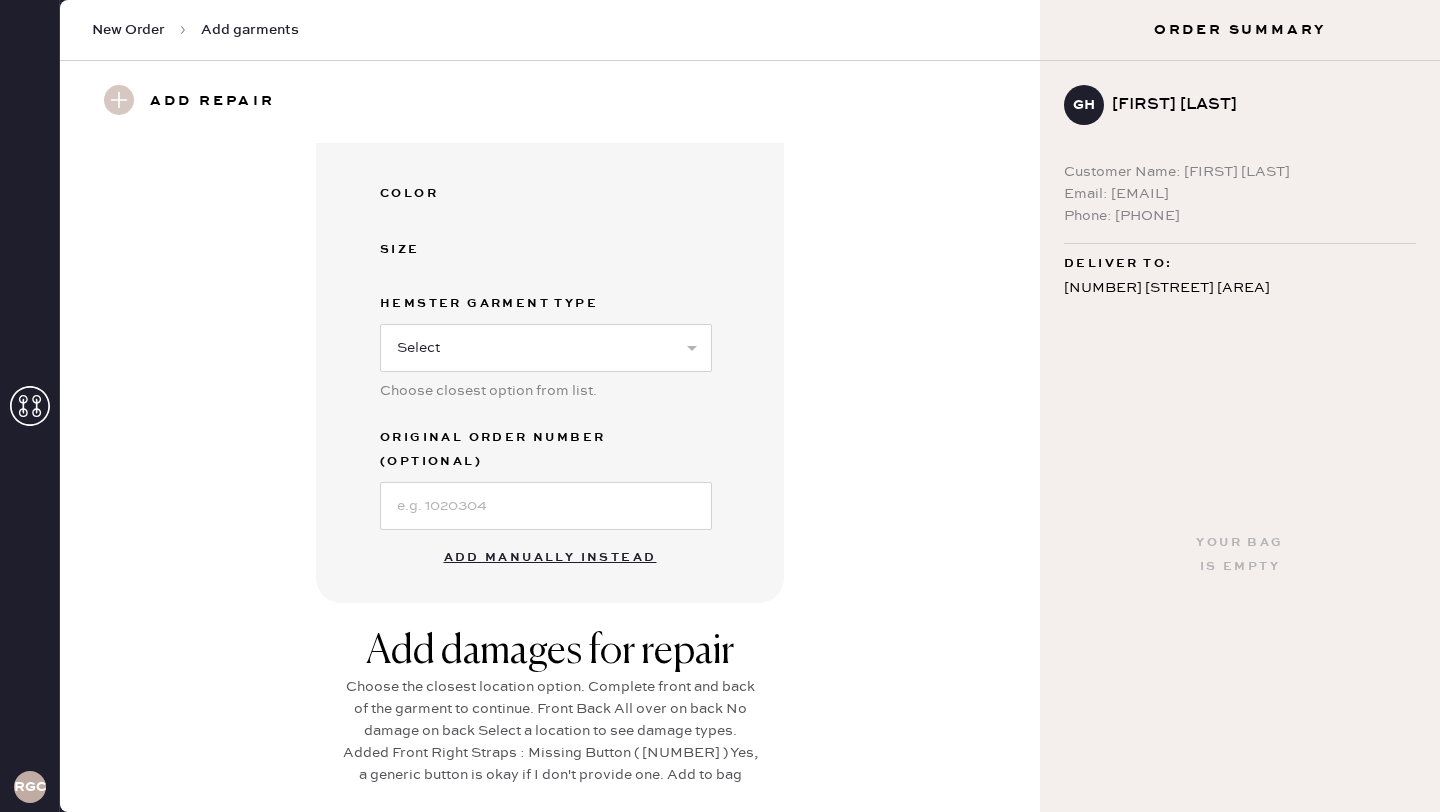 click on "Add manually instead" at bounding box center [550, 558] 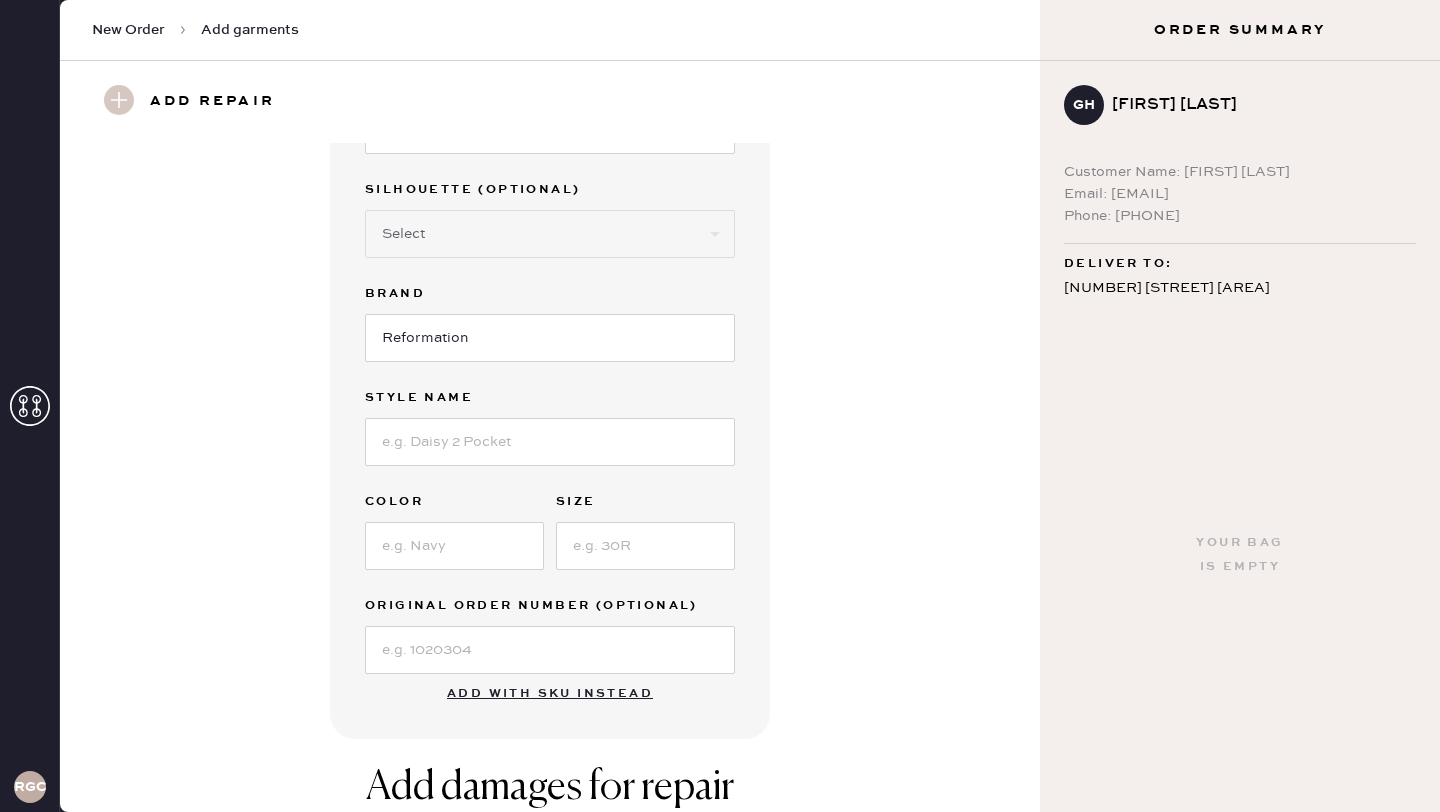 scroll, scrollTop: 0, scrollLeft: 0, axis: both 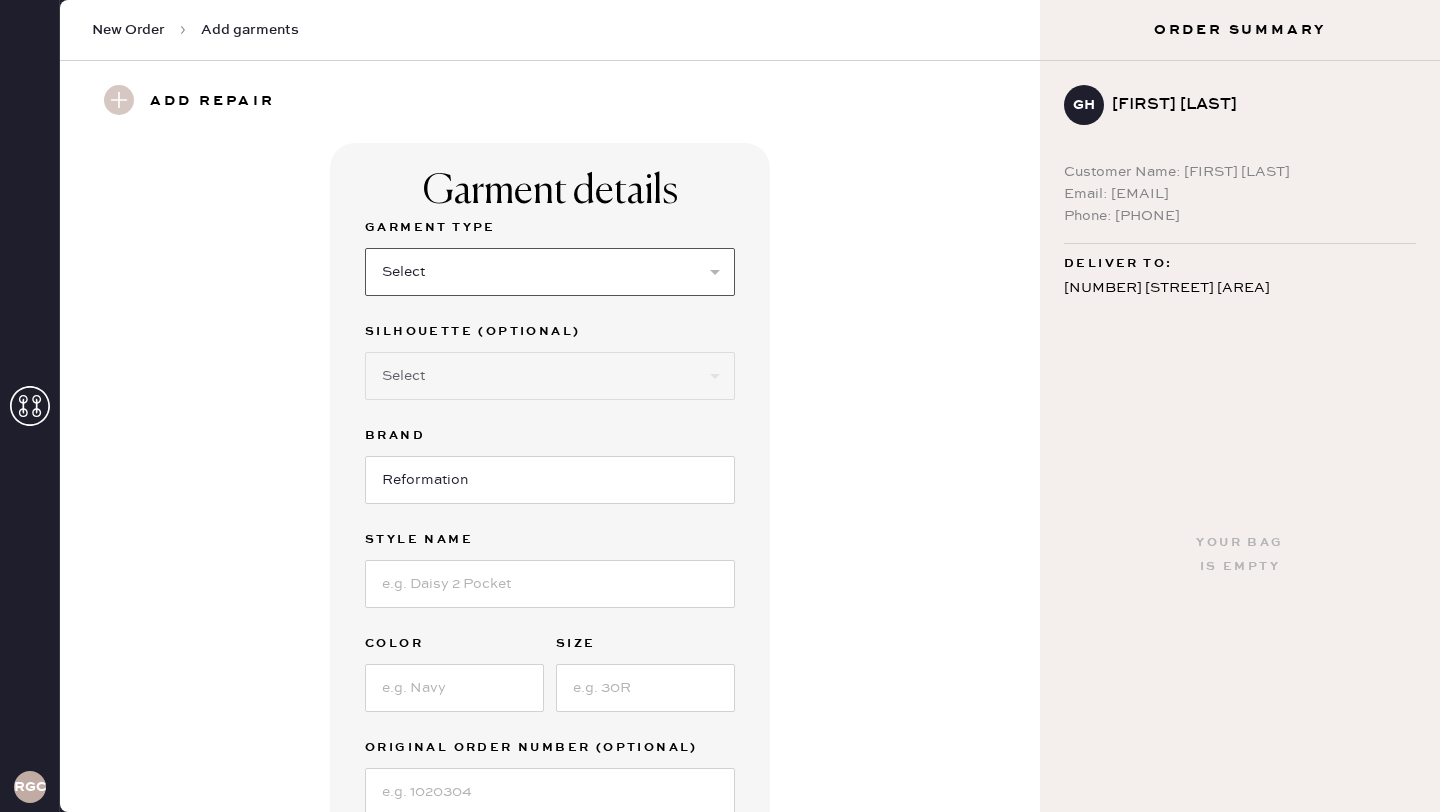 click on "Select Basic Skirt Jeans Leggings Pants Shorts Basic Sleeved Dress Basic Sleeveless Dress Basic Strap Dress Strap Jumpsuit Button Down Top Sleeved Top Sleeveless Top" at bounding box center (550, 272) 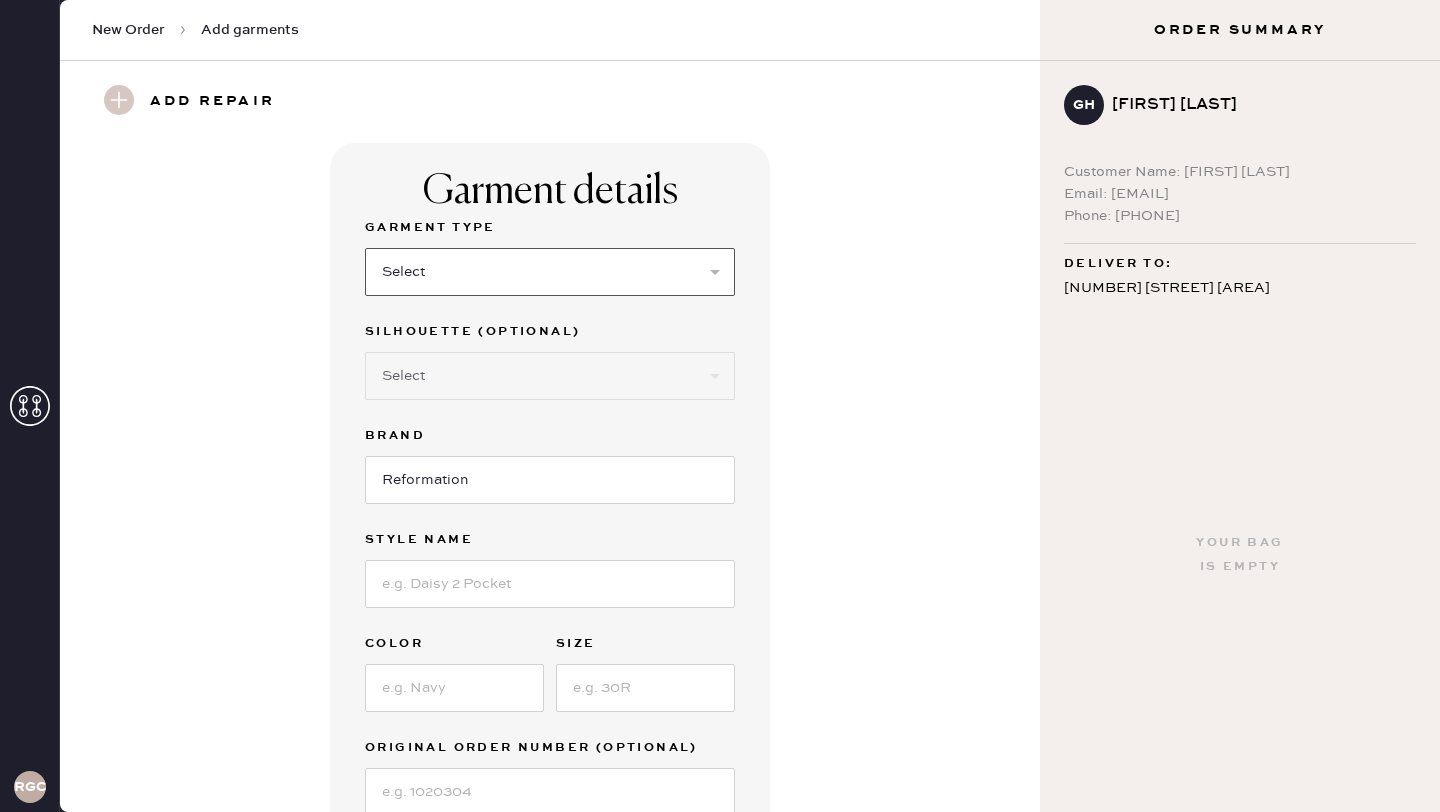 select on "•" 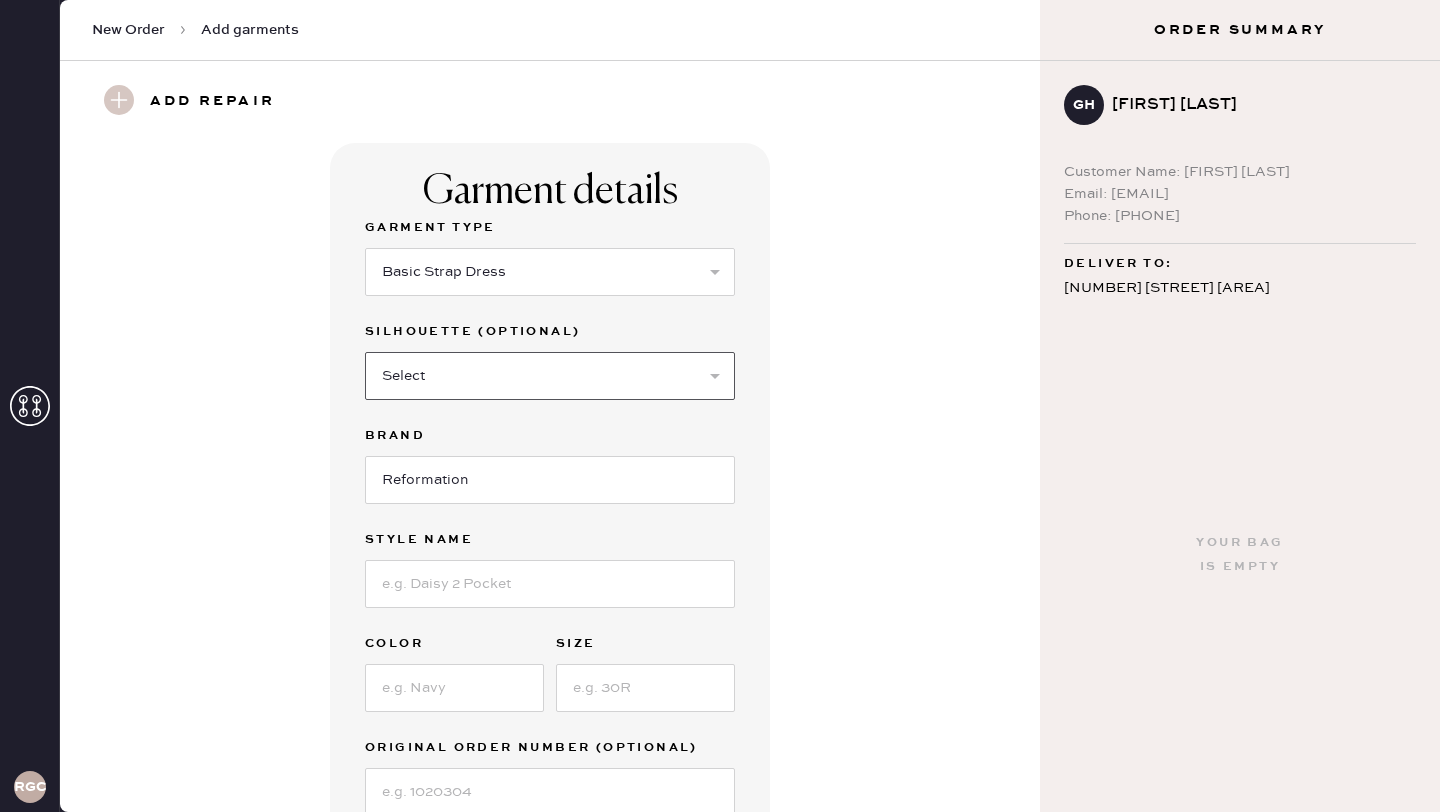 click on "Select Maxi Dress Midi Dress Mini Dress Other" at bounding box center [550, 376] 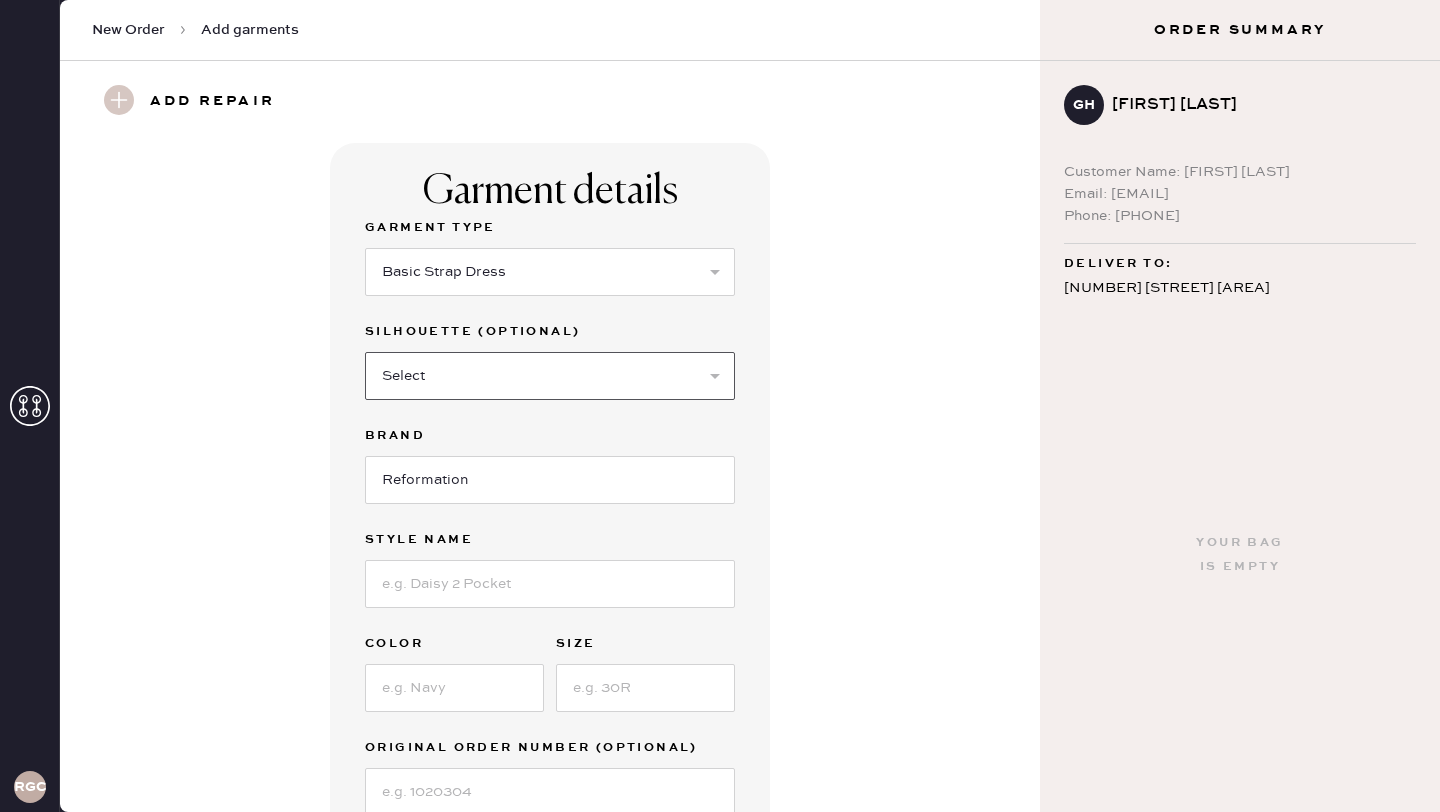 select on "38" 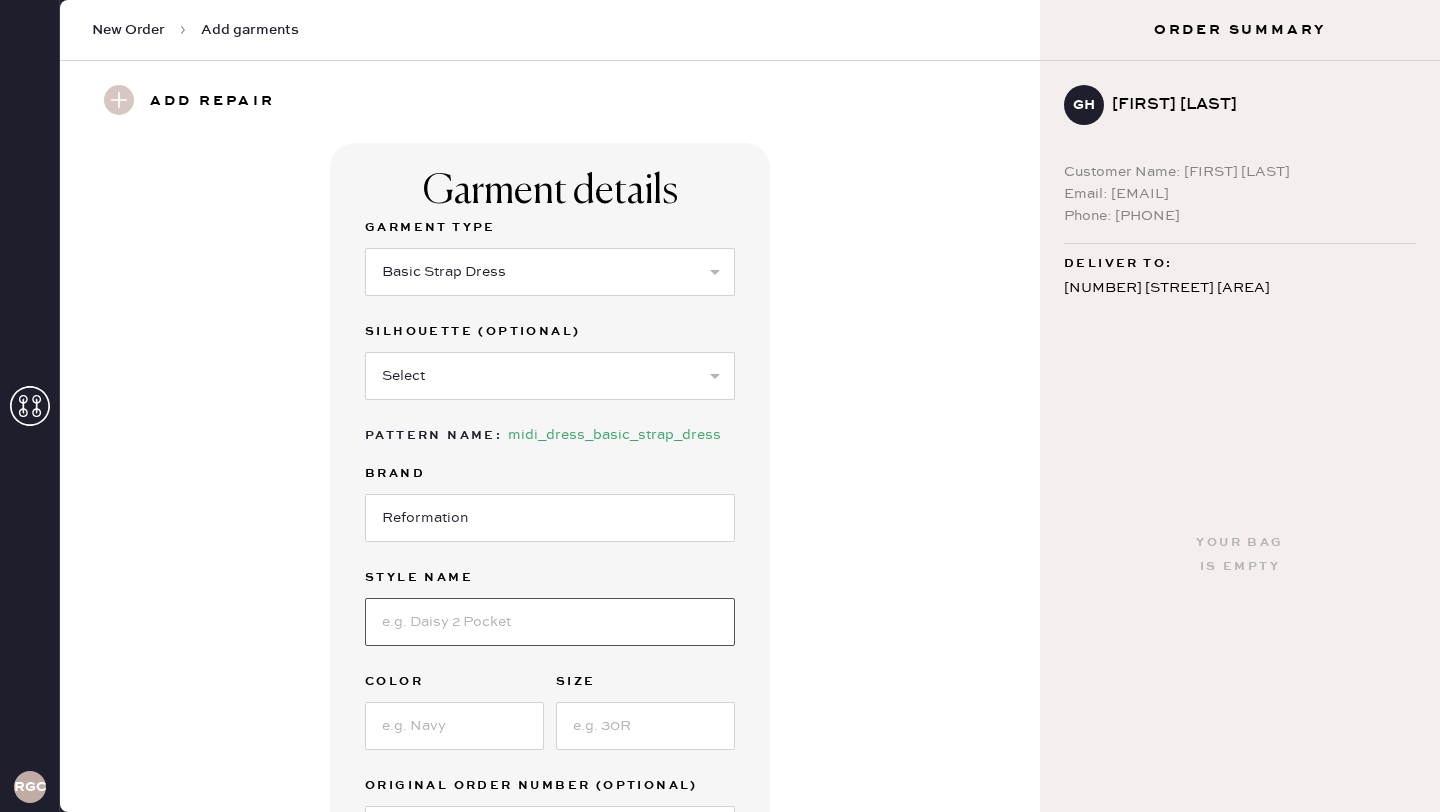 click at bounding box center (550, 622) 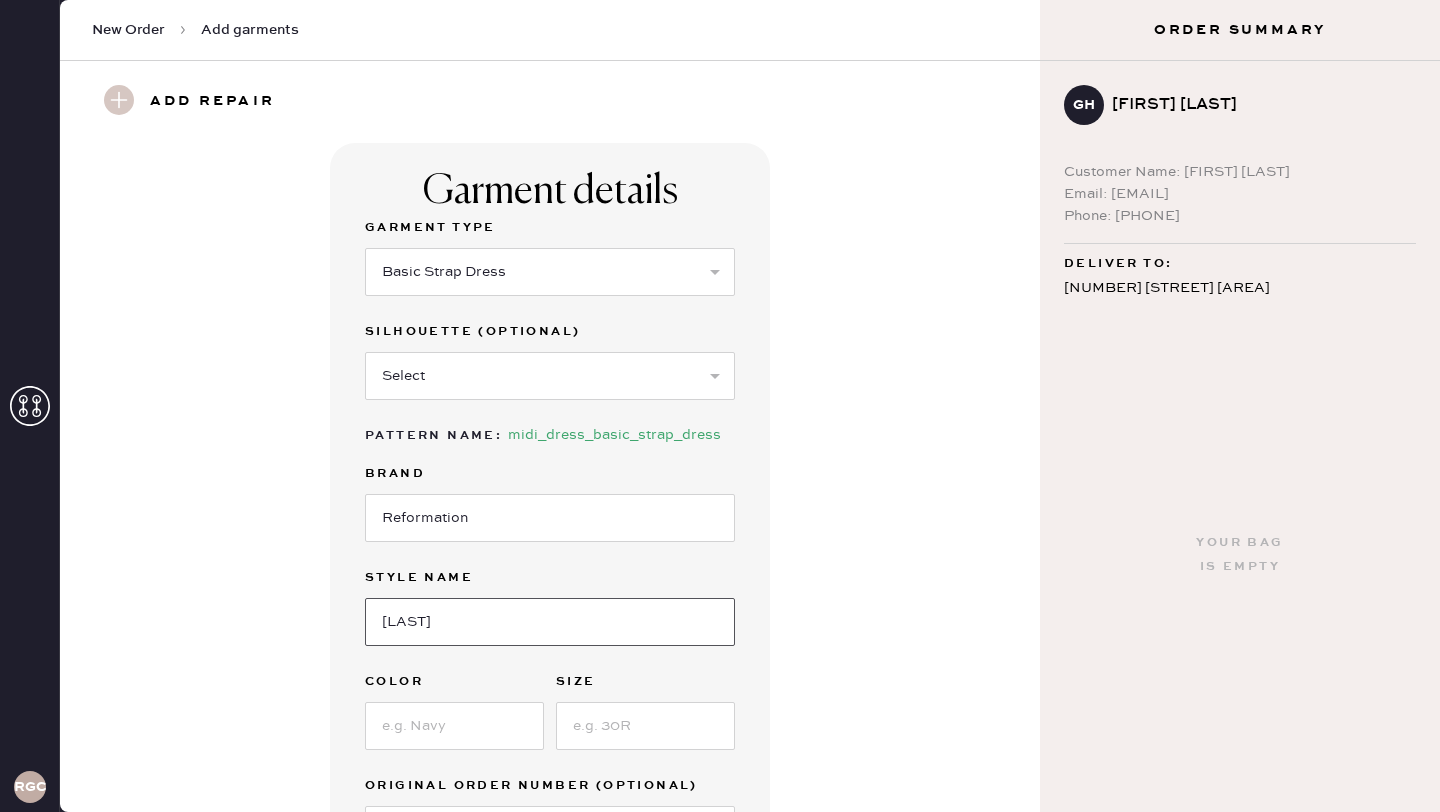 type on "Balia Linen Dres" 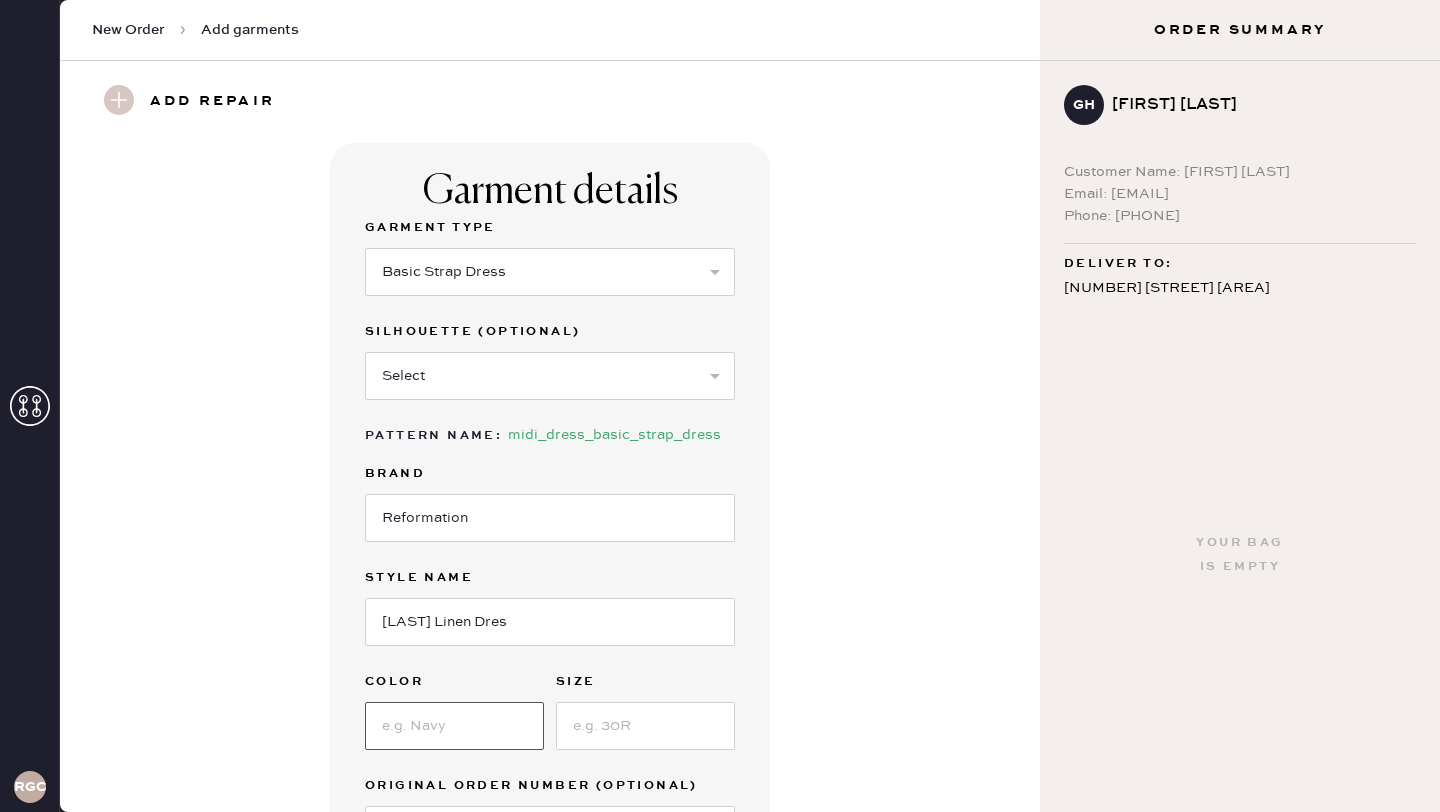 click at bounding box center [454, 726] 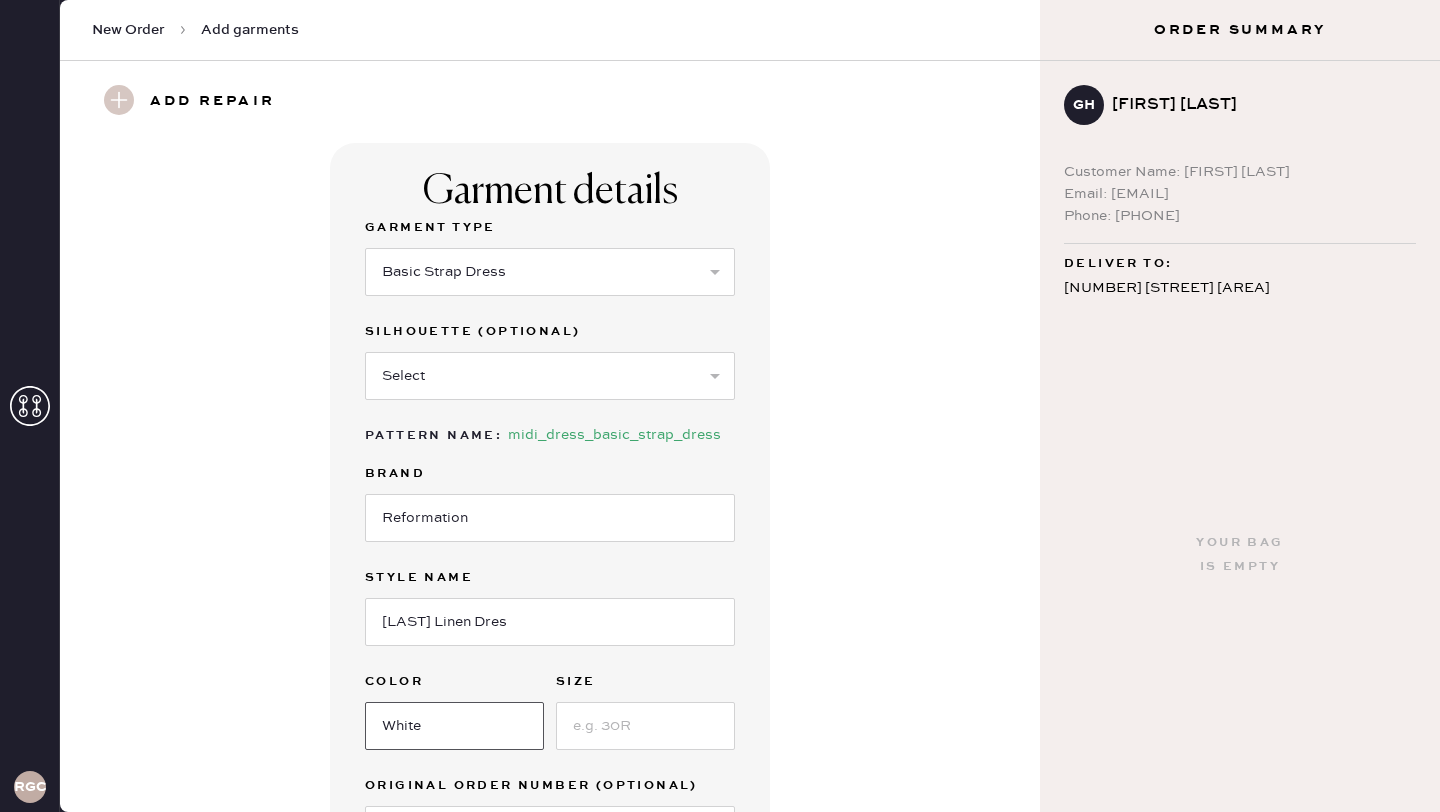type on "White" 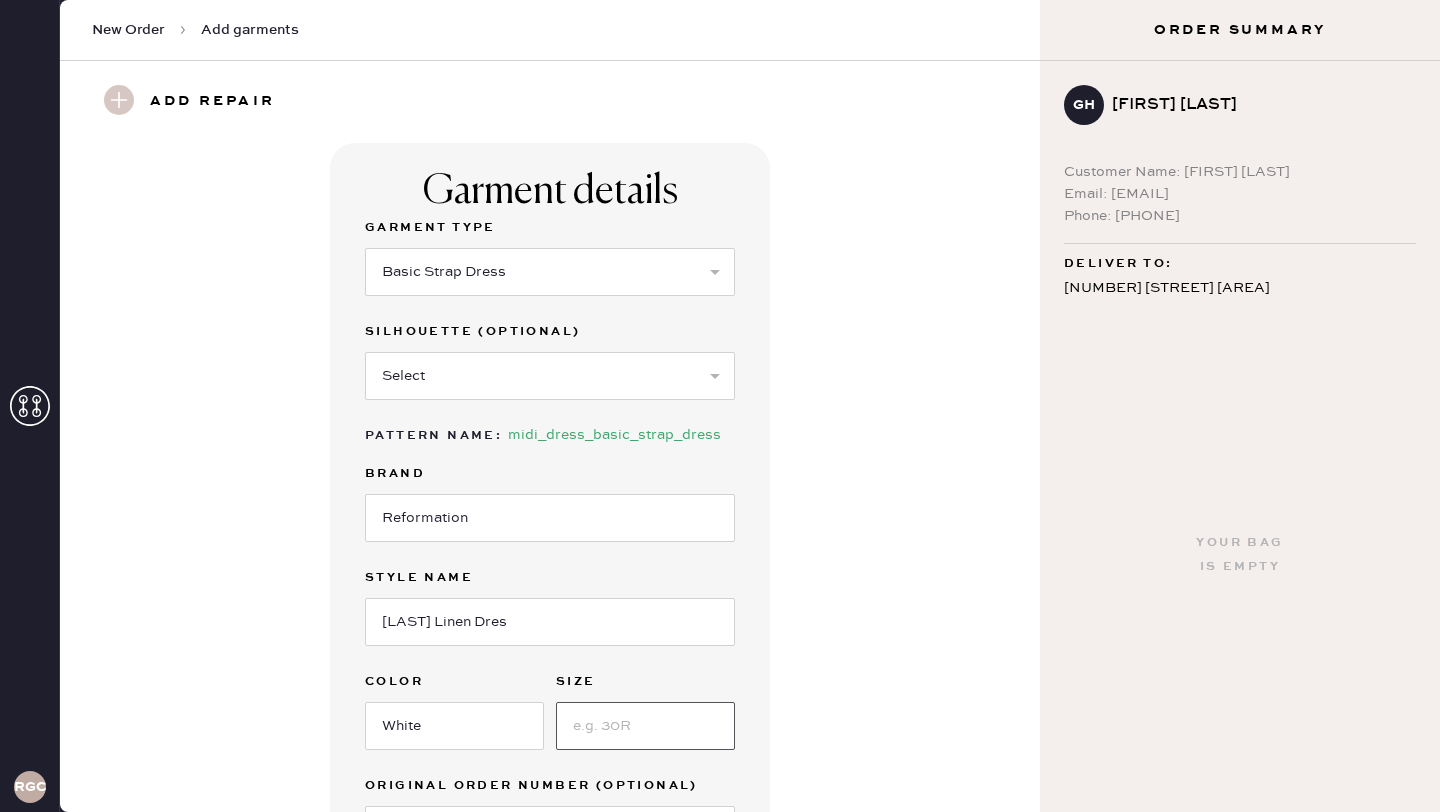click at bounding box center [645, 726] 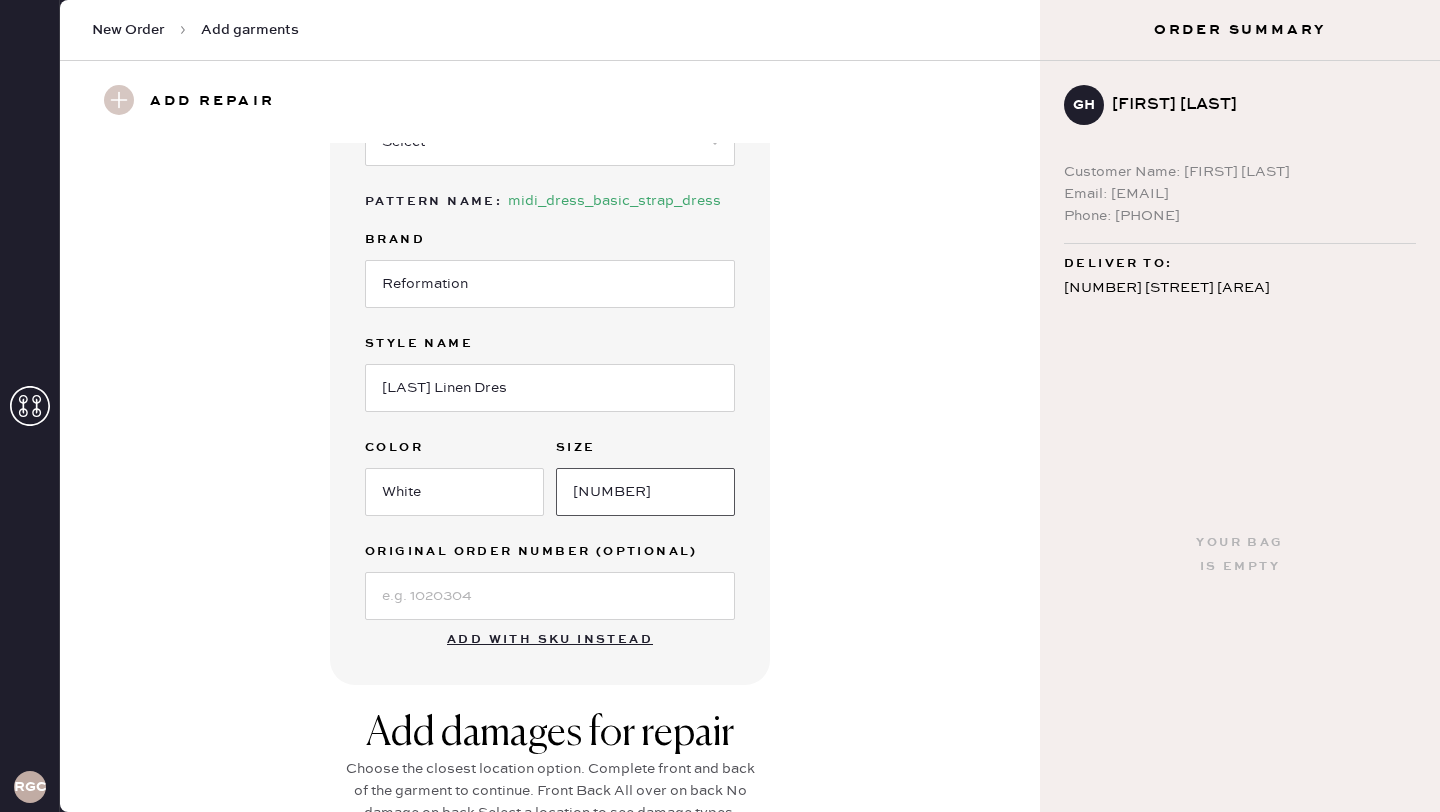 scroll, scrollTop: 452, scrollLeft: 0, axis: vertical 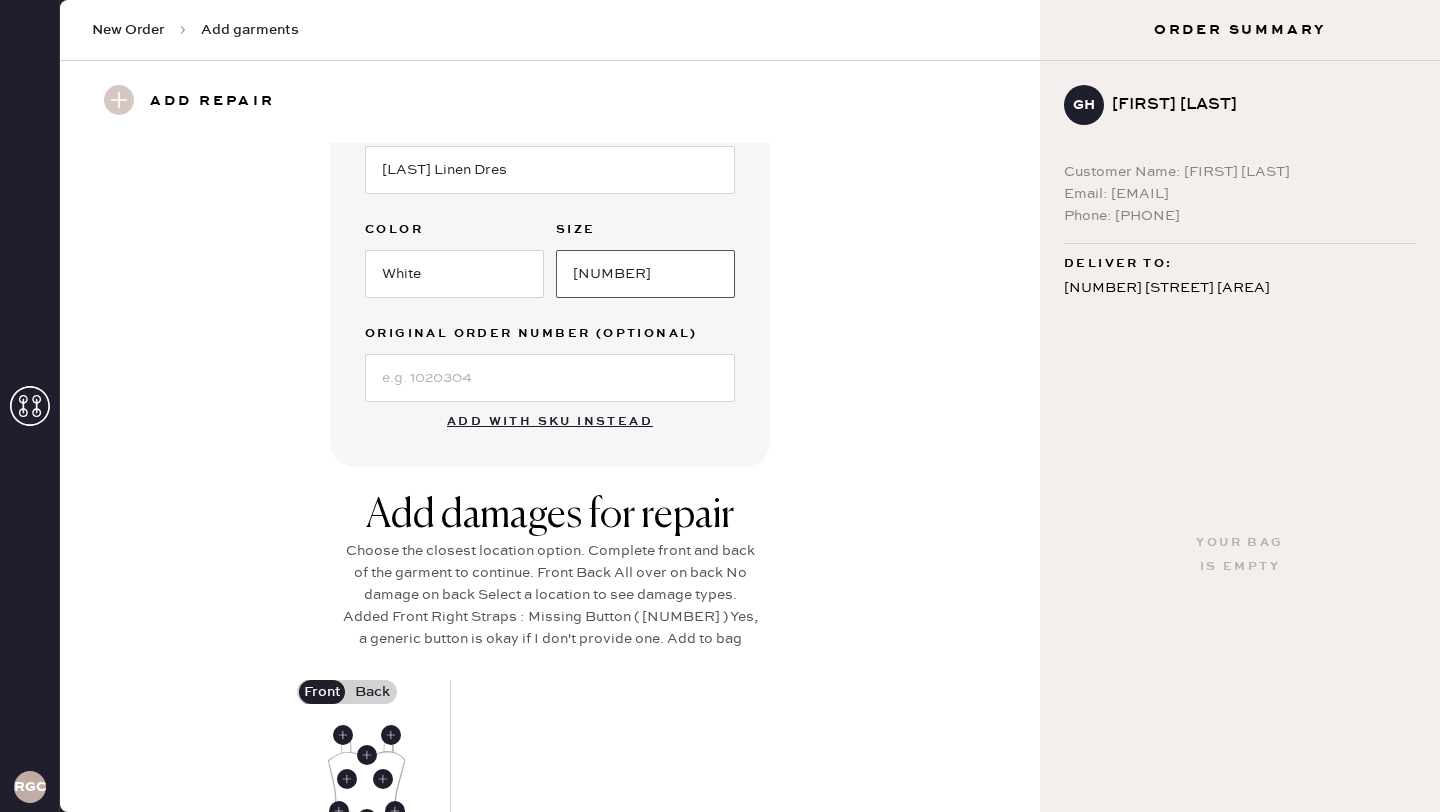type on "4" 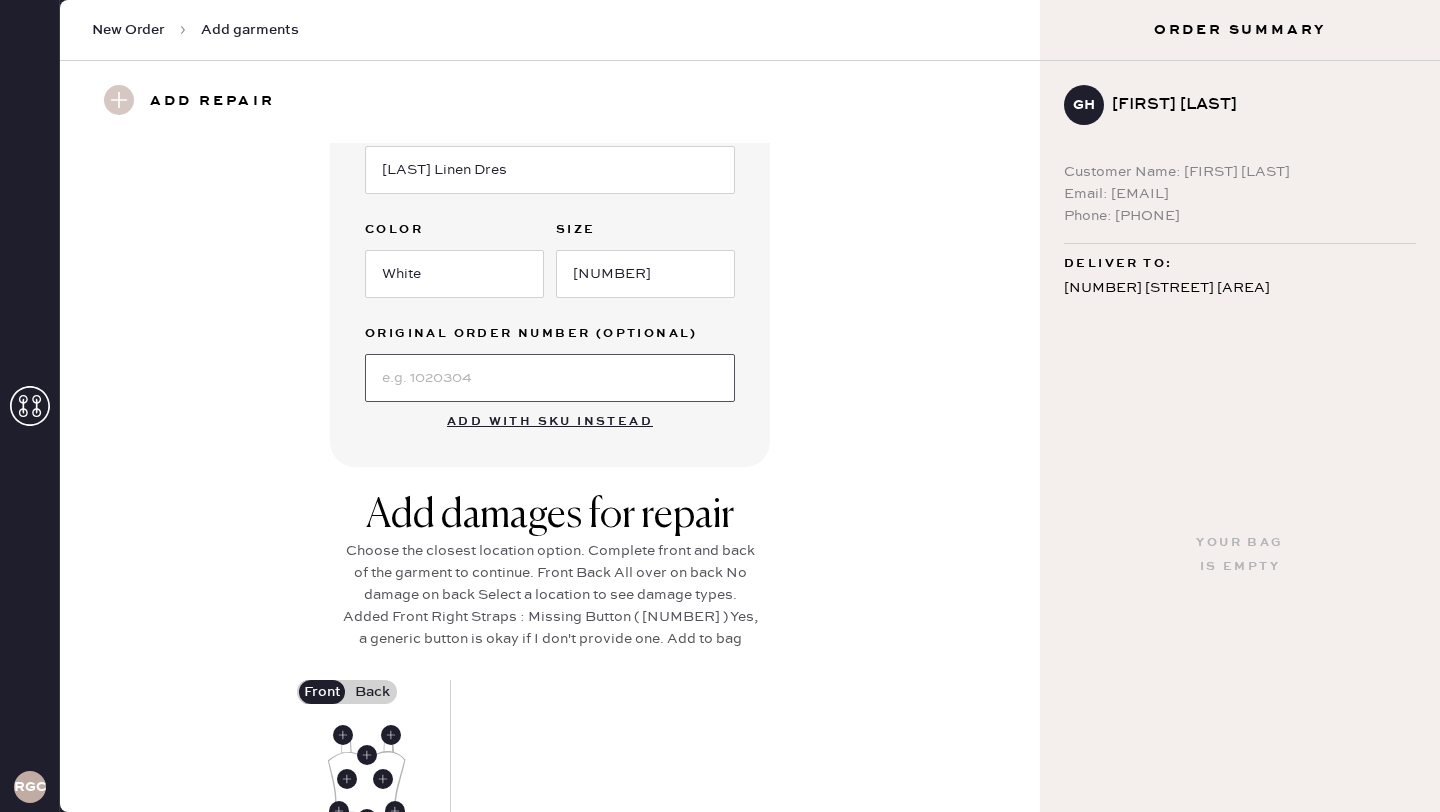 click at bounding box center (550, 378) 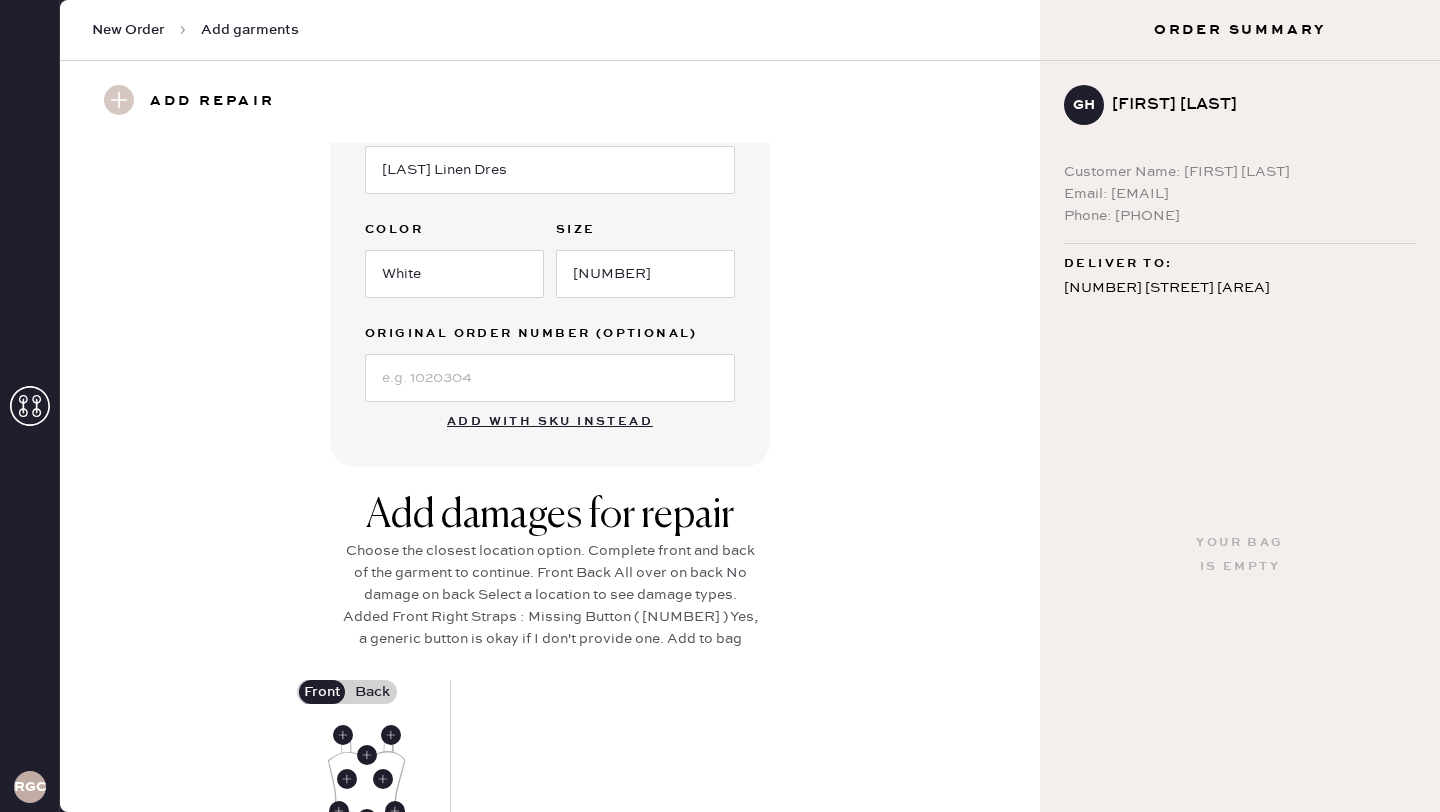 click on "Garment details Garment Type Select Basic Skirt Jeans Leggings Pants Shorts Basic Sleeved Dress Basic Sleeveless Dress Basic Strap Dress Strap Jumpsuit Button Down Top Sleeved Top Sleeveless Top Silhouette (optional) Select Maxi Dress Midi Dress Mini Dress Other Pattern Name : midi_dress_basic_strap_dress Brand Reformation Style name Balia Linen Dres Color White Size 4 Original Order Number (Optional) Add with SKU instead" at bounding box center (550, 79) 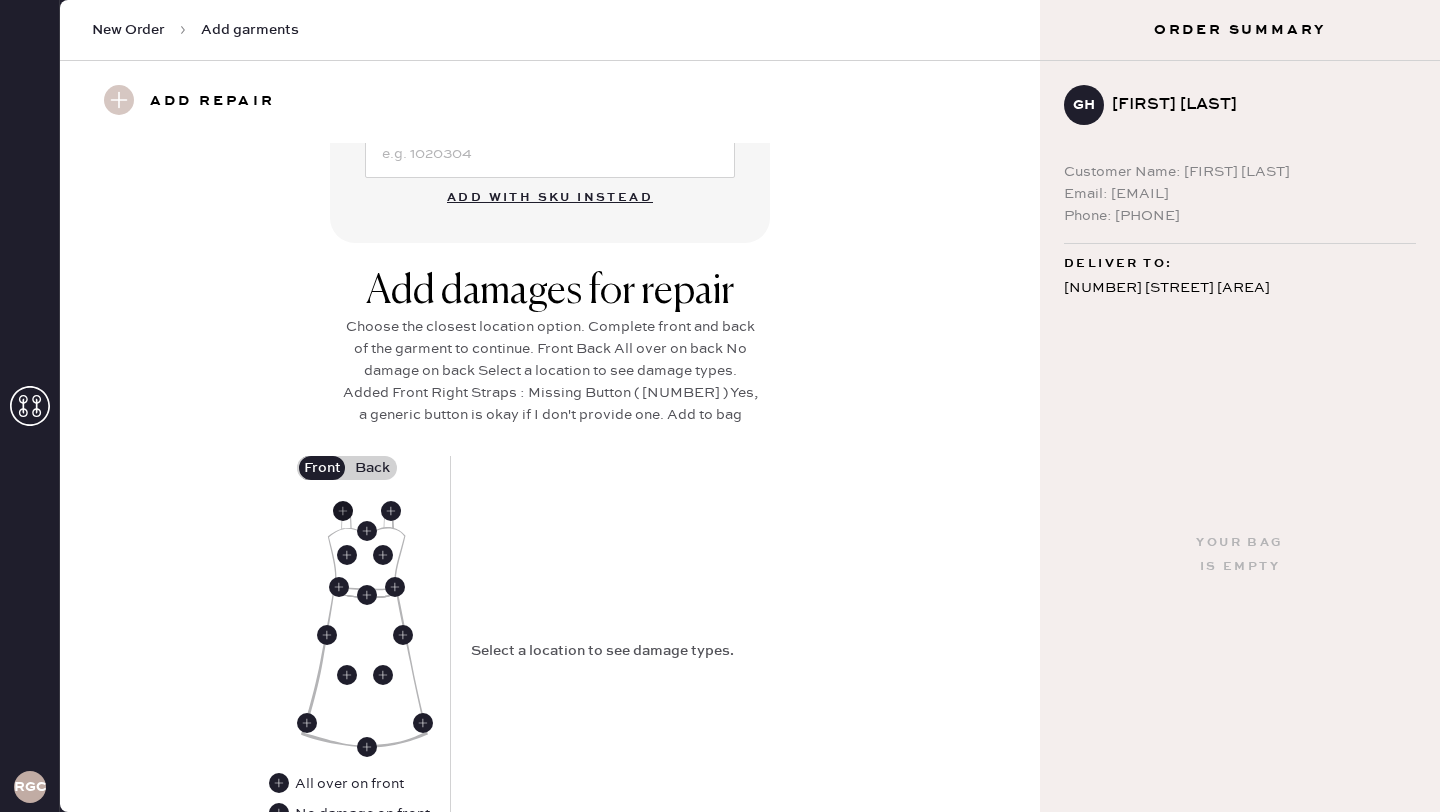 click at bounding box center [343, 511] 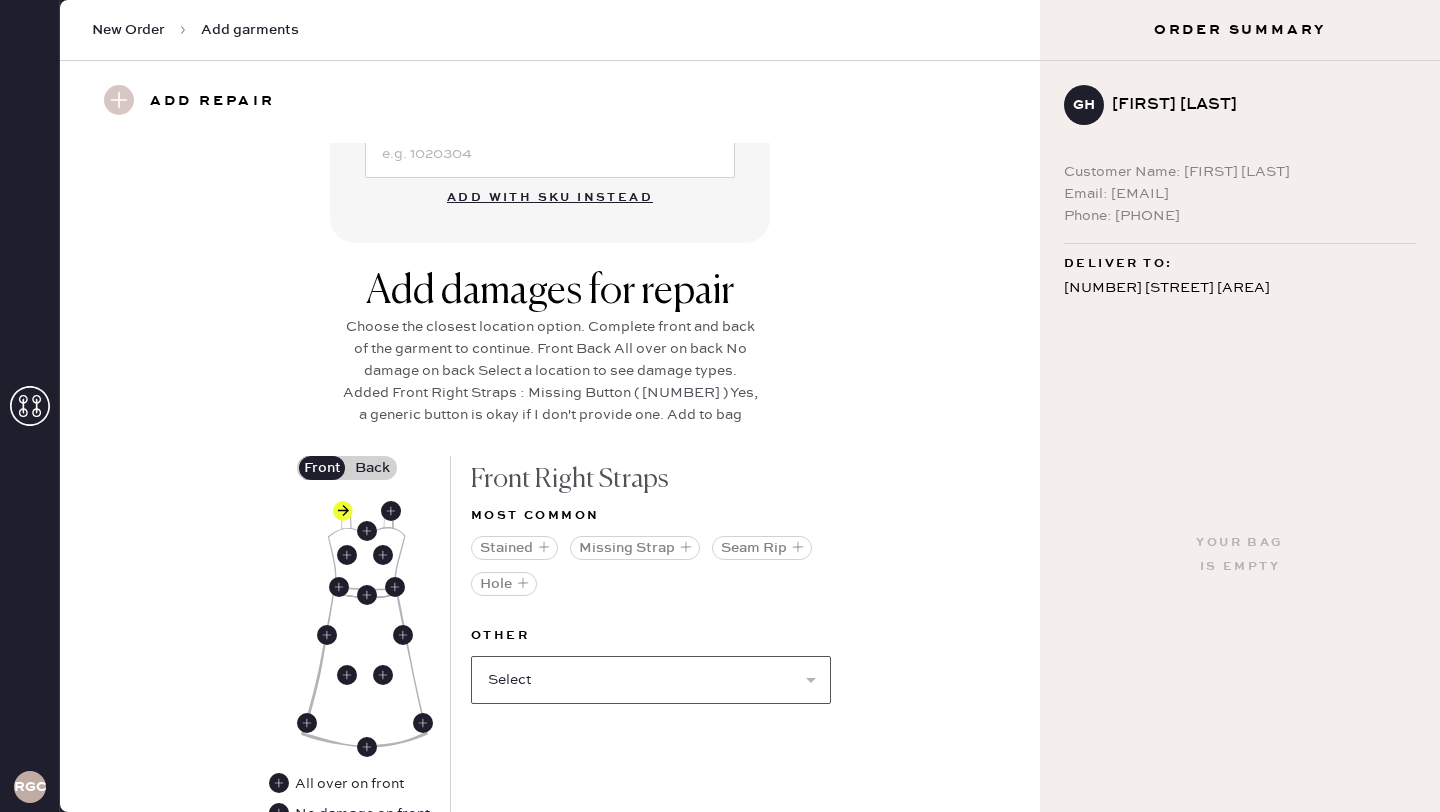 click on "Select Broken / Ripped Hem Broken Beads Broken Belt Loop Broken Button Broken Cup Broken Elastic Broken Hook & Eye Broken Label/tag Broken Snap Broken Strap Broken Zipper Lint/hair Missing Beads Missing Button Missing Cup Missing Elastic Missing Hook & Eye Missing Snap Missing Zipper Odor Pilled Pull / Snag Stretched Elastic Wrinkled" at bounding box center (651, 680) 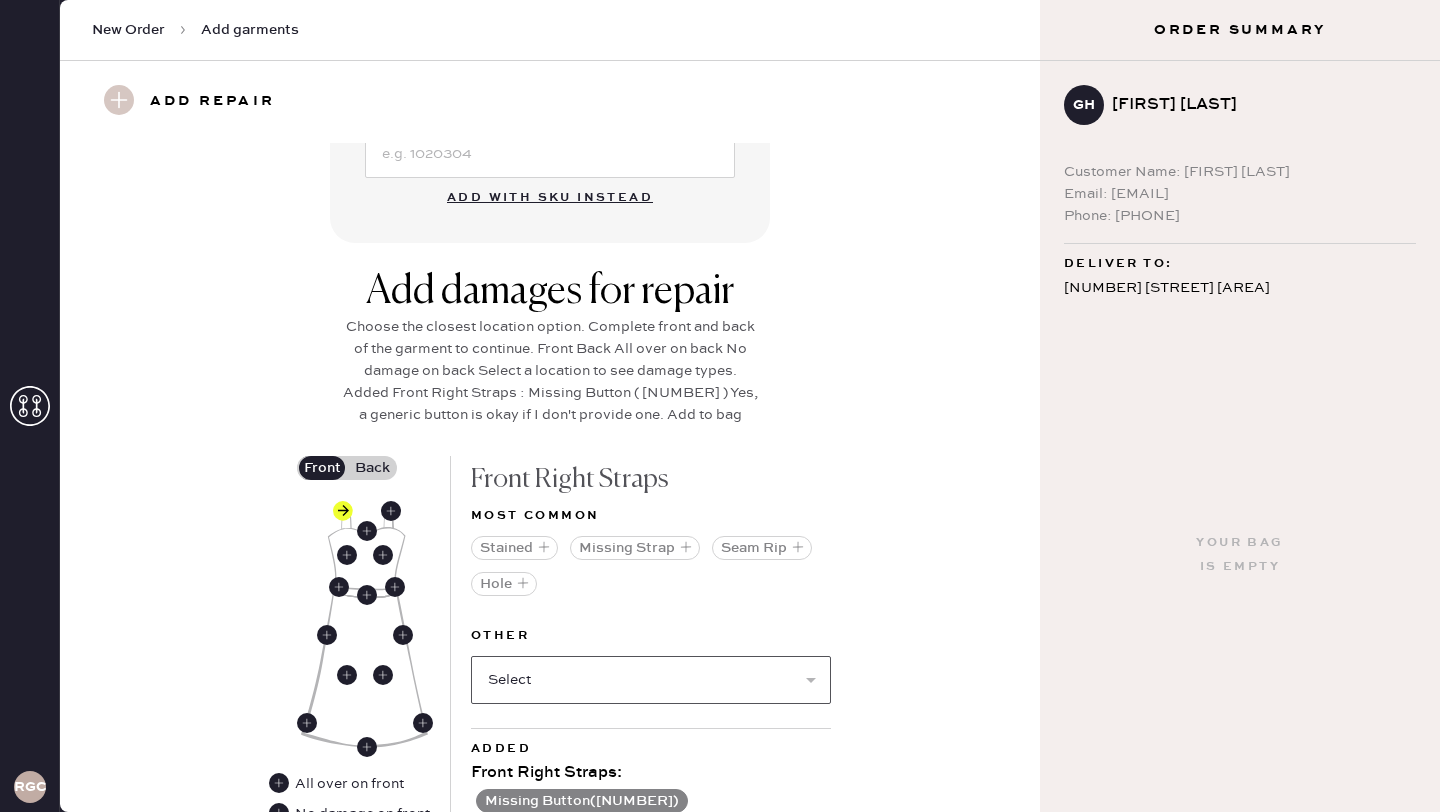 scroll, scrollTop: 824, scrollLeft: 0, axis: vertical 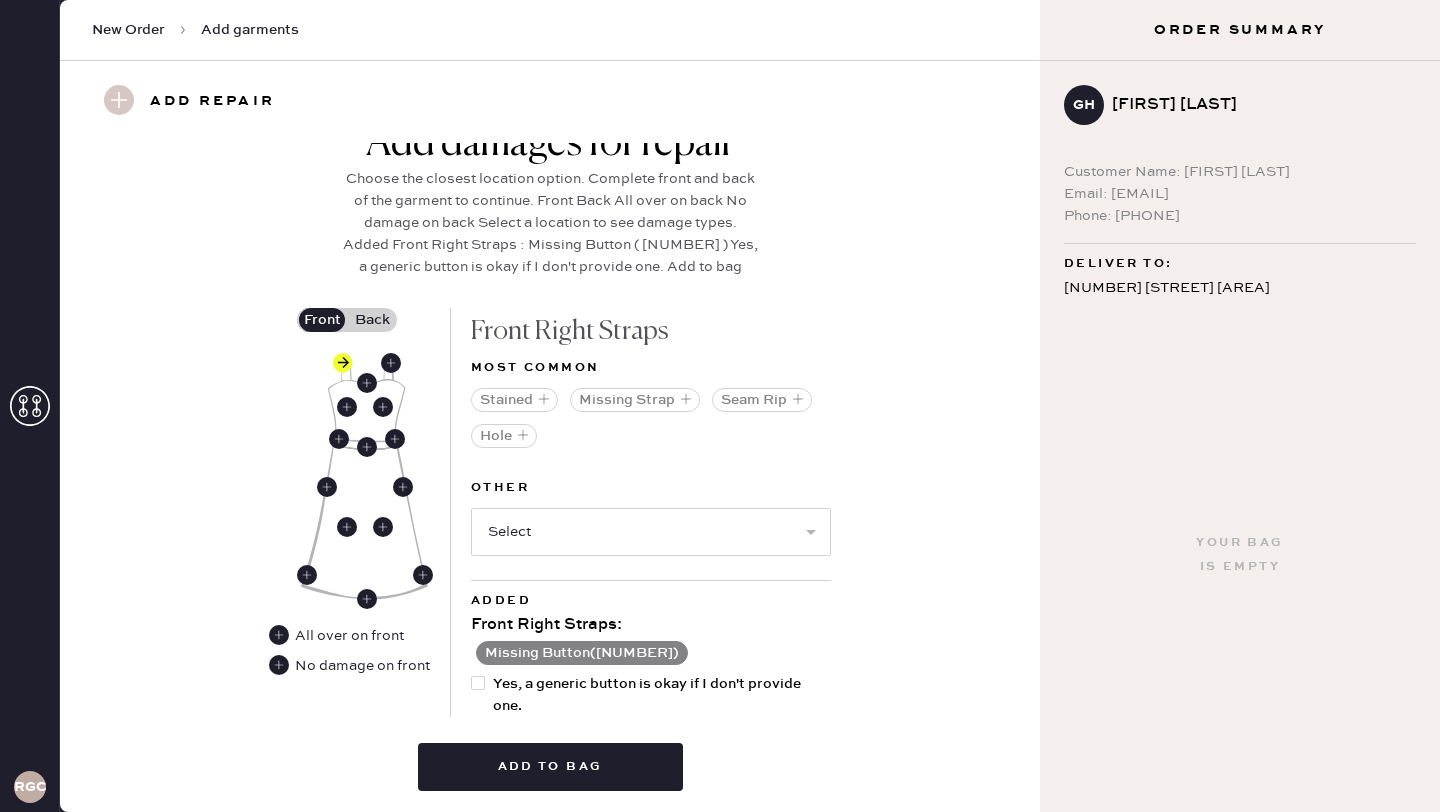 click at bounding box center [365, 478] 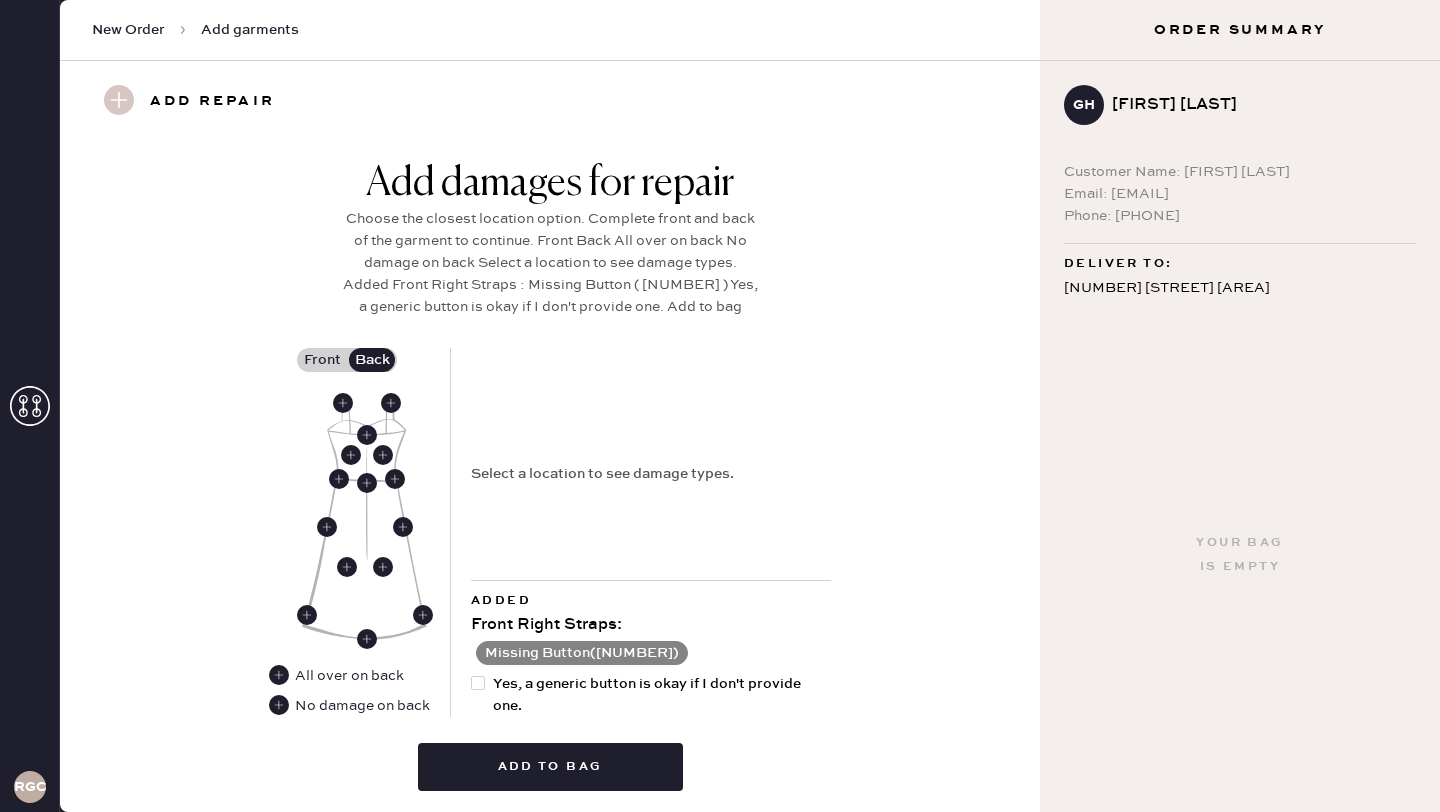 click on "Add damages for repair Choose the closest location option. Complete front and back of the garment to continue. Front Back All over on back No damage on back Select a location to see damage types. Added Front Right Straps : Missing Button  ( 1 ) Yes, a generic button is okay if I don't provide one. Add to bag" at bounding box center (550, 483) 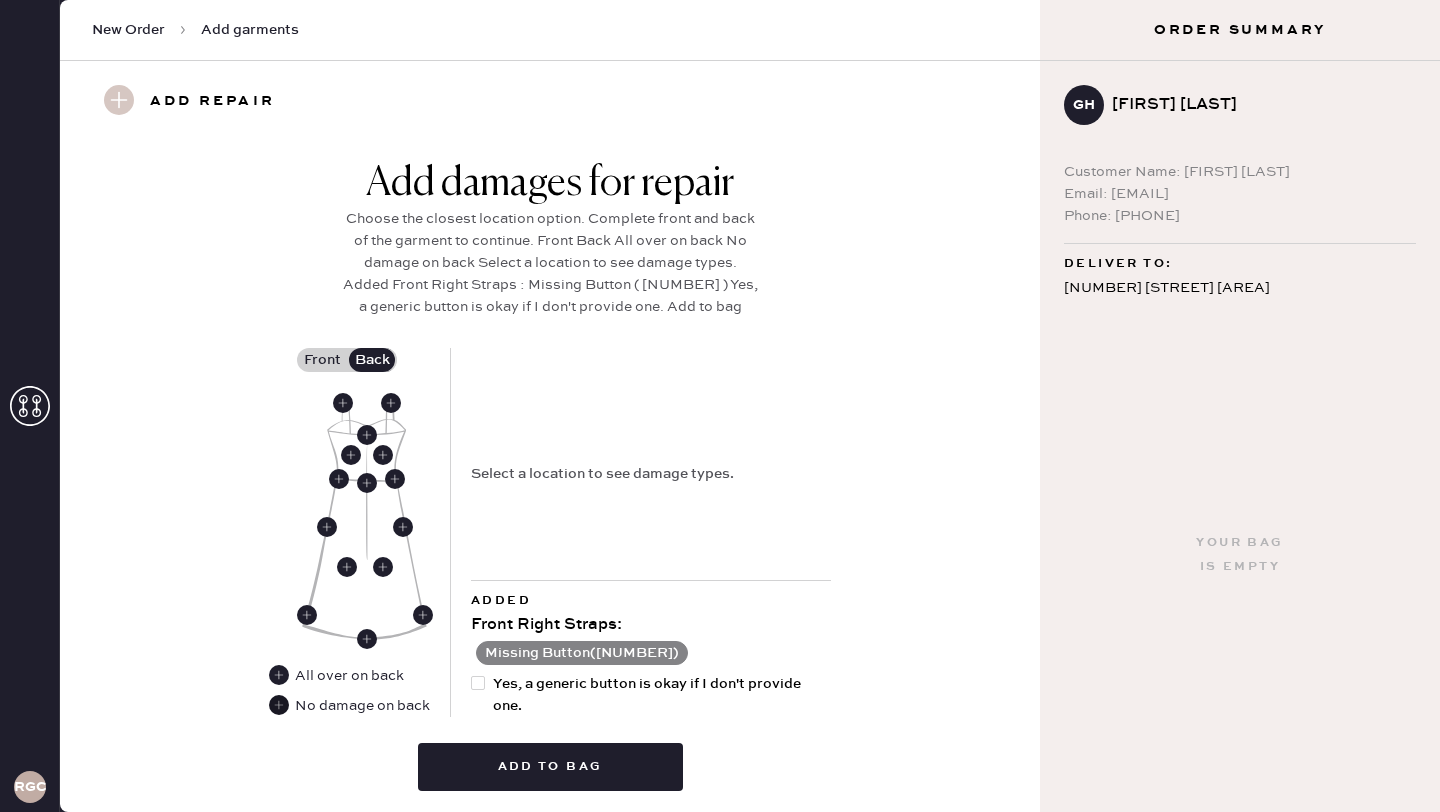 click at bounding box center (279, 705) 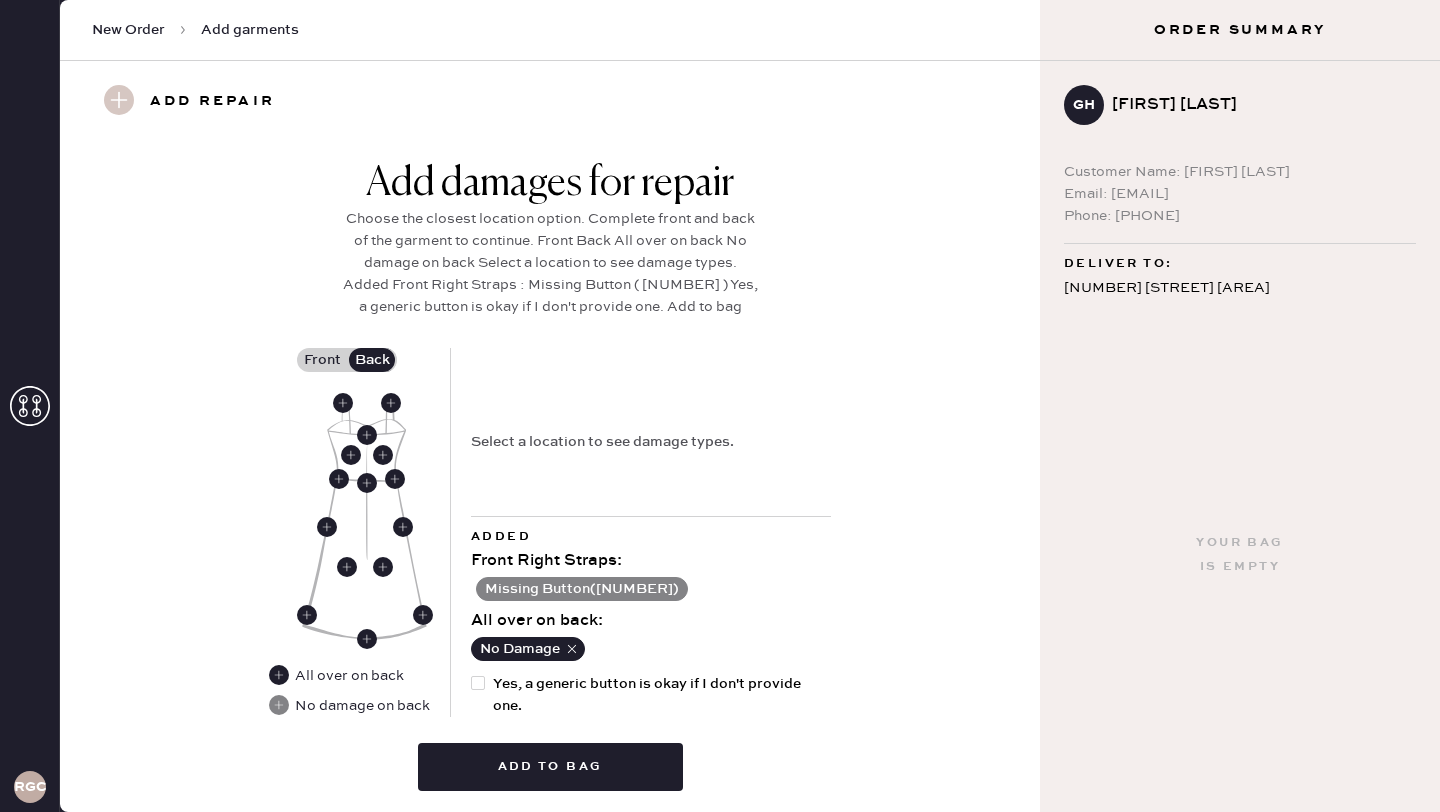 click at bounding box center [482, 695] 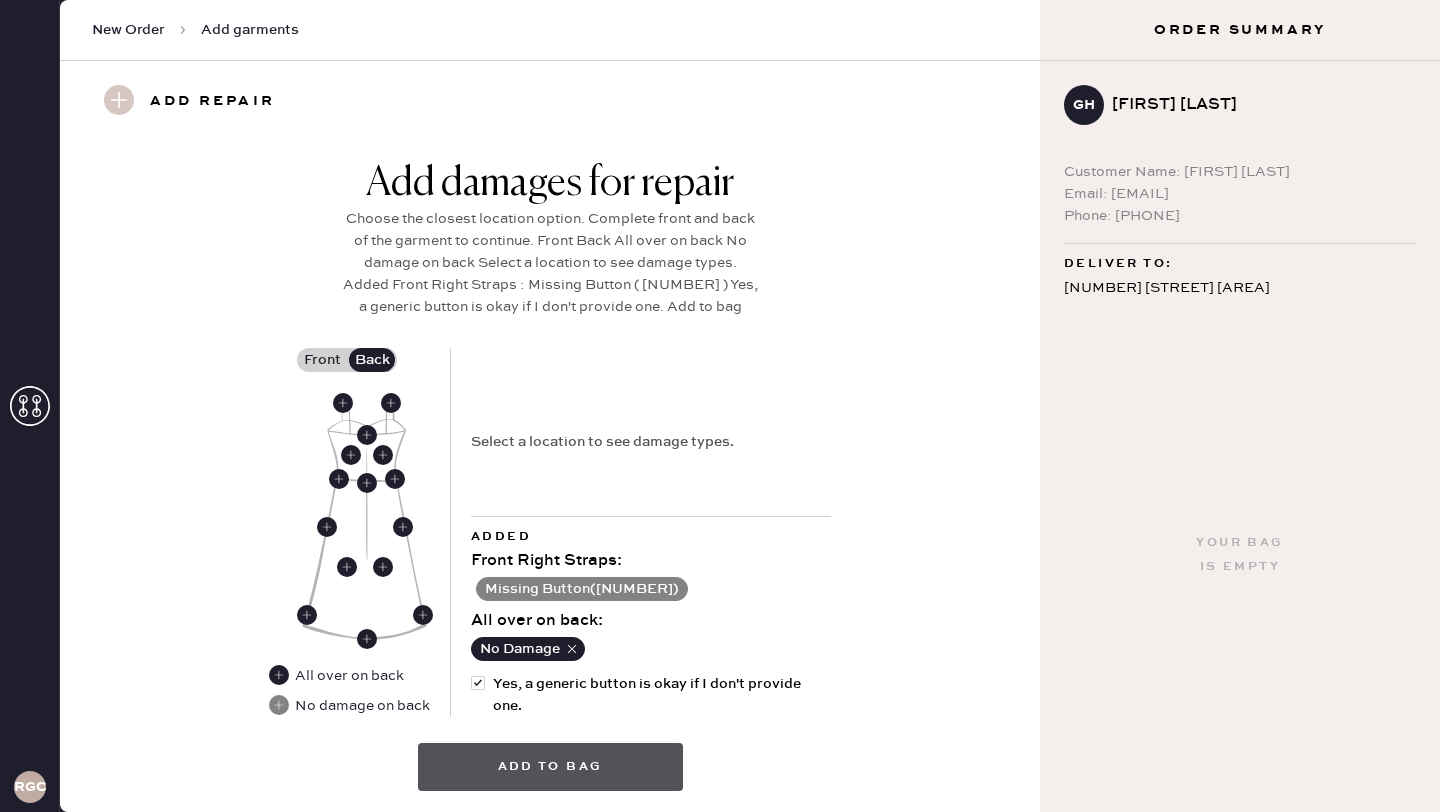 click on "Add to bag" at bounding box center (550, 767) 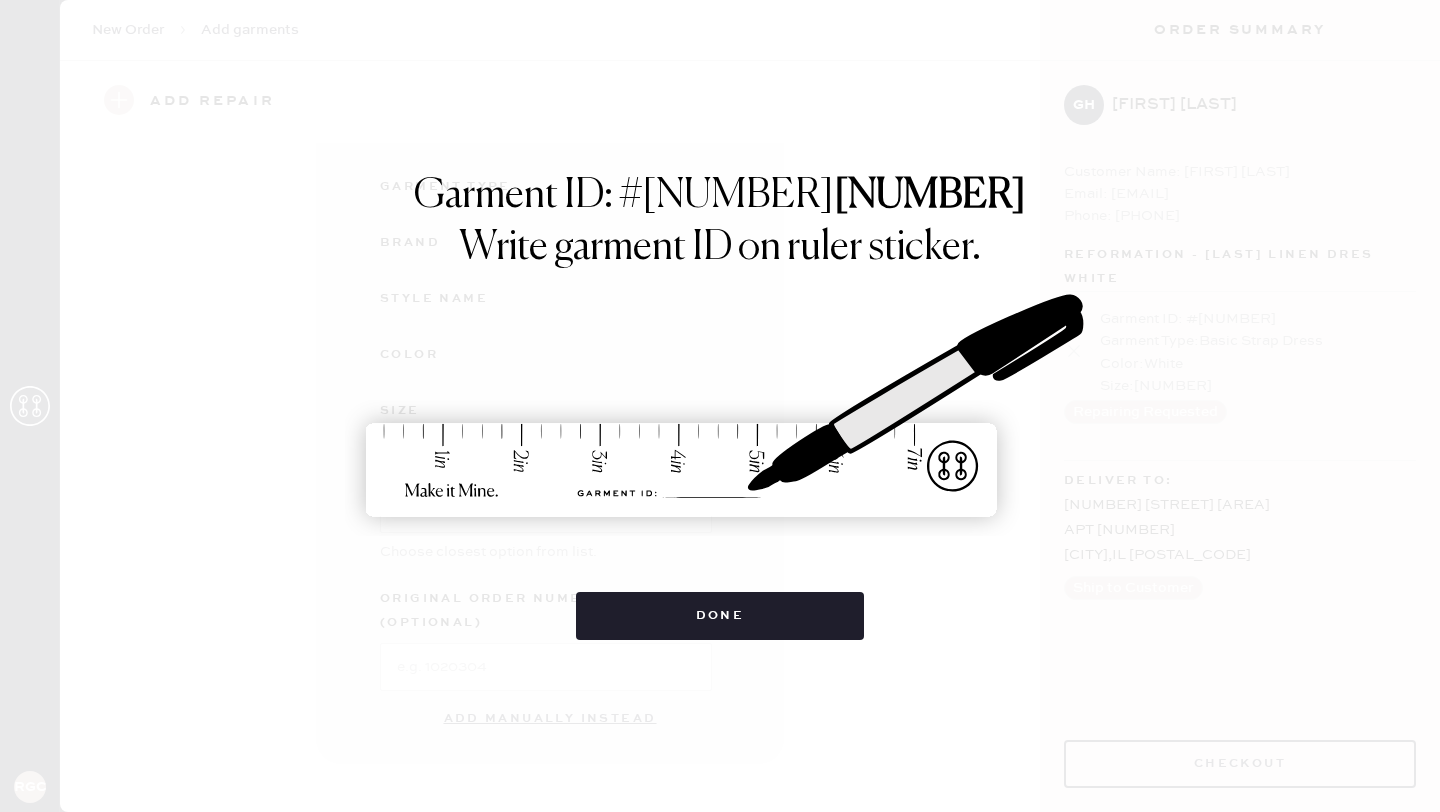 scroll, scrollTop: 172, scrollLeft: 0, axis: vertical 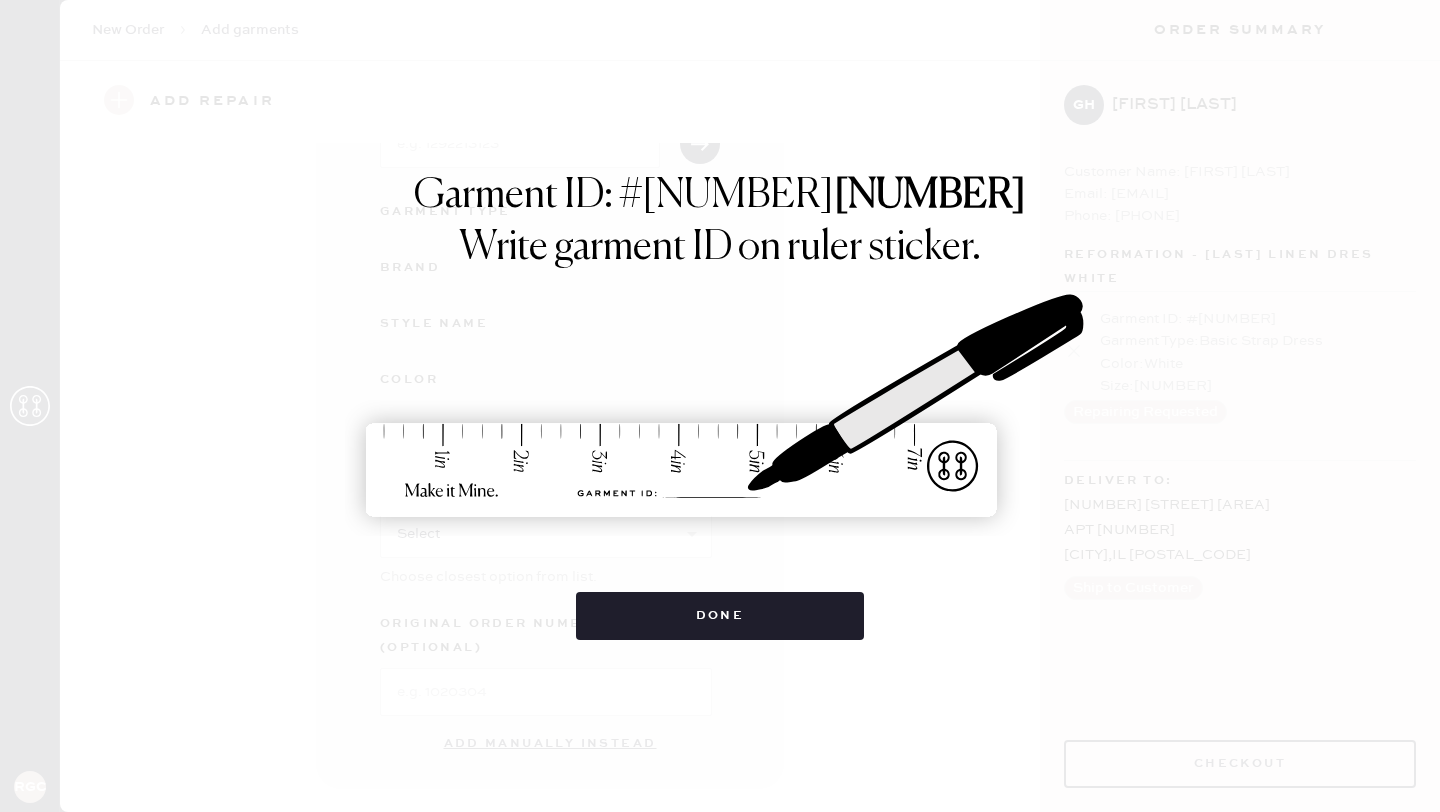 click on "Done" at bounding box center (720, 606) 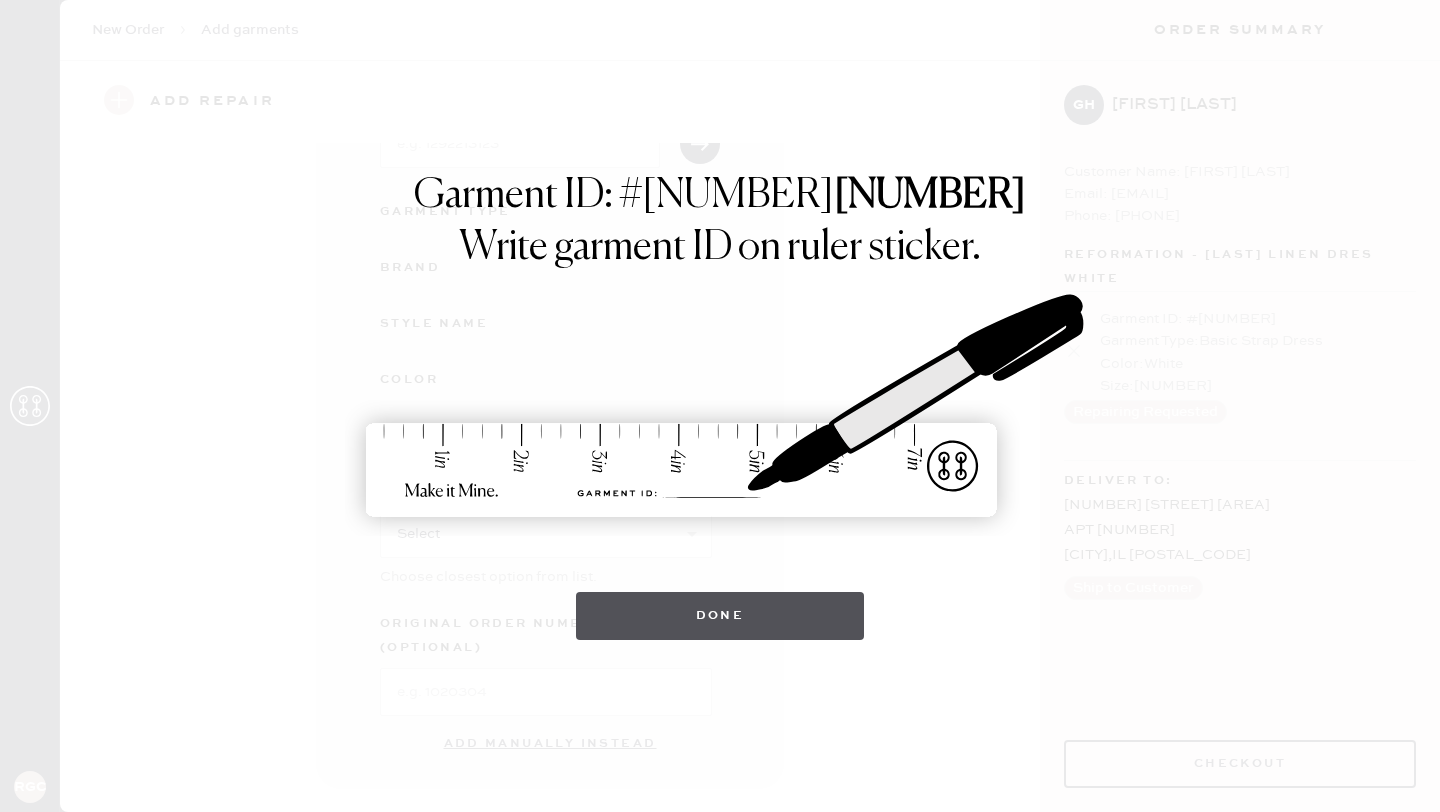 click on "Done" at bounding box center (720, 616) 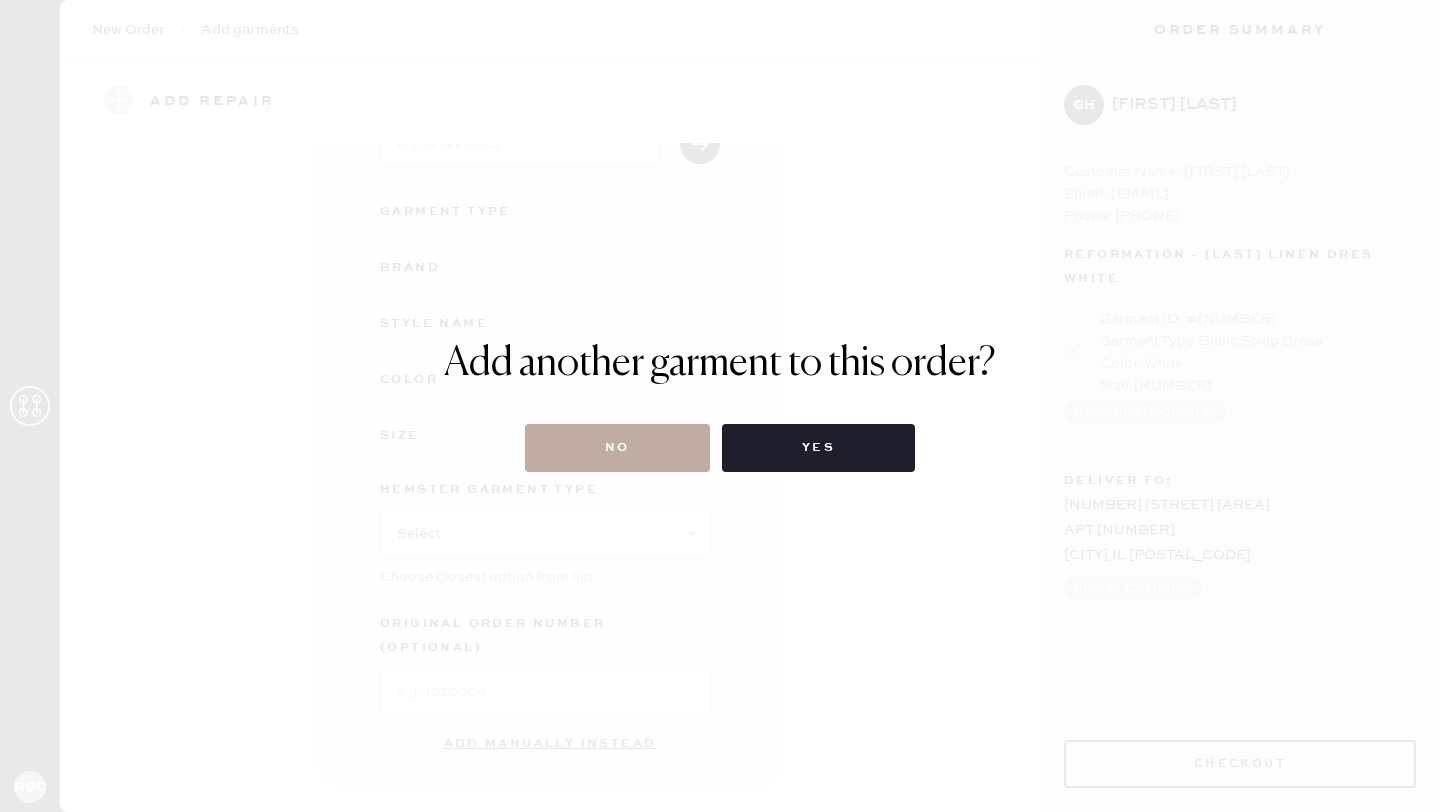 click on "No" at bounding box center [617, 448] 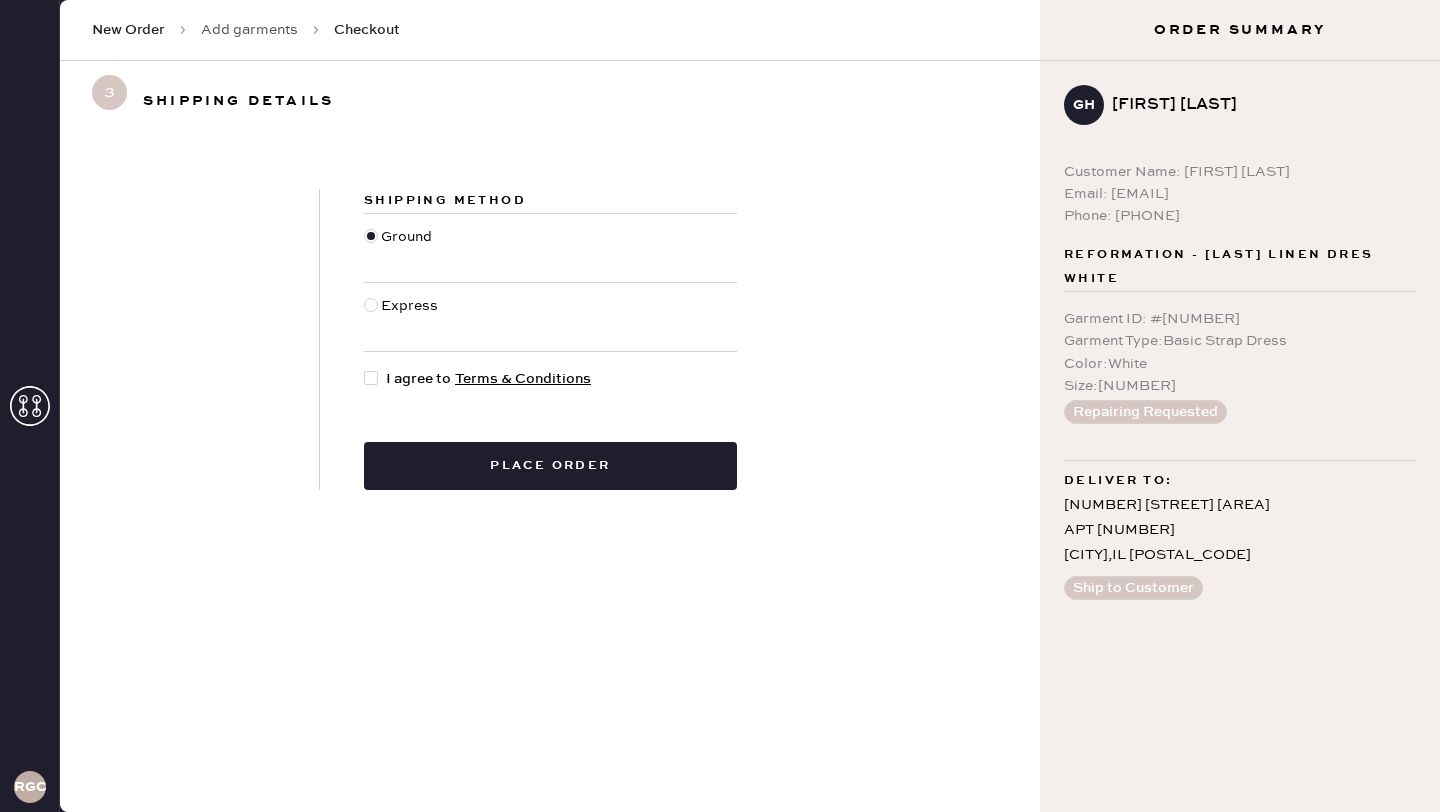 click on "I agree to Terms & Conditions" at bounding box center (488, 379) 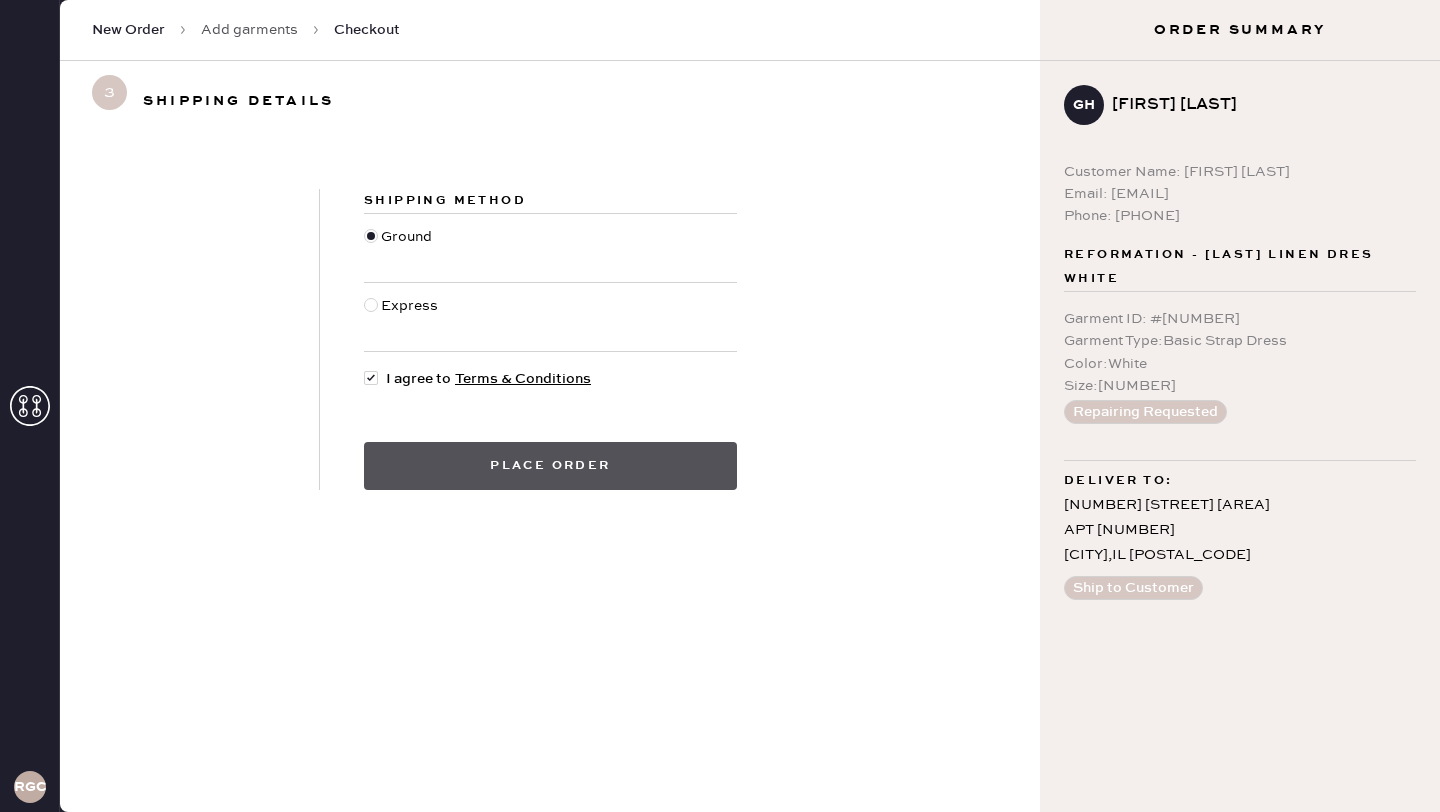 click on "Place order" at bounding box center (550, 466) 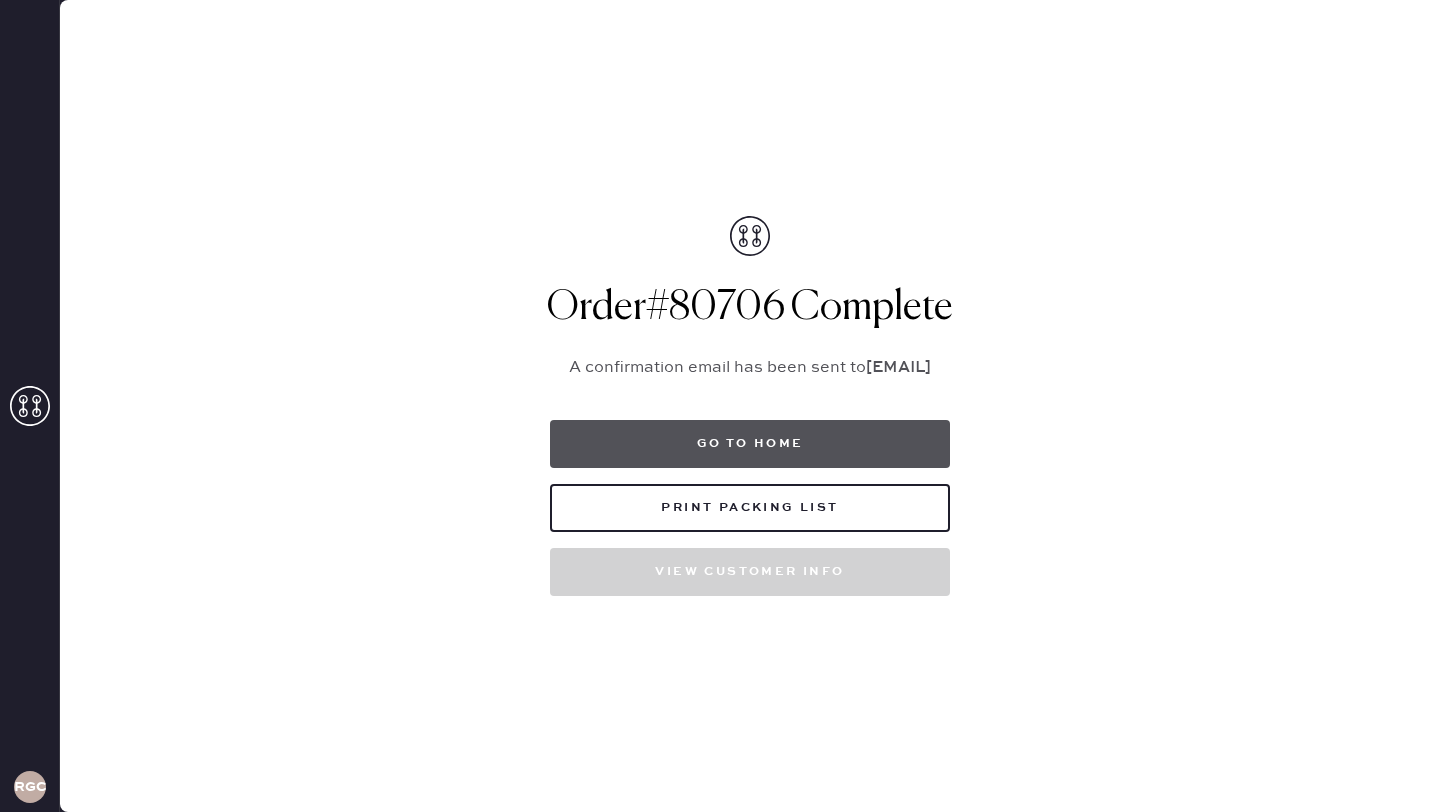 click on "•• •• ••••" at bounding box center (750, 444) 